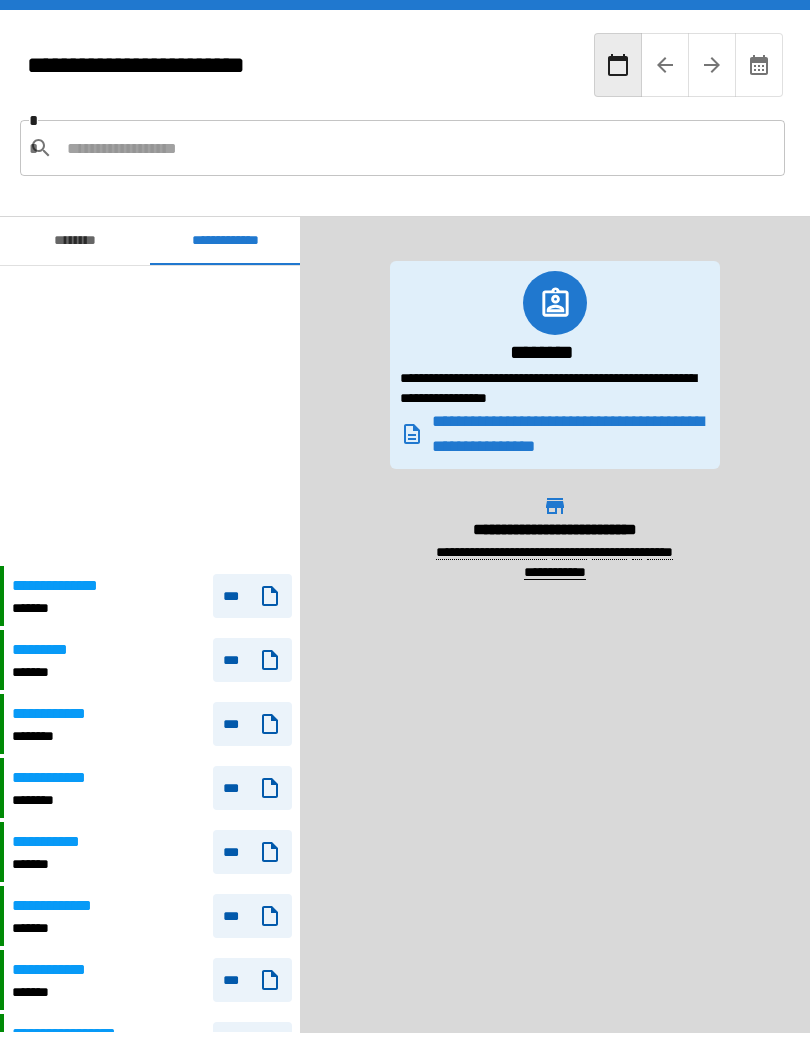 scroll, scrollTop: 0, scrollLeft: 0, axis: both 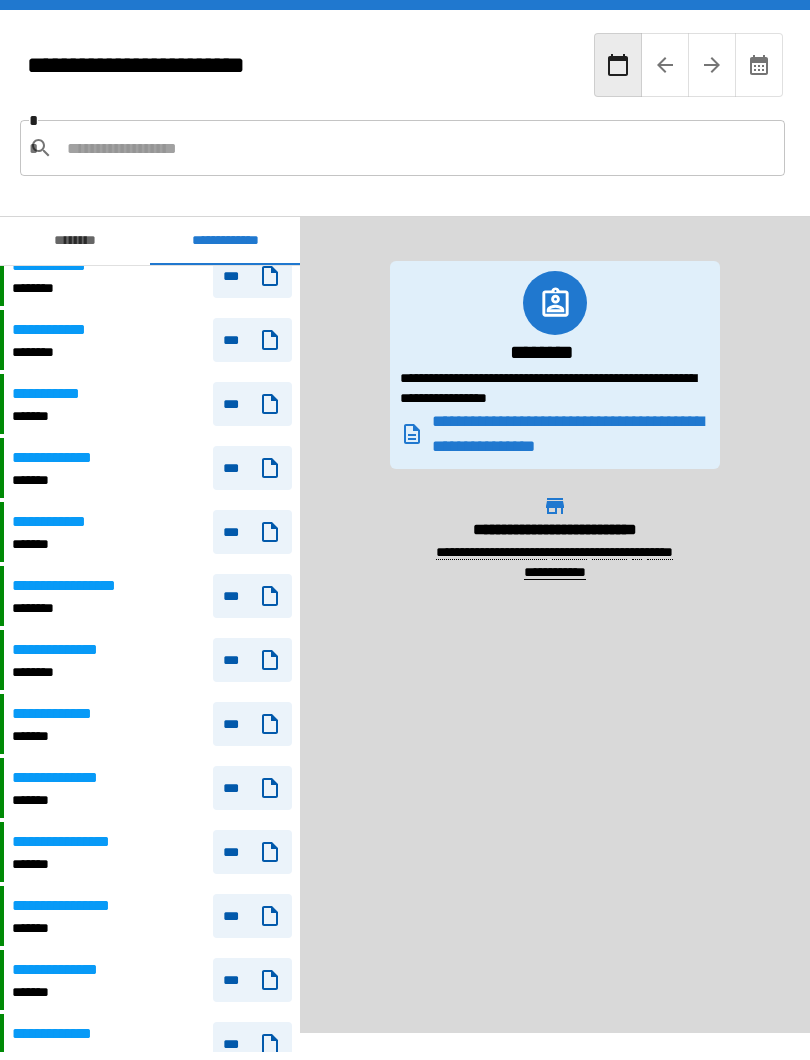click on "***" at bounding box center (252, 532) 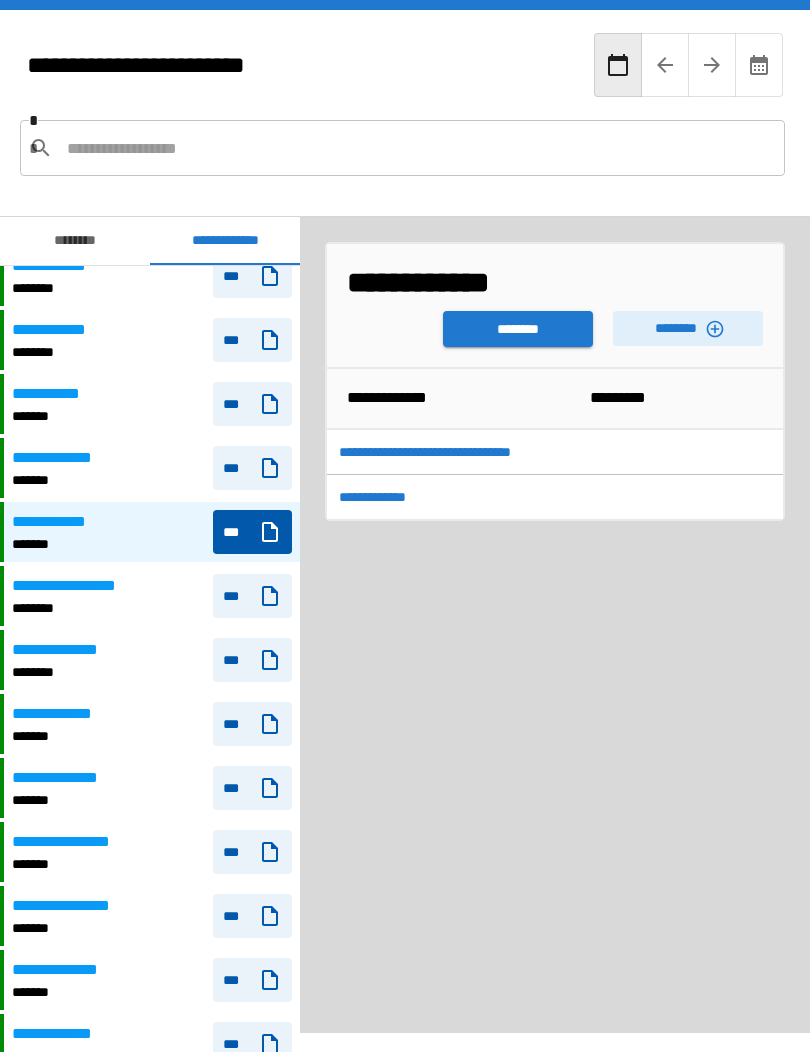 click on "********" at bounding box center (518, 329) 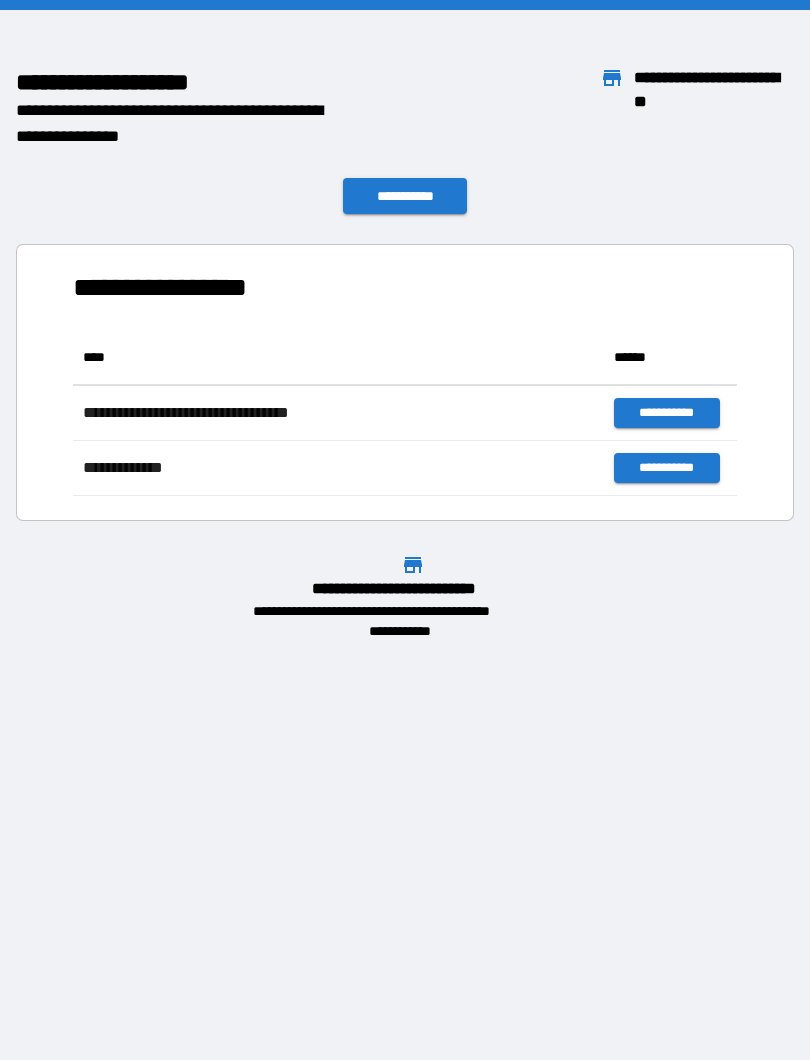 scroll, scrollTop: 1, scrollLeft: 1, axis: both 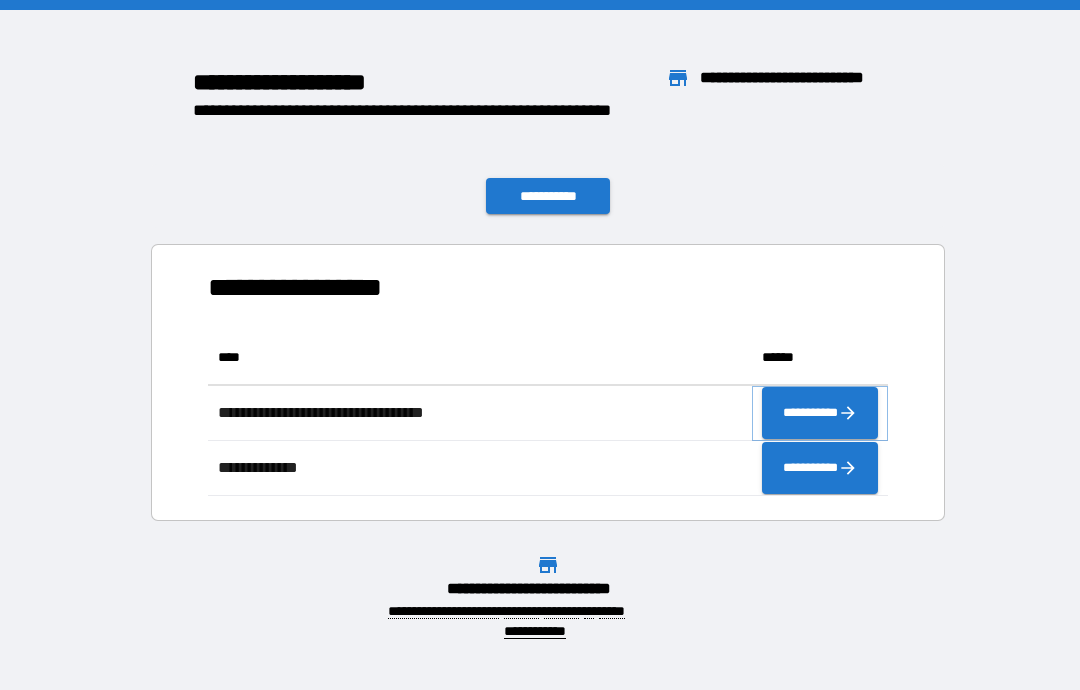 click on "**********" at bounding box center [820, 413] 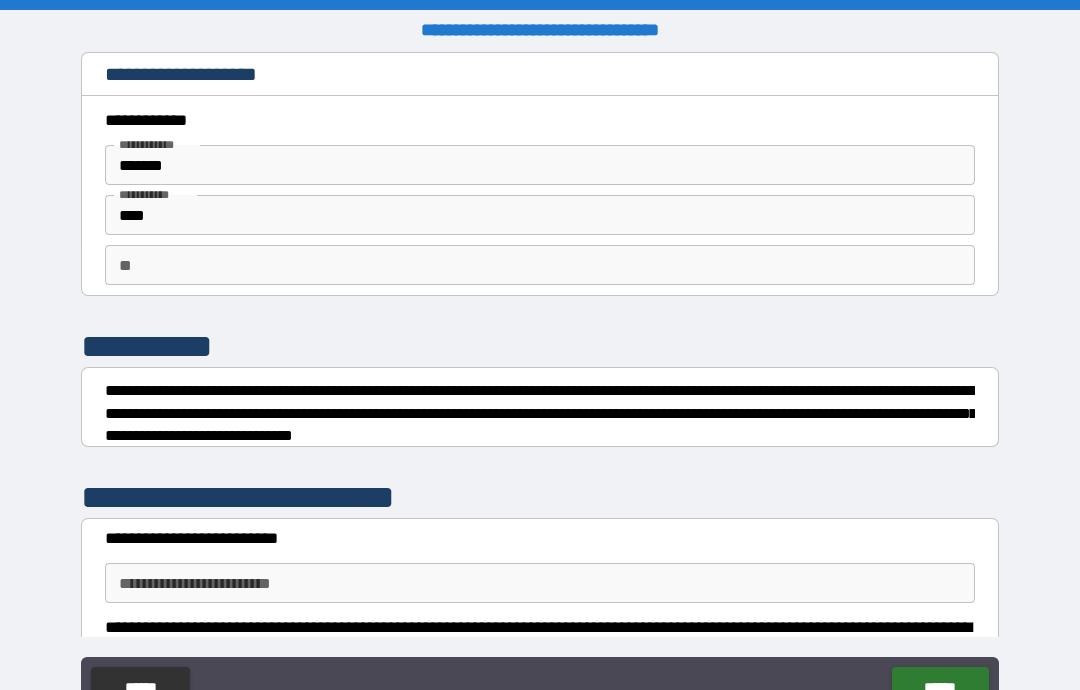 click on "**" at bounding box center [540, 265] 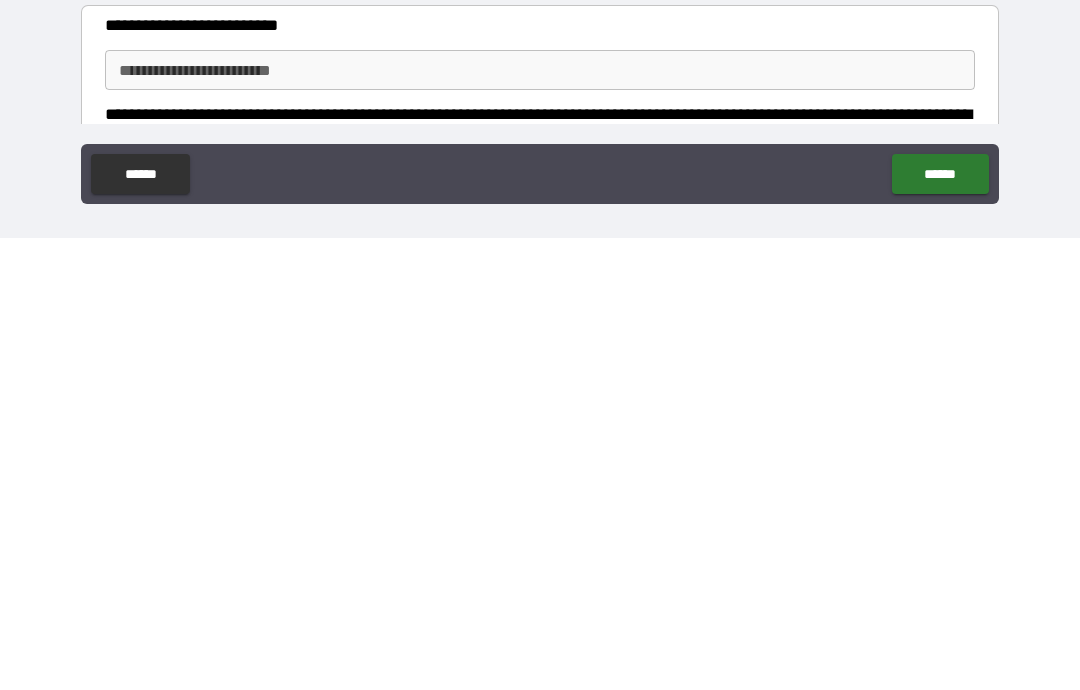scroll, scrollTop: 66, scrollLeft: 0, axis: vertical 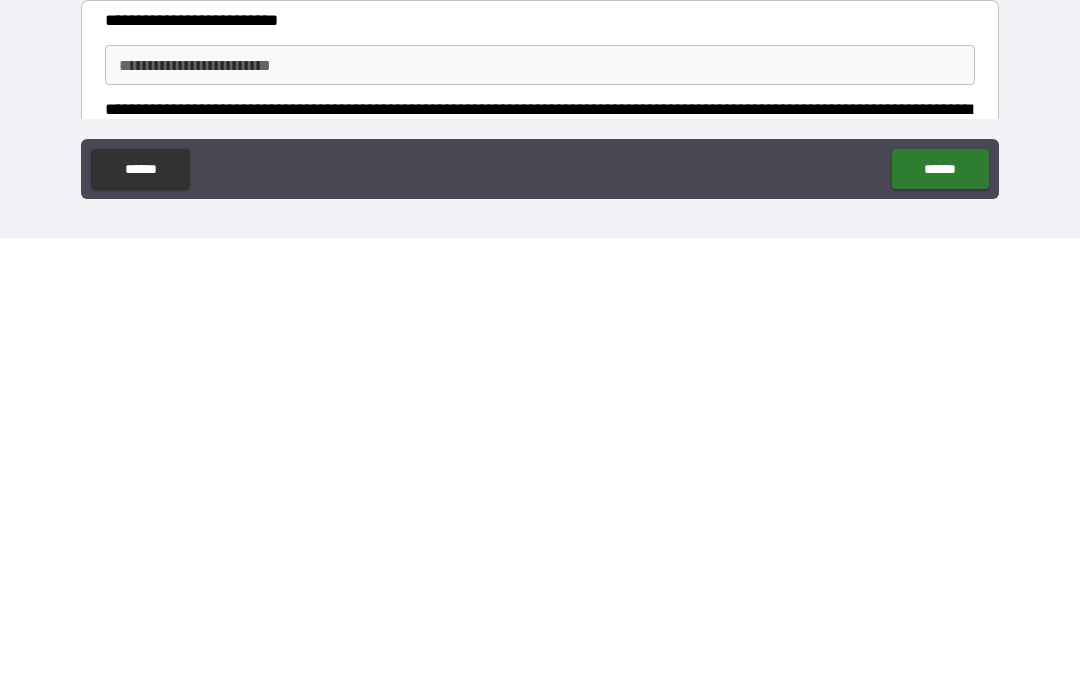 type on "*" 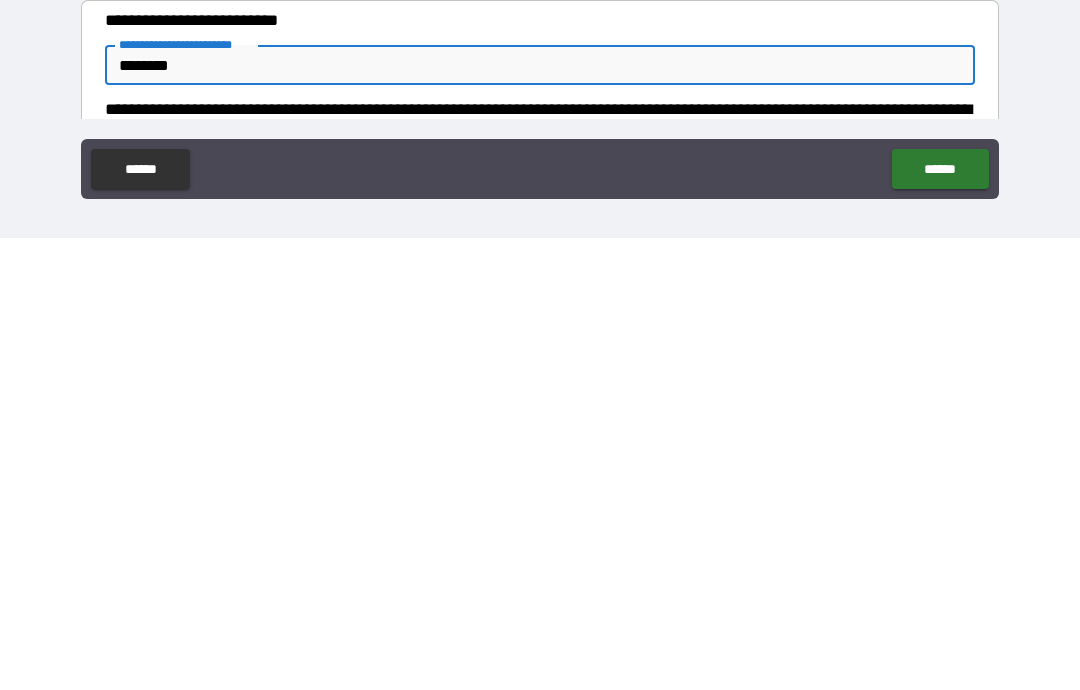 scroll, scrollTop: 80, scrollLeft: 0, axis: vertical 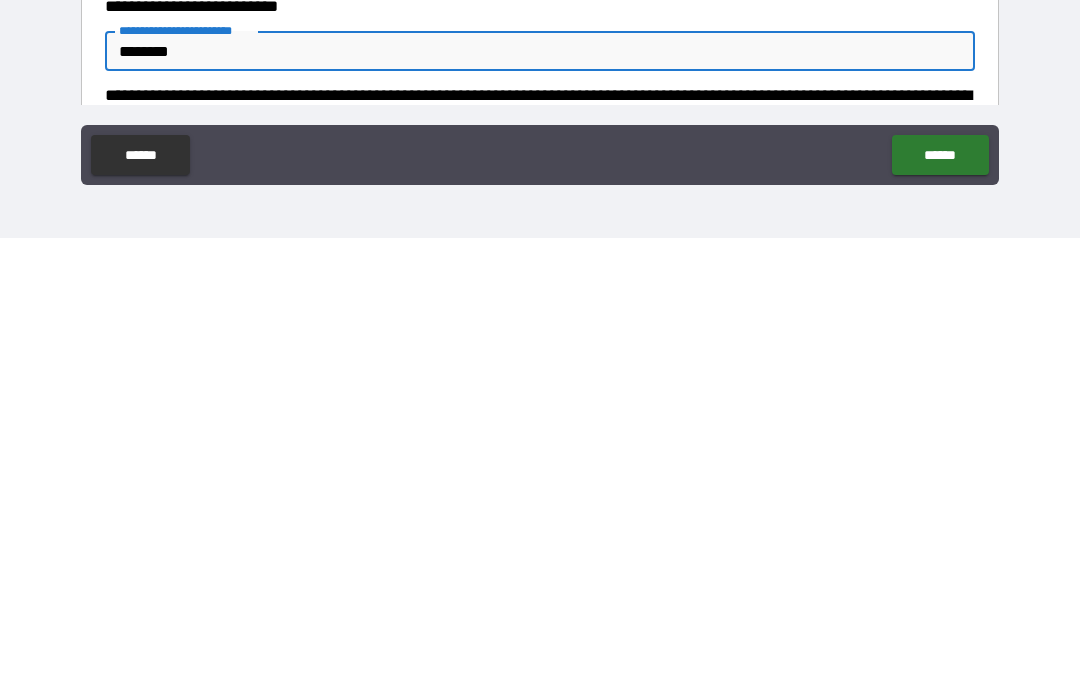type on "********" 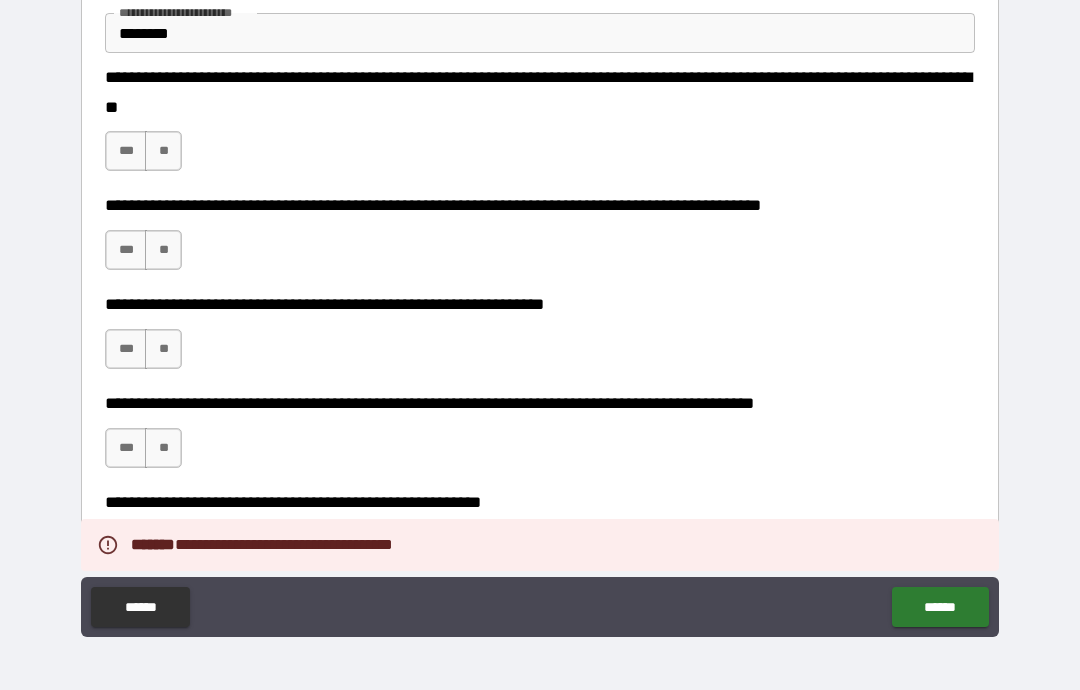 scroll, scrollTop: 491, scrollLeft: 0, axis: vertical 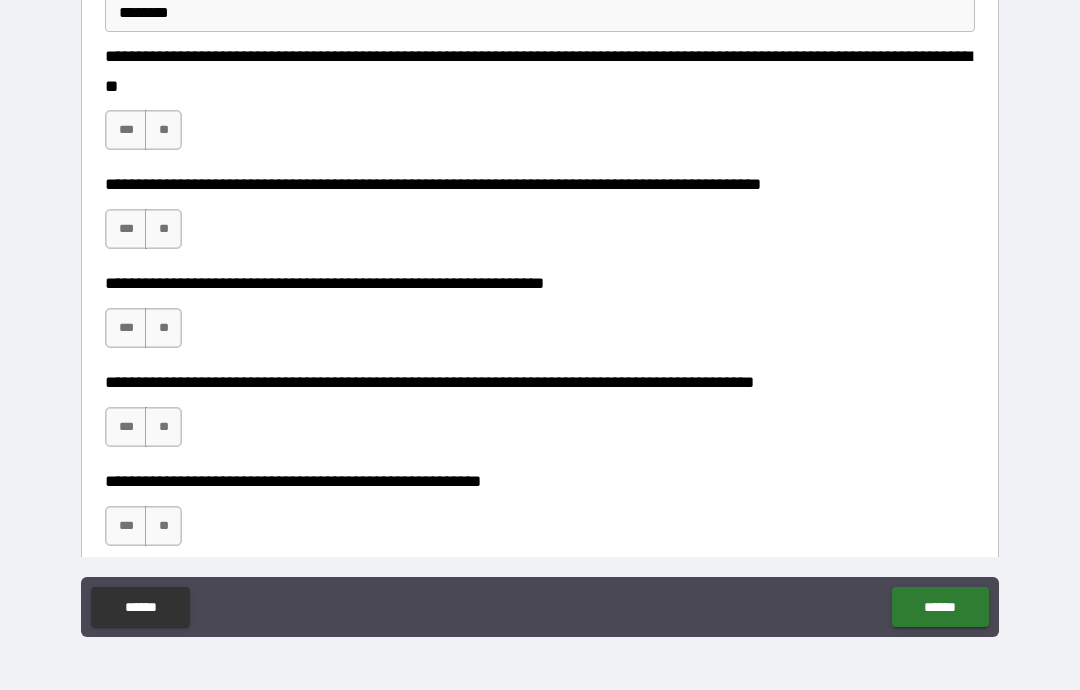 click on "***" at bounding box center (126, 130) 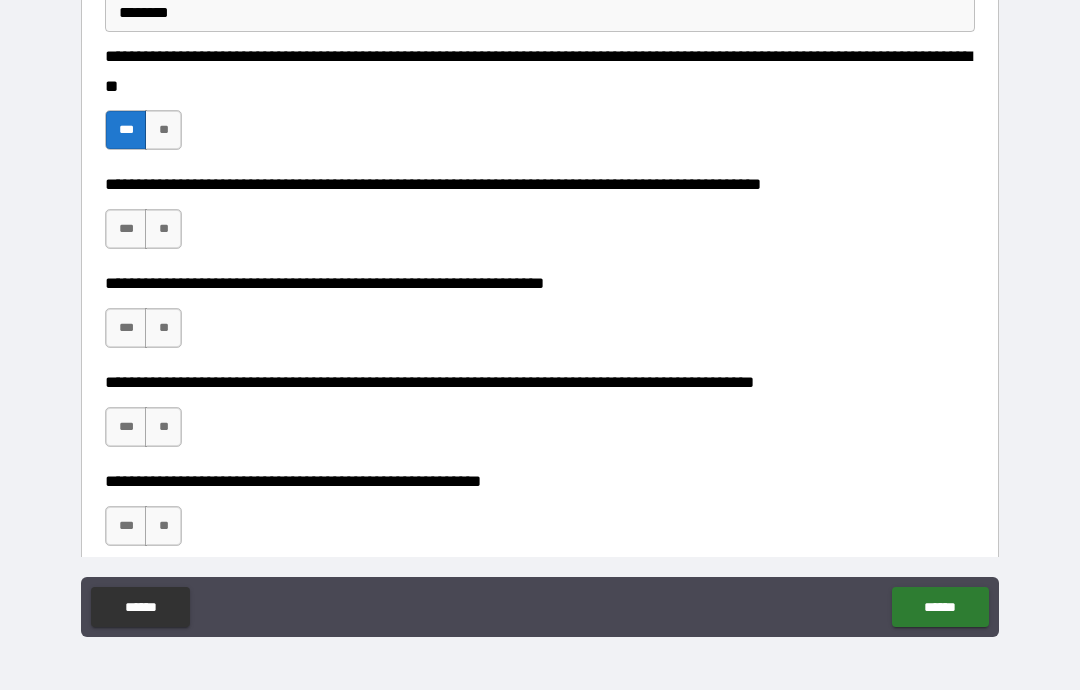 click on "***" at bounding box center (126, 229) 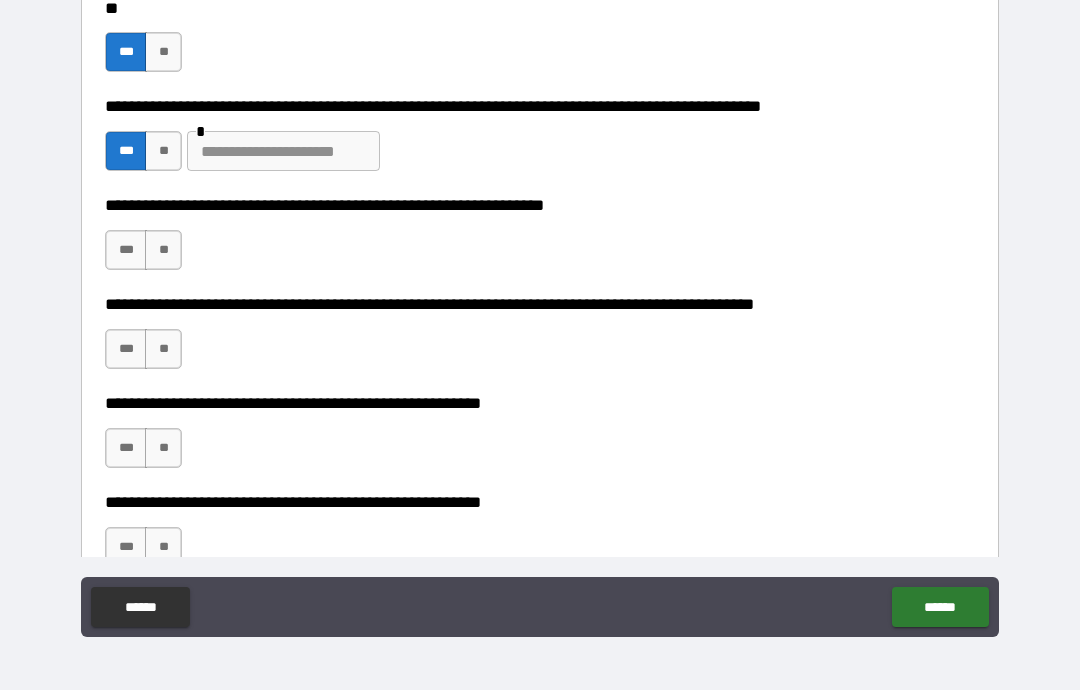 scroll, scrollTop: 570, scrollLeft: 0, axis: vertical 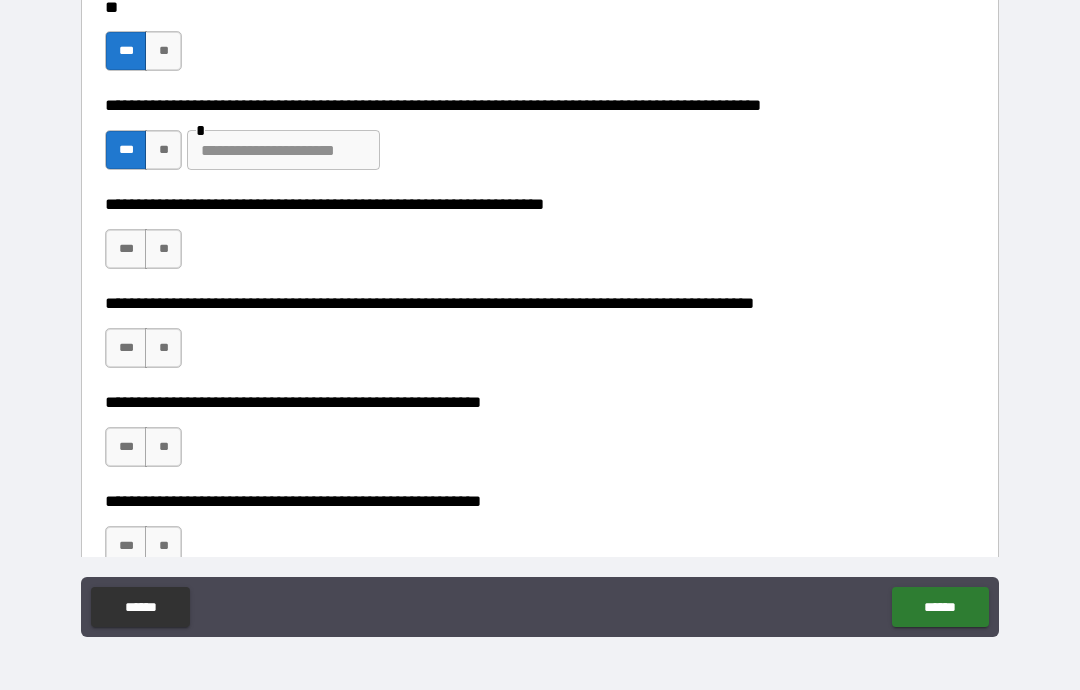 click on "**" at bounding box center [163, 249] 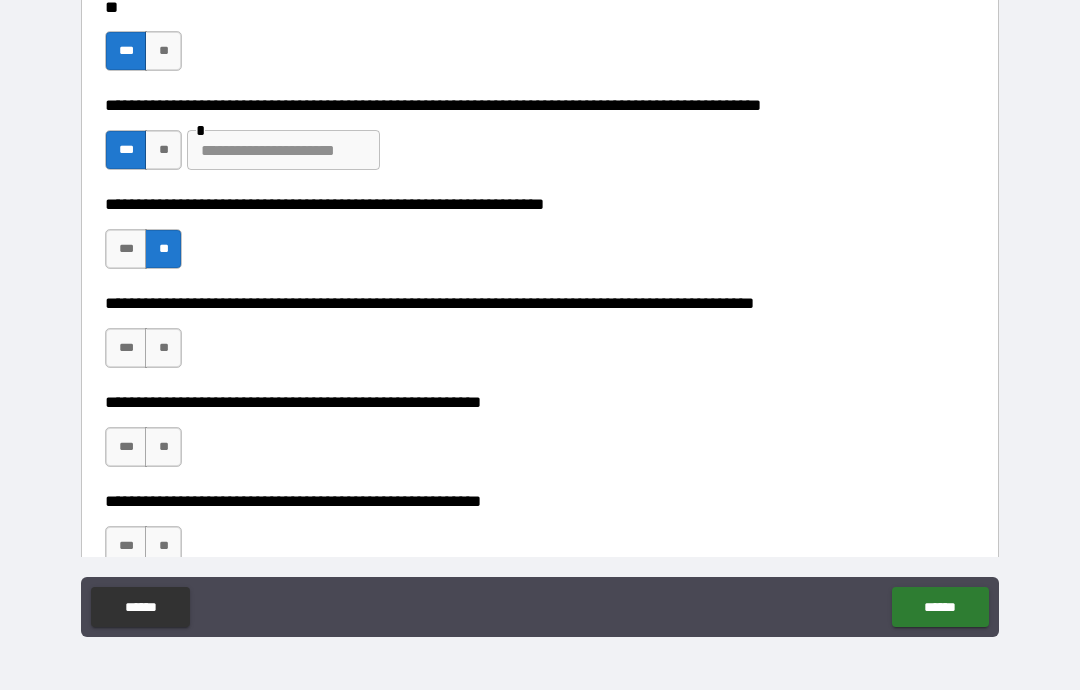 click on "**" at bounding box center (163, 348) 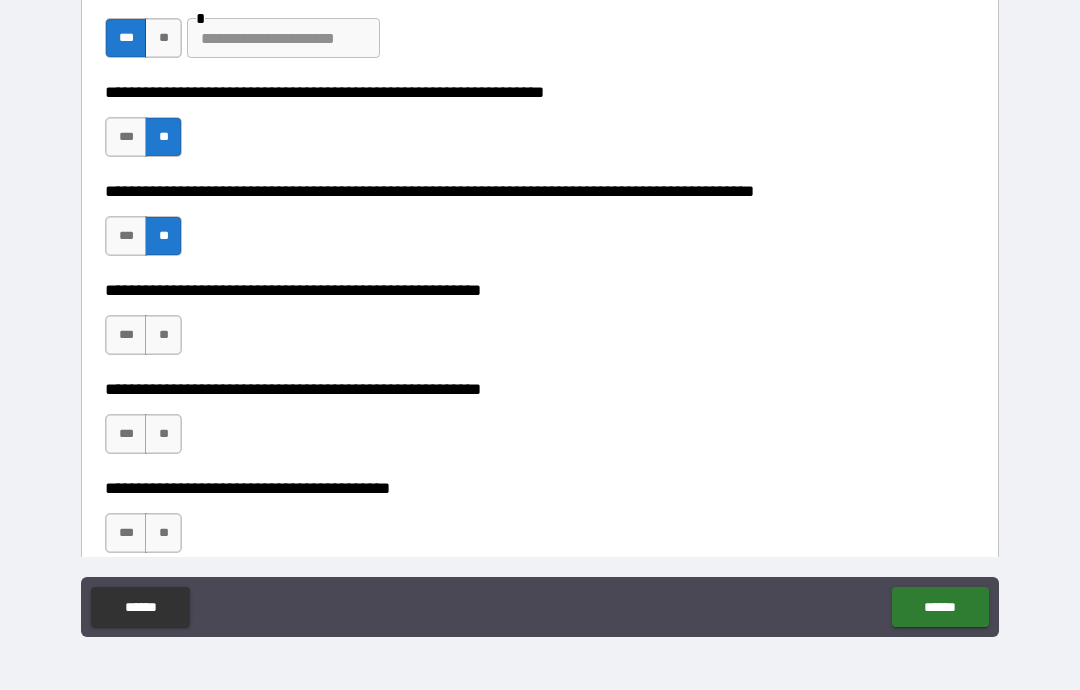 scroll, scrollTop: 697, scrollLeft: 0, axis: vertical 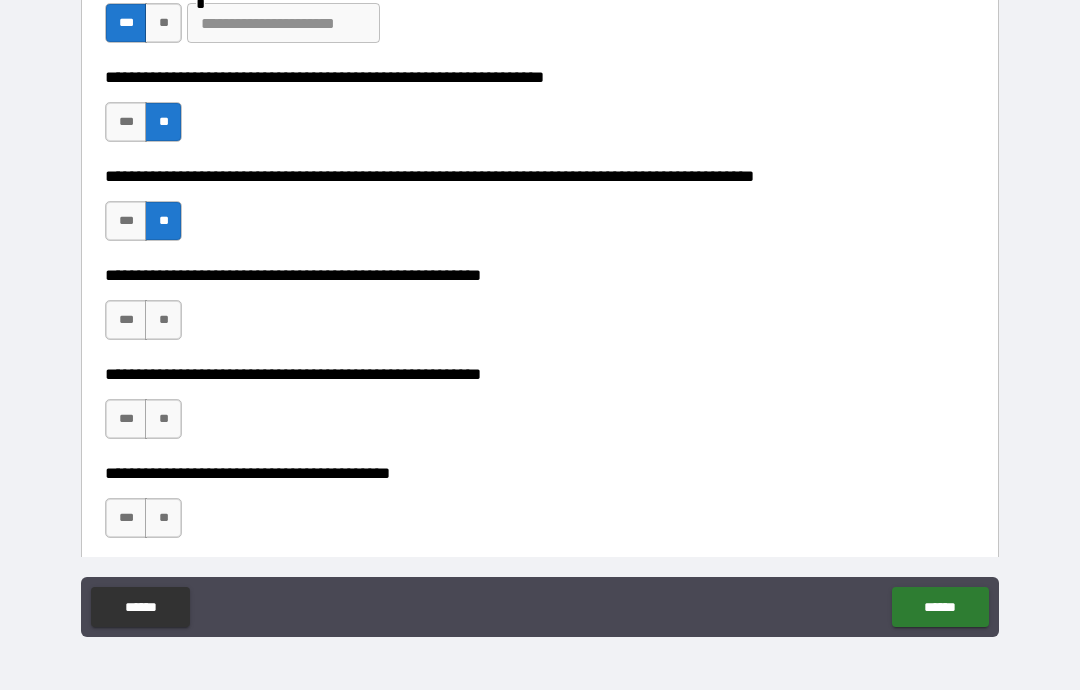 click on "**" at bounding box center (163, 320) 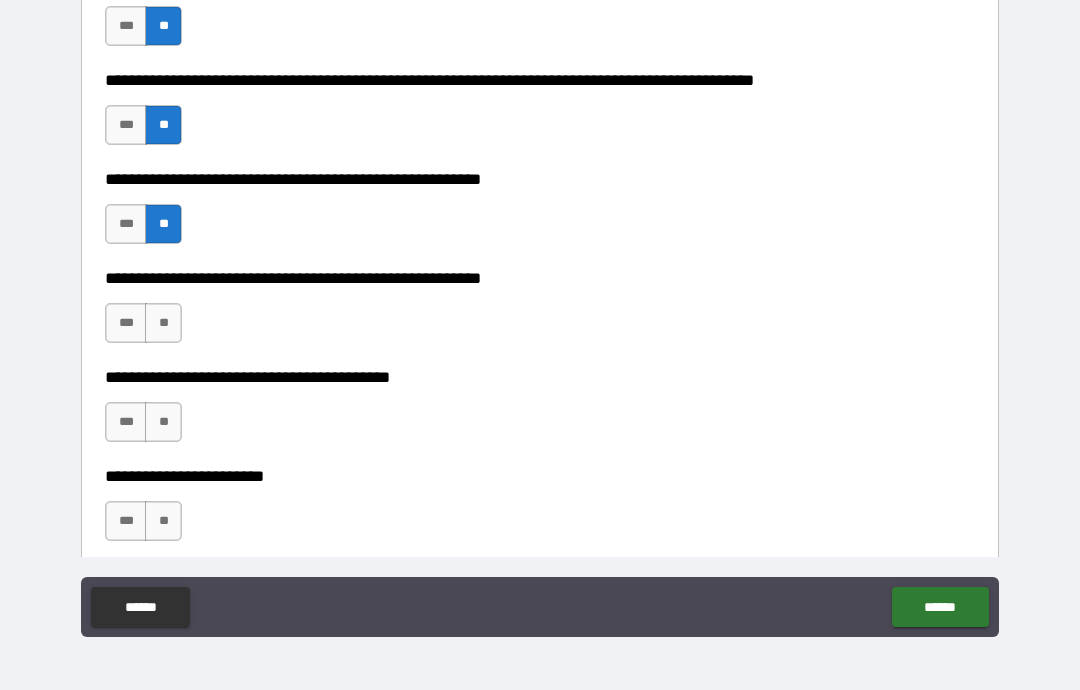 scroll, scrollTop: 795, scrollLeft: 0, axis: vertical 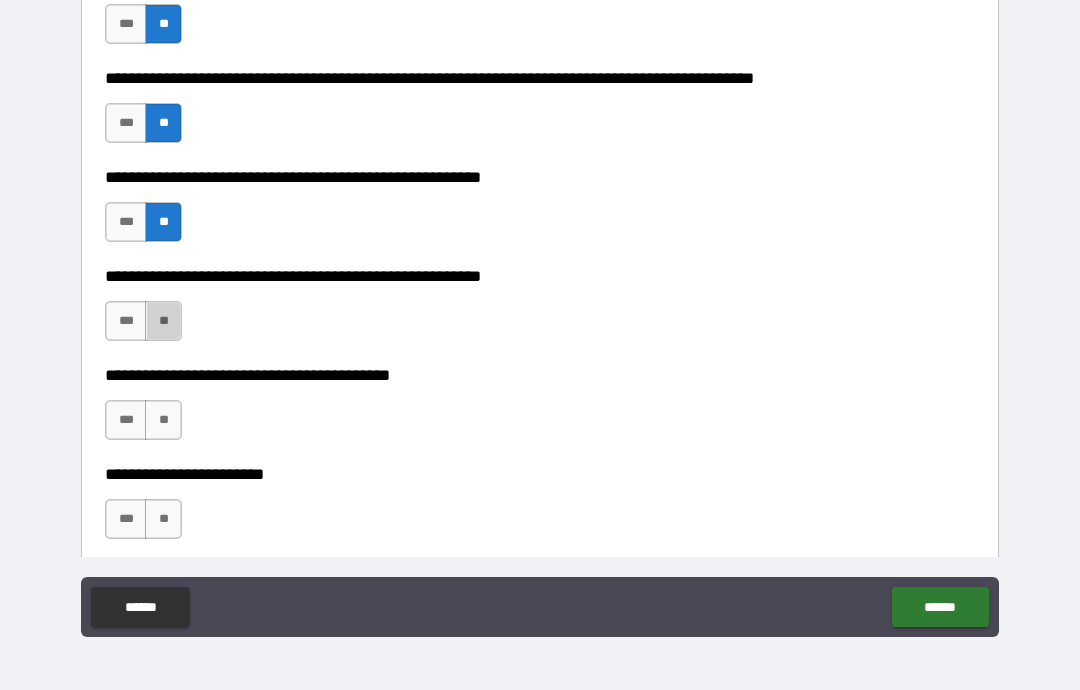 click on "**" at bounding box center (163, 321) 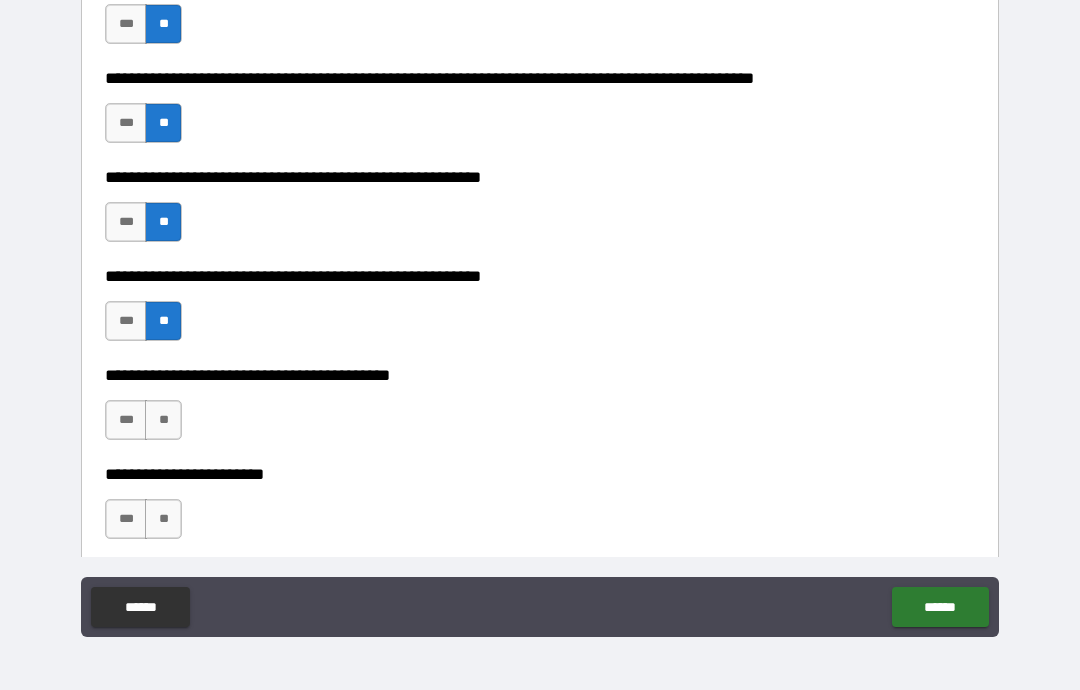 click on "***" at bounding box center [126, 420] 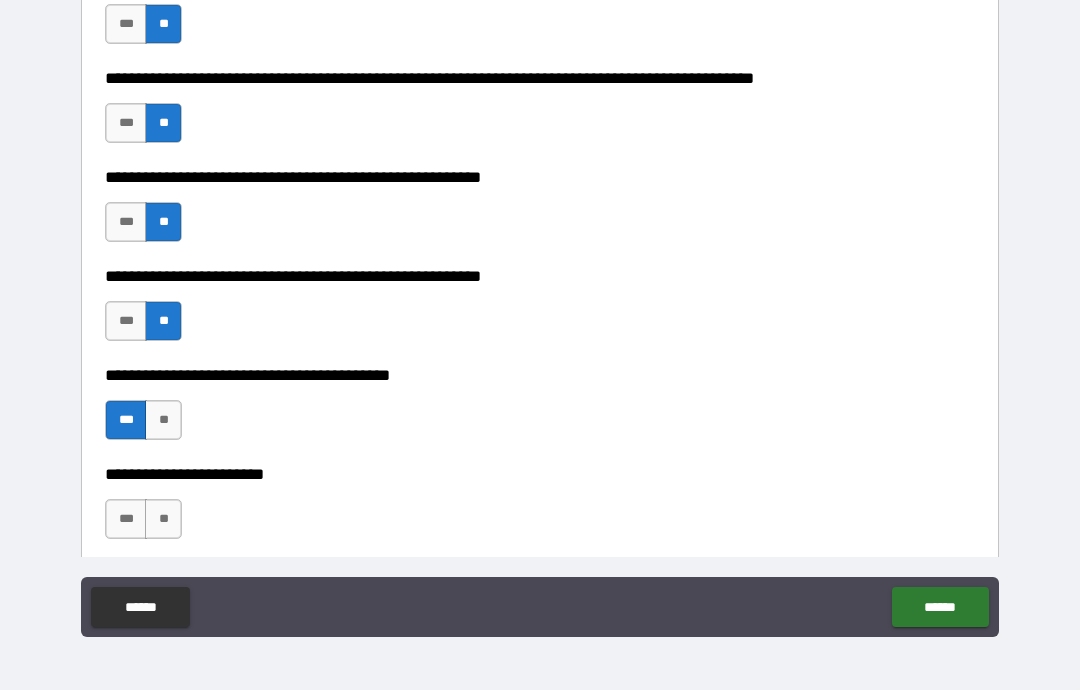 click on "**" at bounding box center (163, 519) 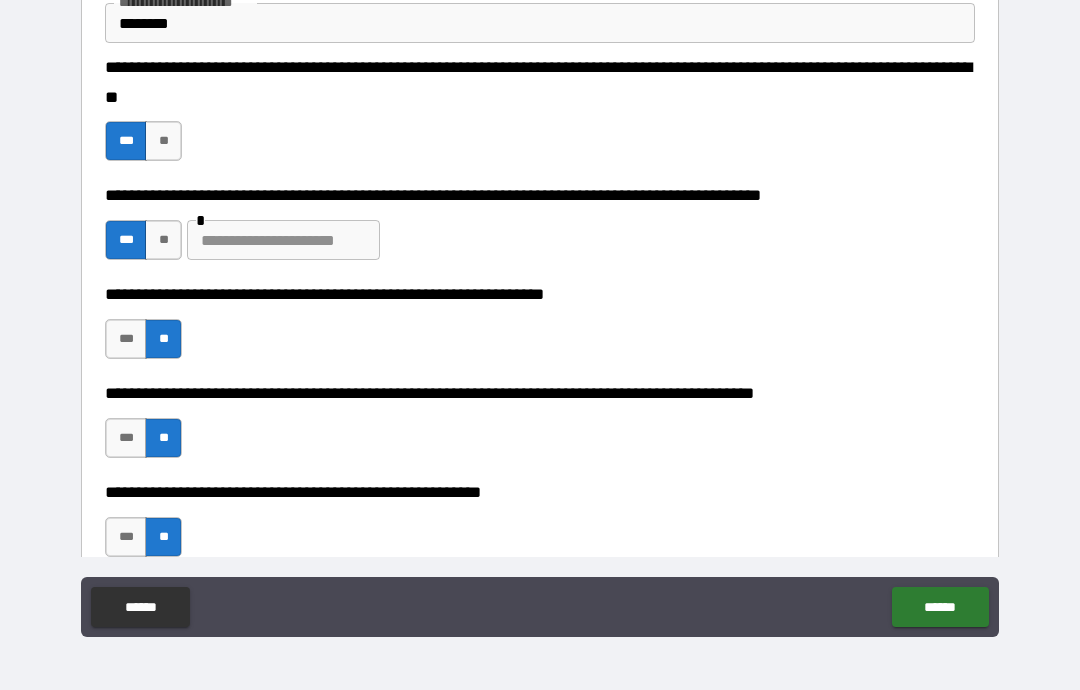 scroll, scrollTop: 479, scrollLeft: 0, axis: vertical 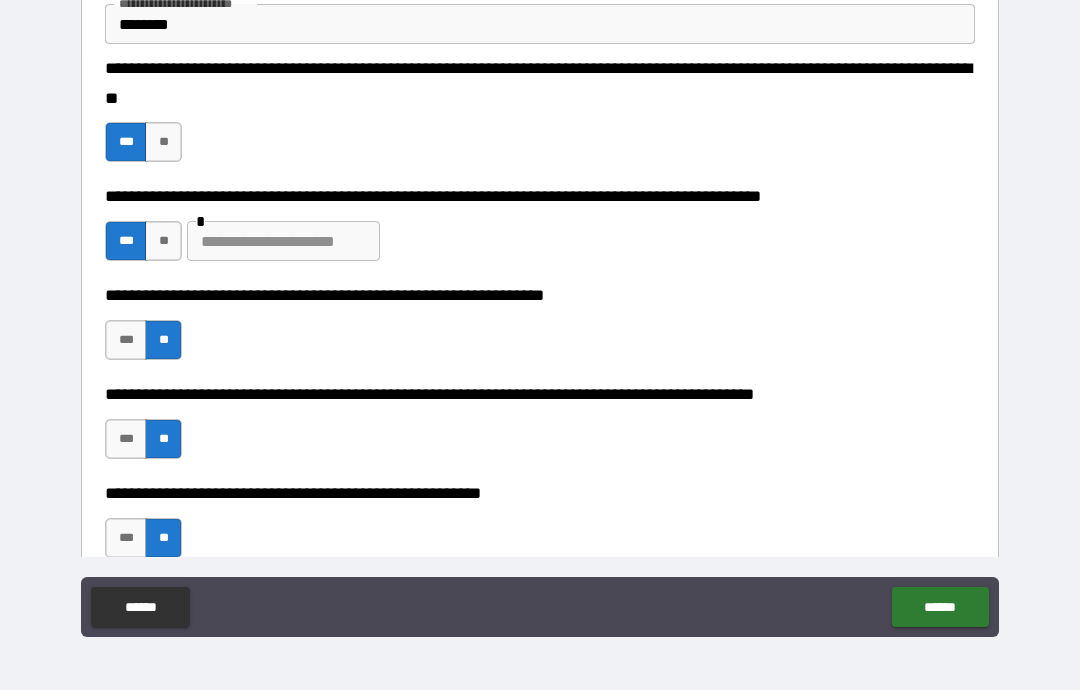 click on "**" at bounding box center (163, 241) 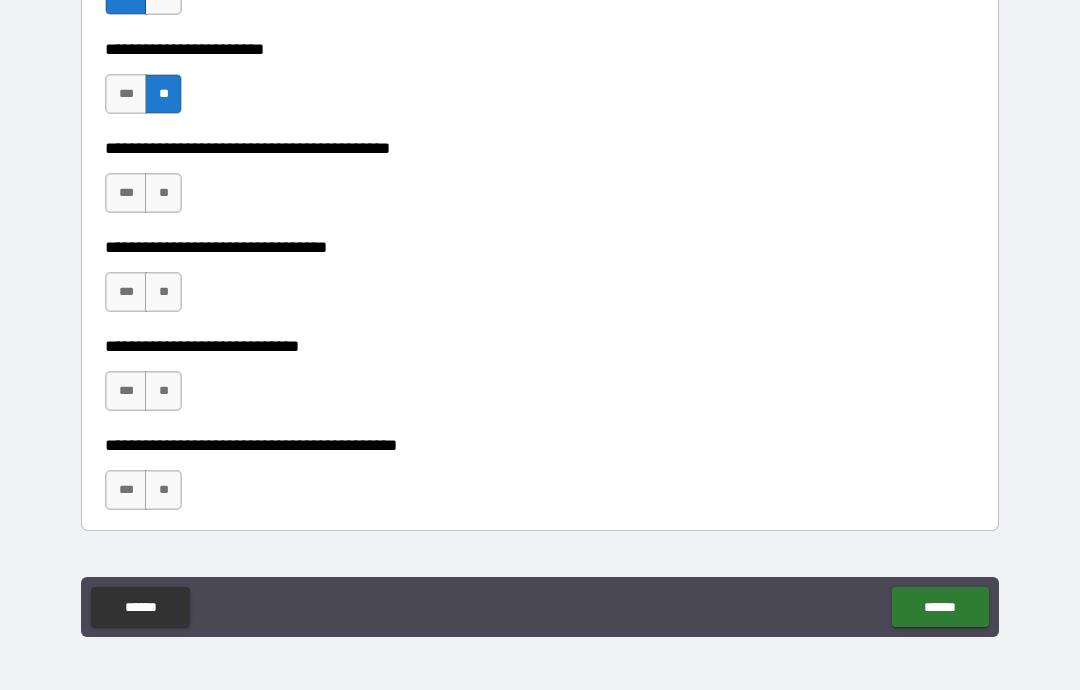 scroll, scrollTop: 1222, scrollLeft: 0, axis: vertical 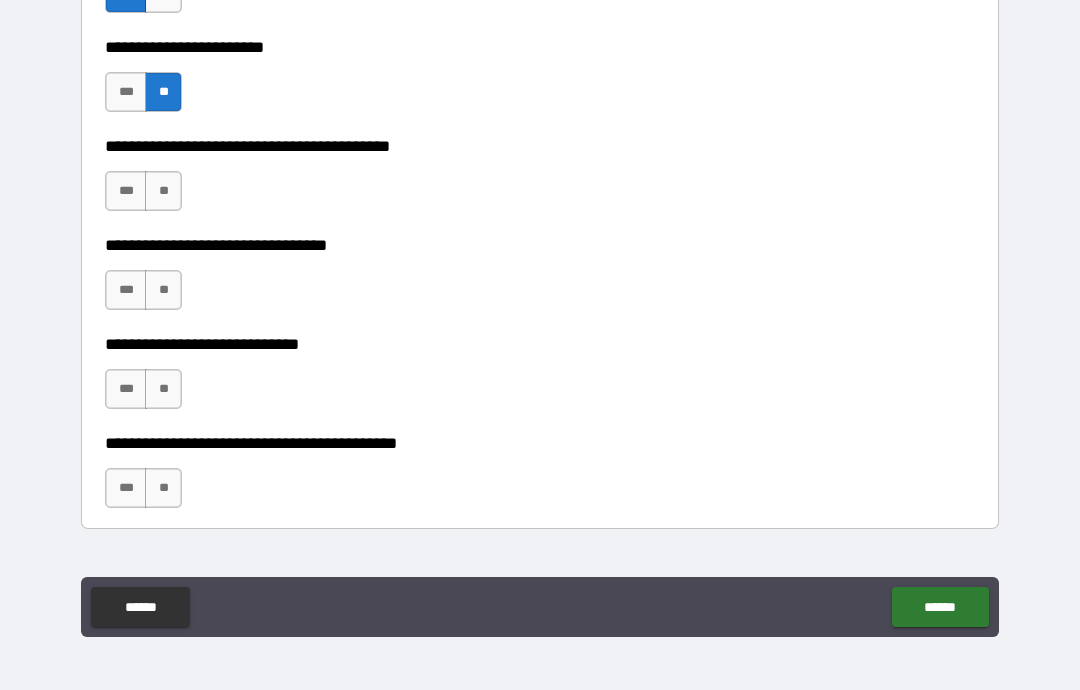 click on "**" at bounding box center (163, 191) 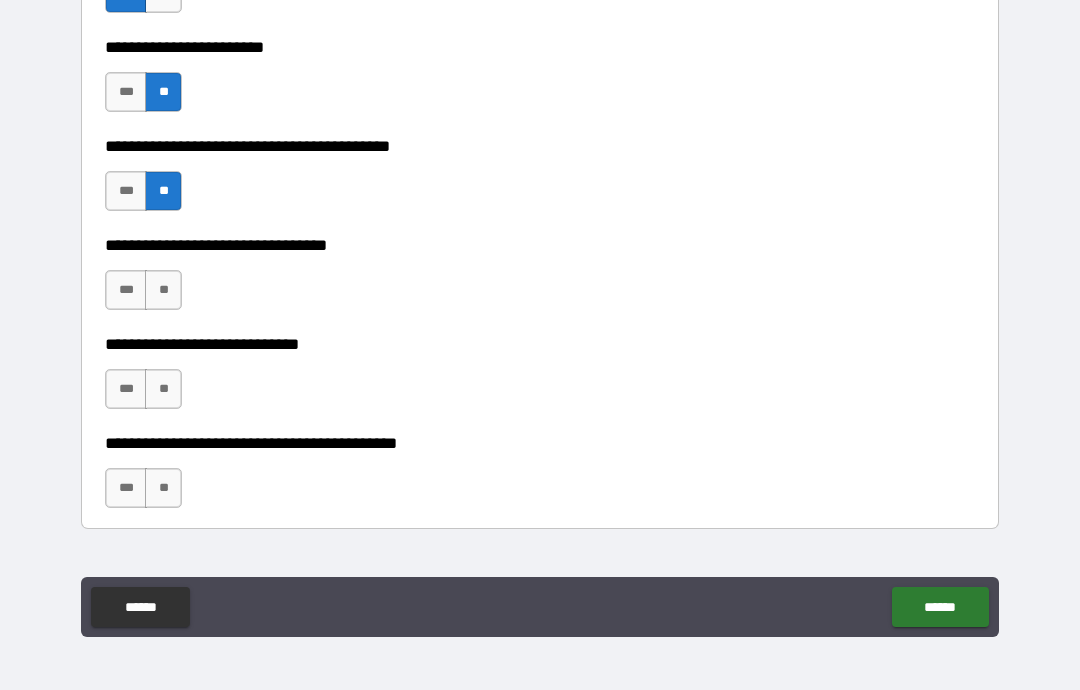 click on "**" at bounding box center [163, 290] 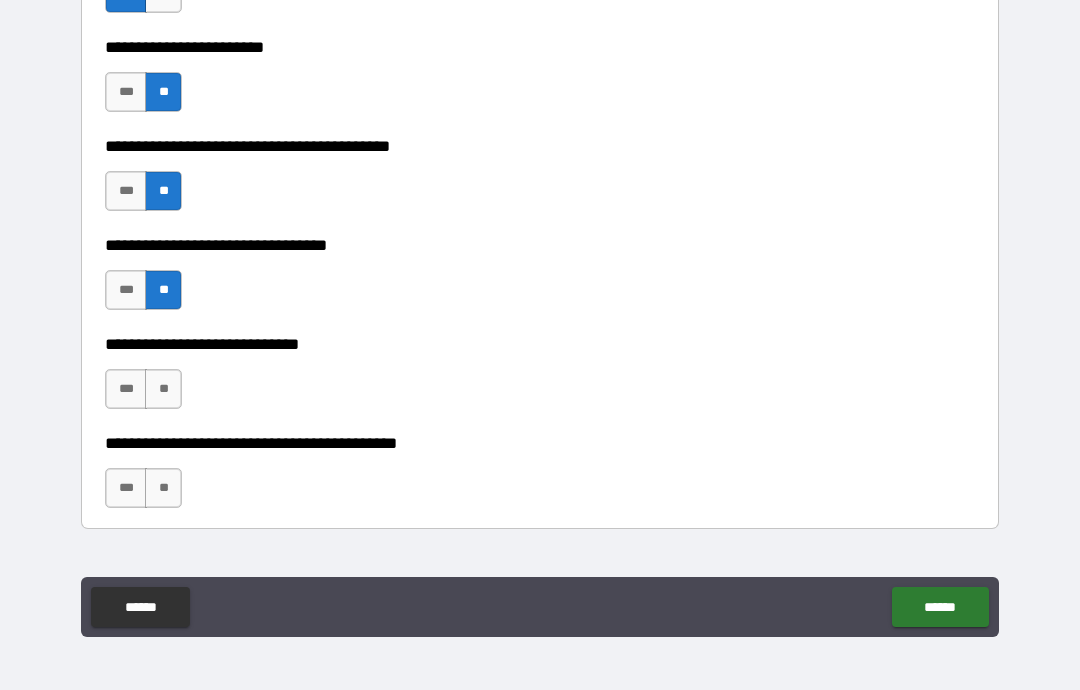 click on "**" at bounding box center (163, 389) 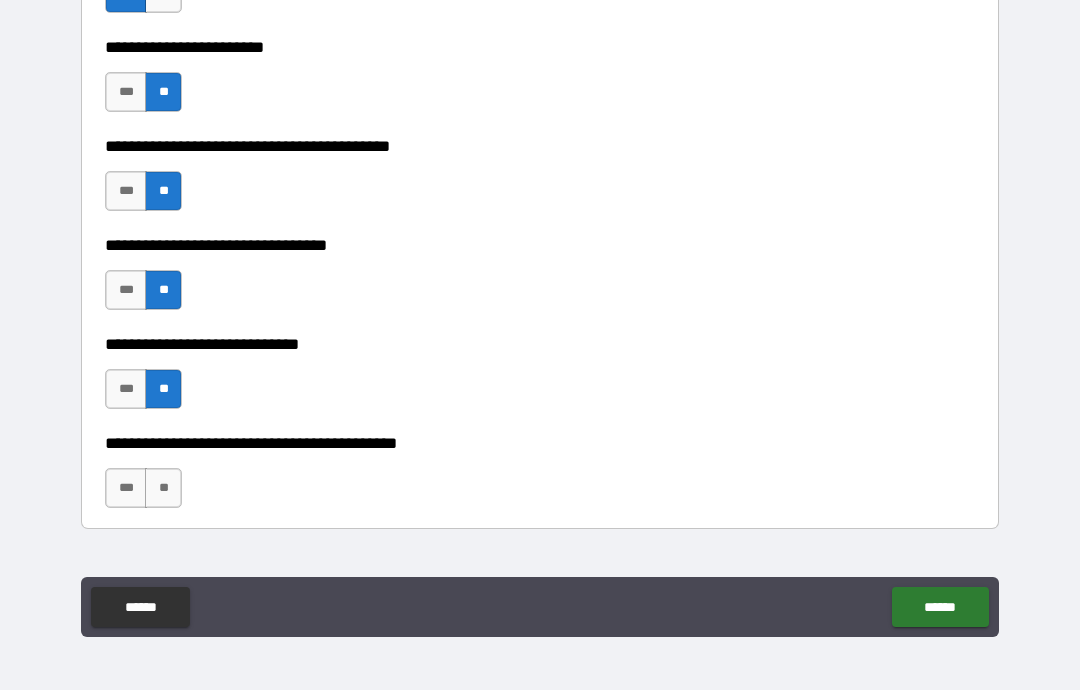 click on "**" at bounding box center (163, 488) 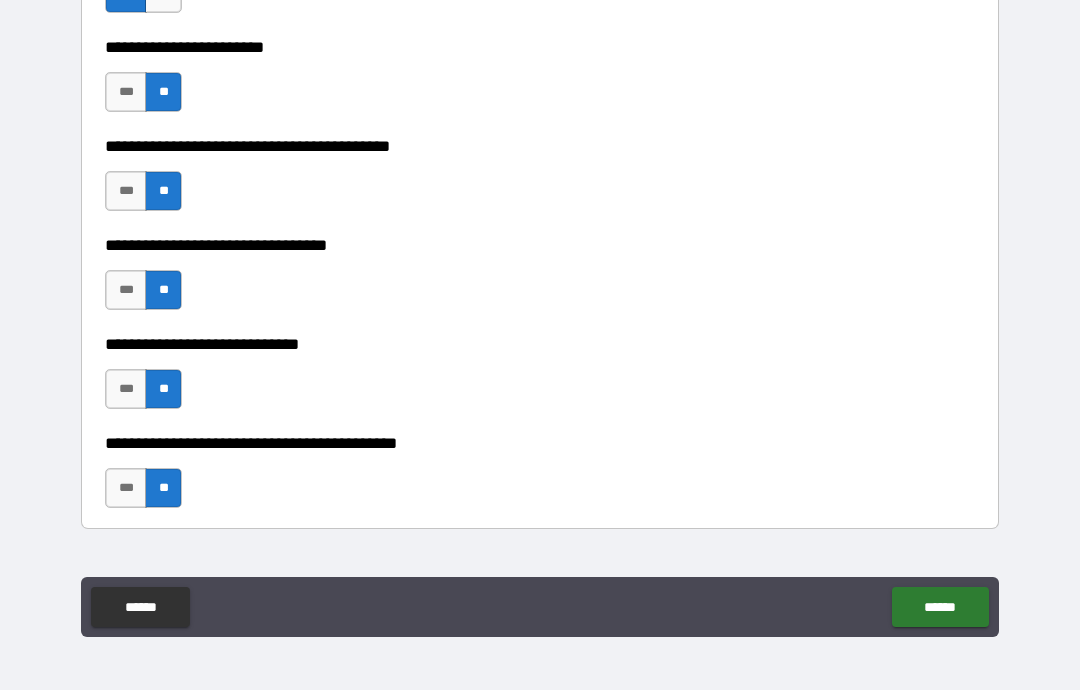 click on "******" at bounding box center (940, 607) 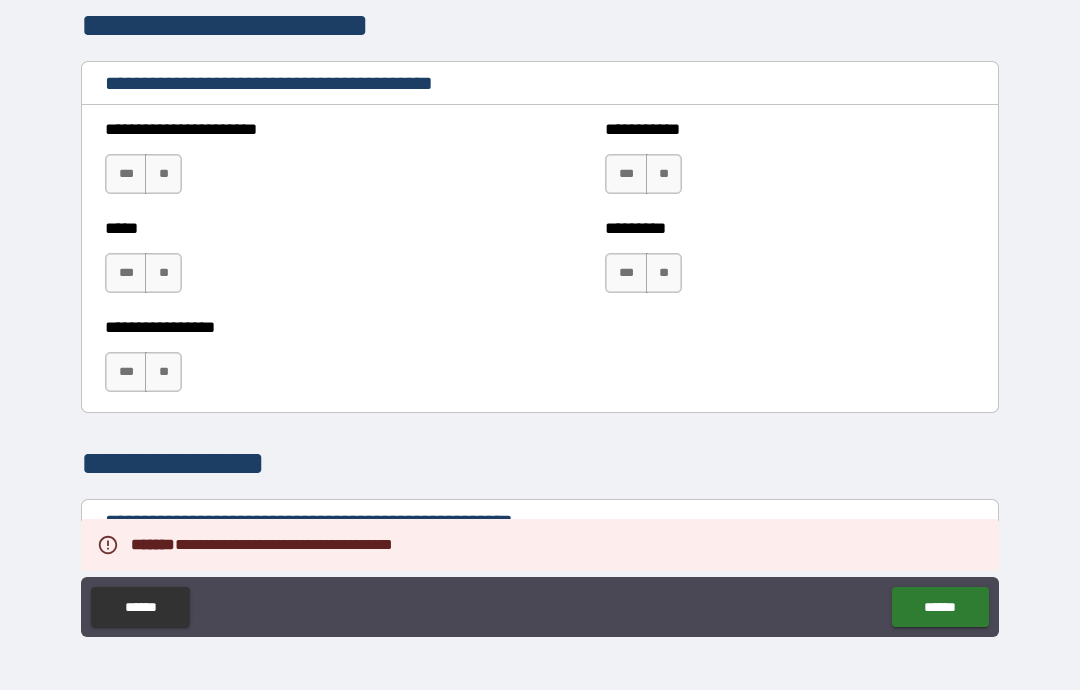 scroll, scrollTop: 1777, scrollLeft: 0, axis: vertical 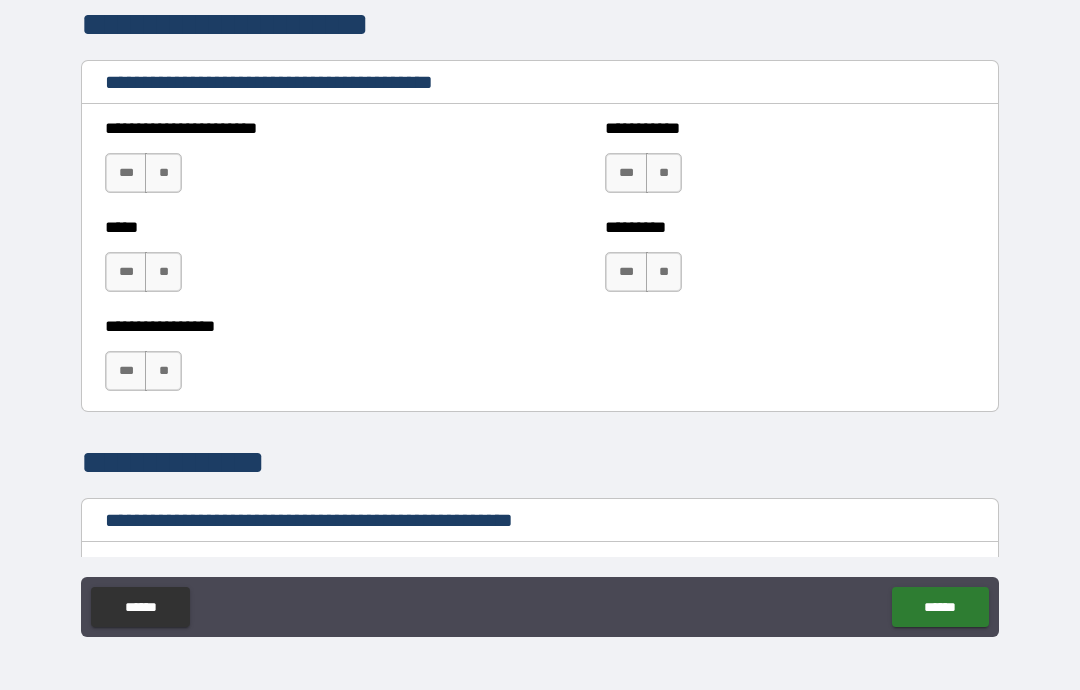 click on "**" at bounding box center [163, 173] 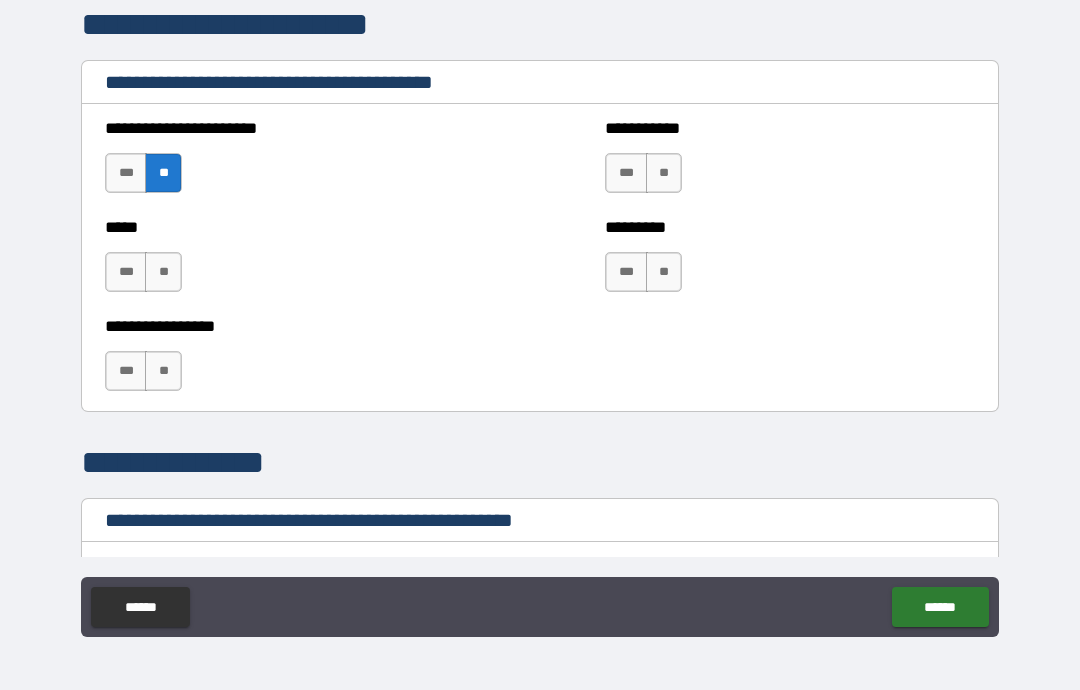 click on "**" at bounding box center [163, 272] 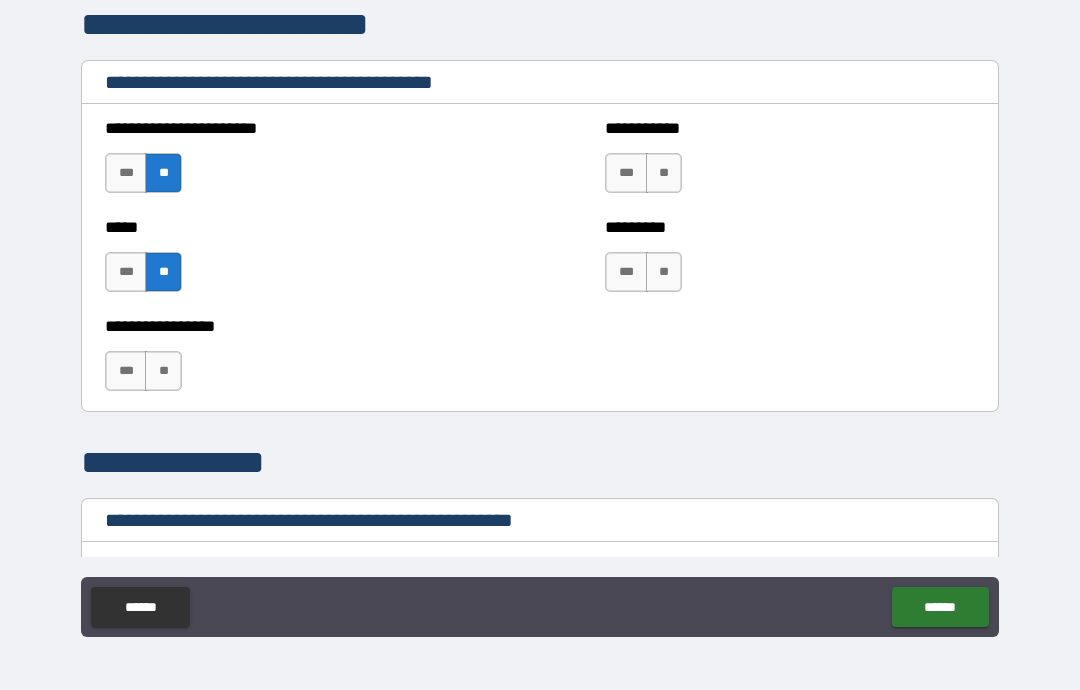 click on "**" at bounding box center [163, 371] 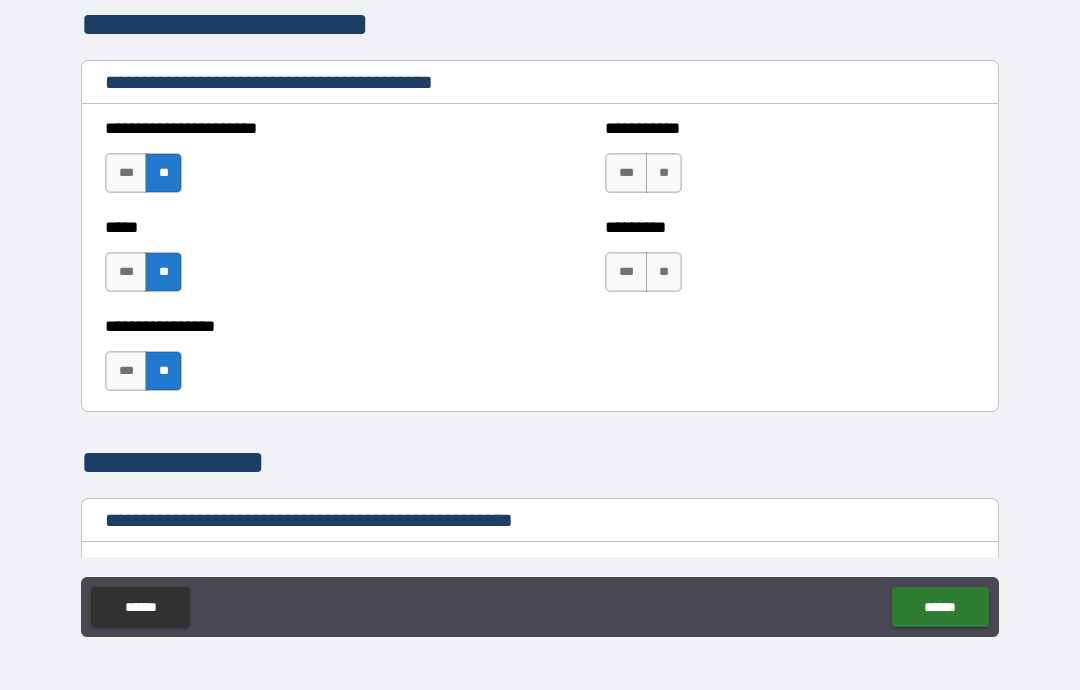 click on "**" at bounding box center (664, 173) 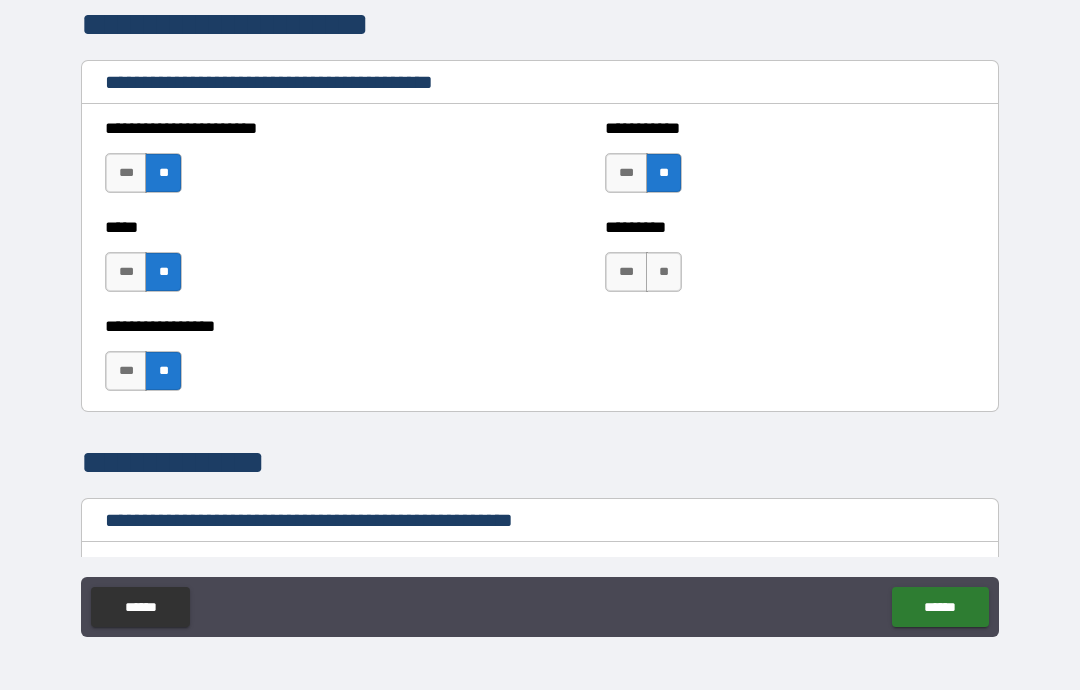 click on "**" at bounding box center (664, 272) 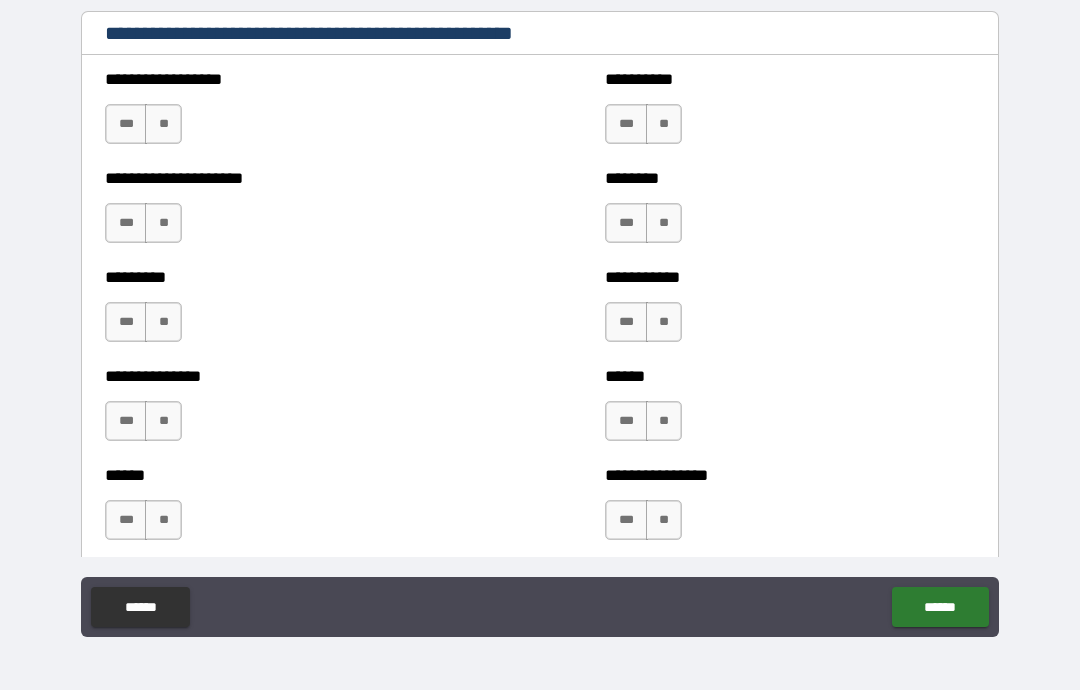 scroll, scrollTop: 2266, scrollLeft: 0, axis: vertical 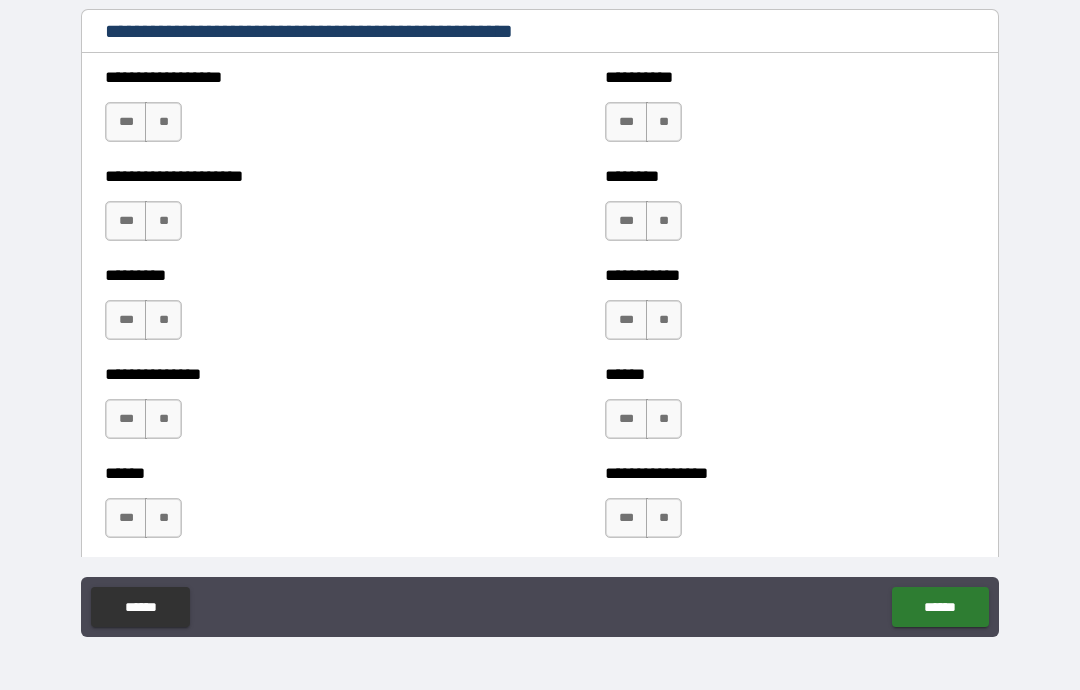 click on "**" at bounding box center (163, 122) 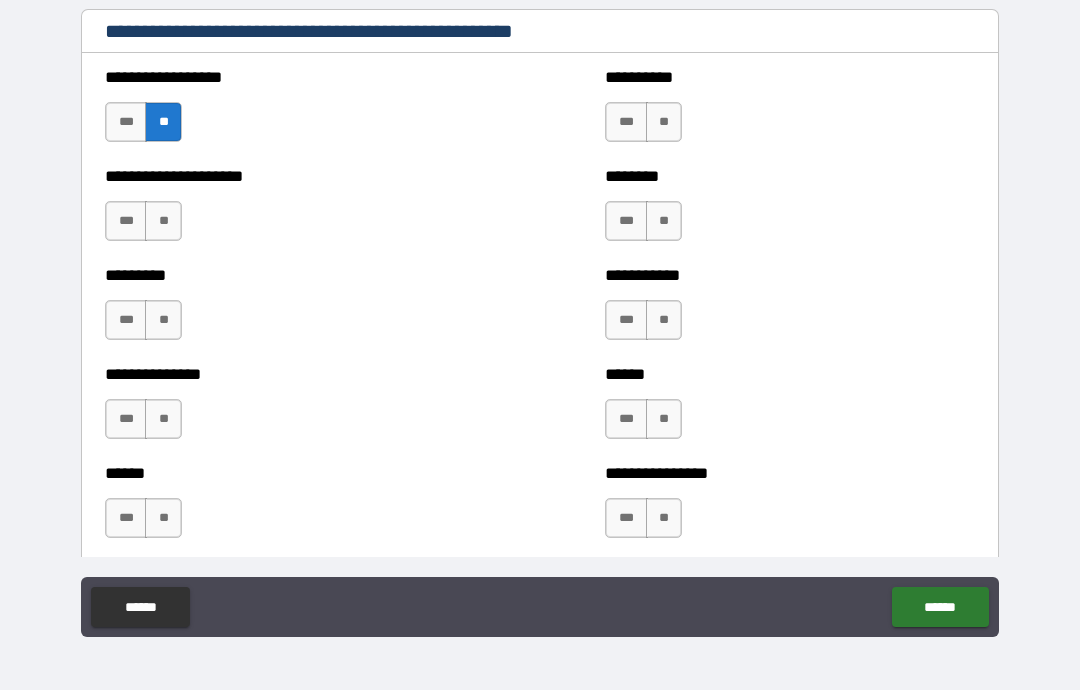 click on "**" at bounding box center [163, 221] 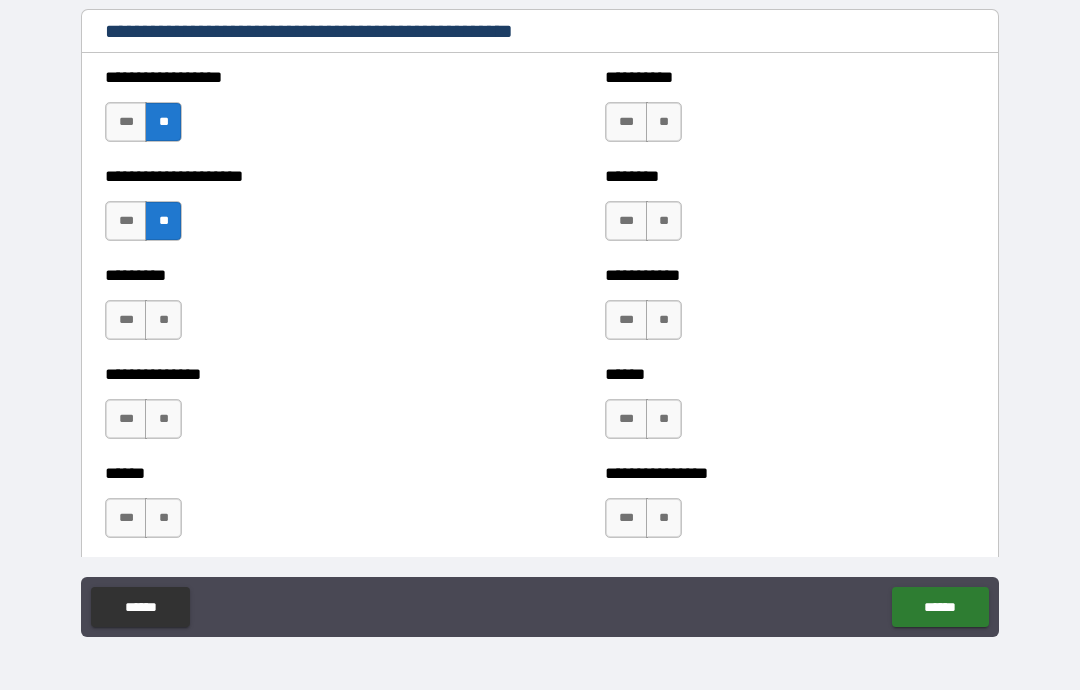 click on "**" at bounding box center [163, 320] 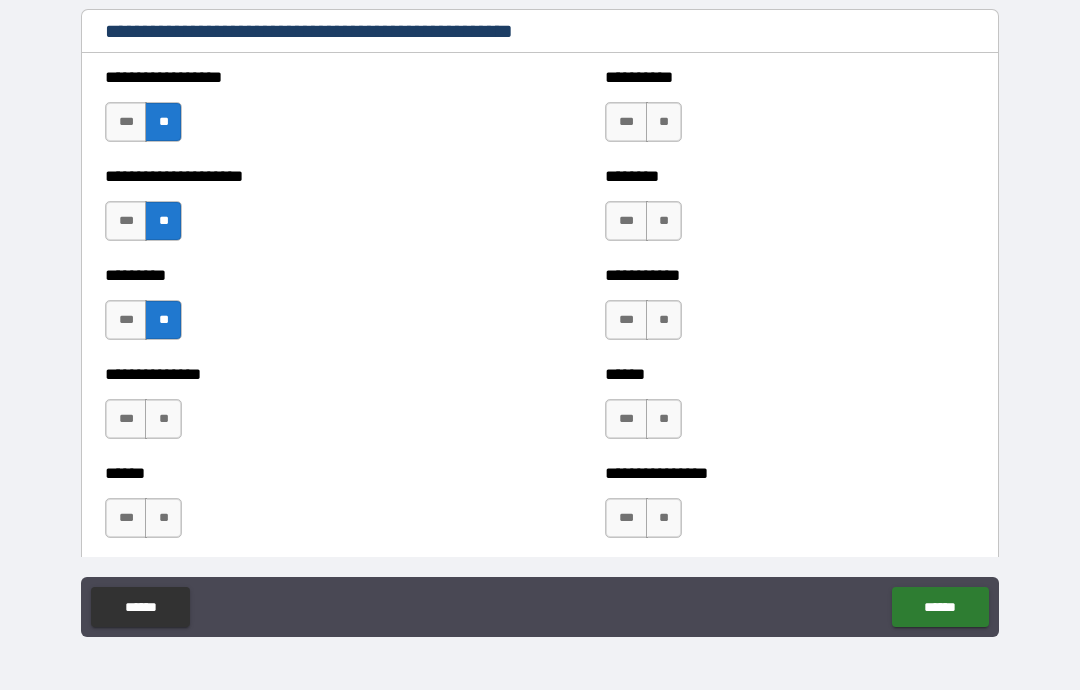 click on "**" at bounding box center (163, 419) 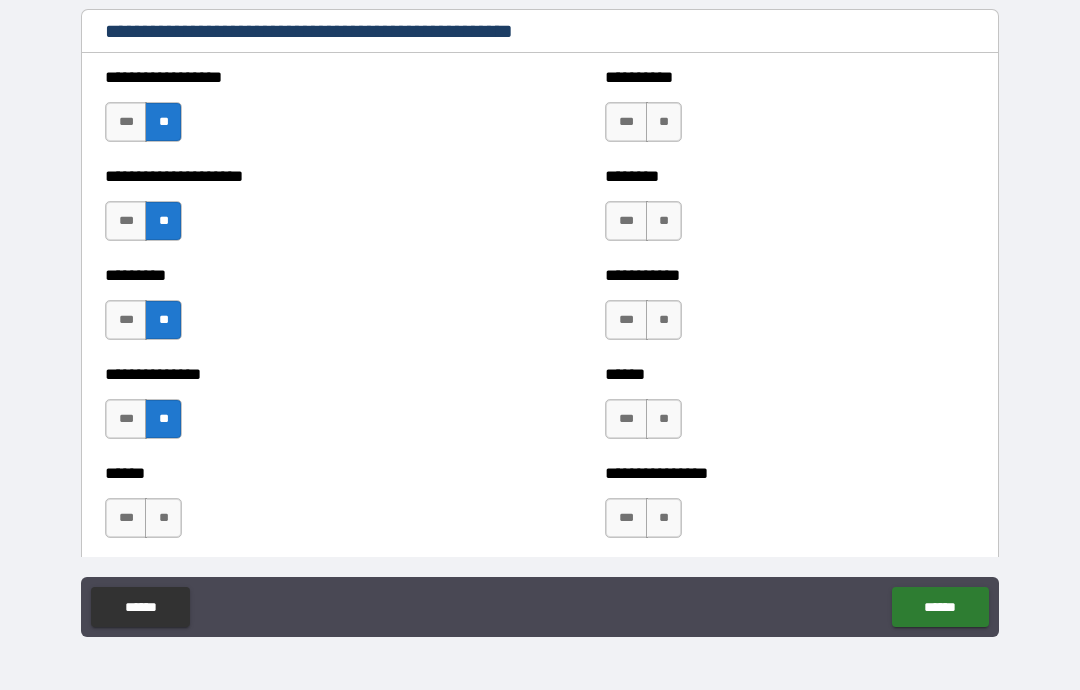 click on "**" at bounding box center [163, 518] 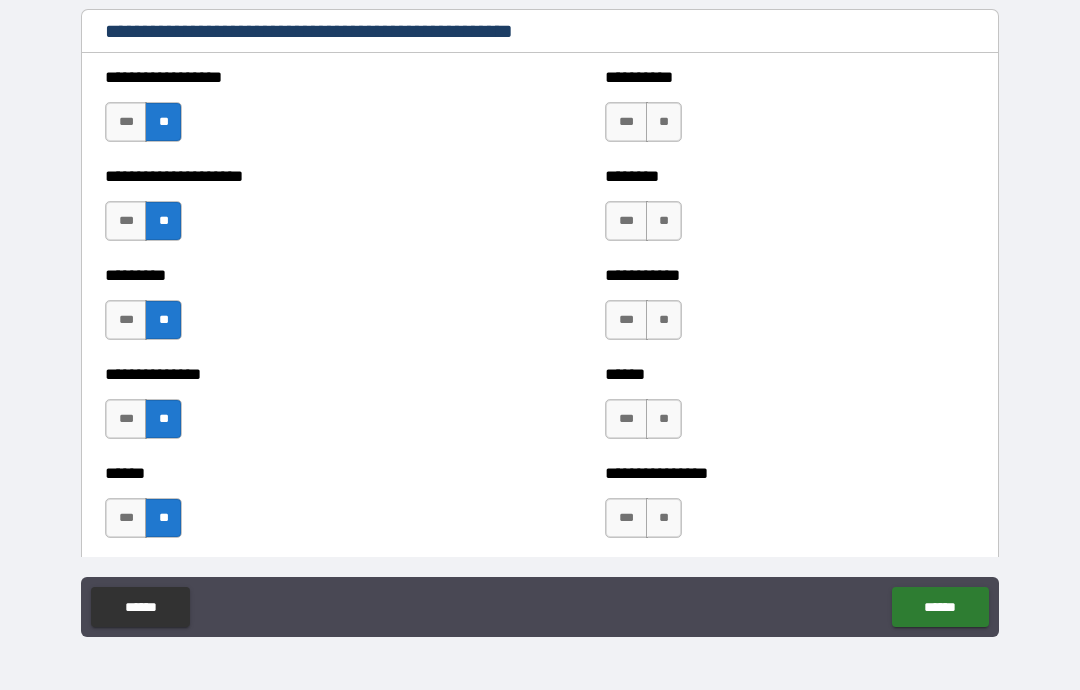 click on "**" at bounding box center (664, 122) 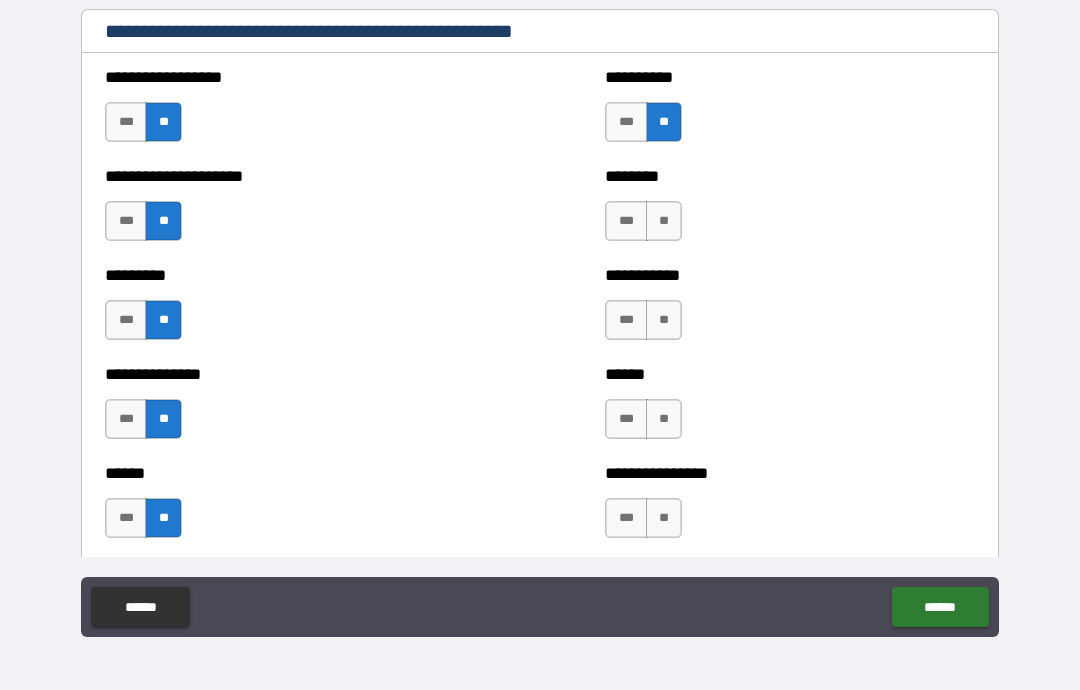 click on "**" at bounding box center (664, 221) 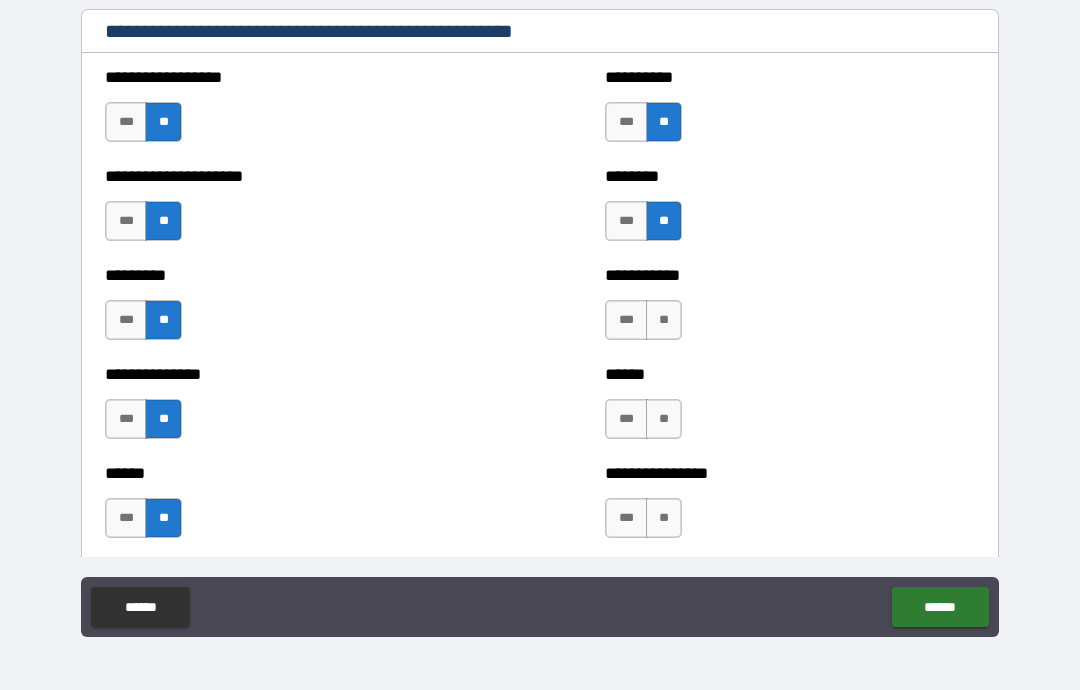 click on "**" at bounding box center [664, 320] 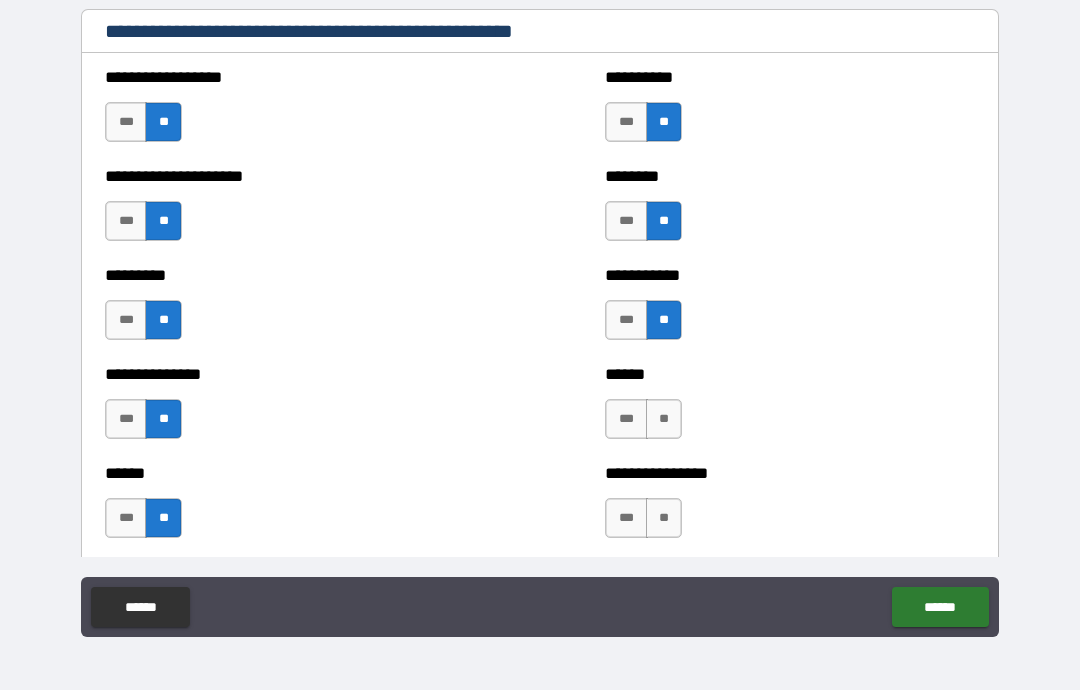 click on "**" at bounding box center [664, 419] 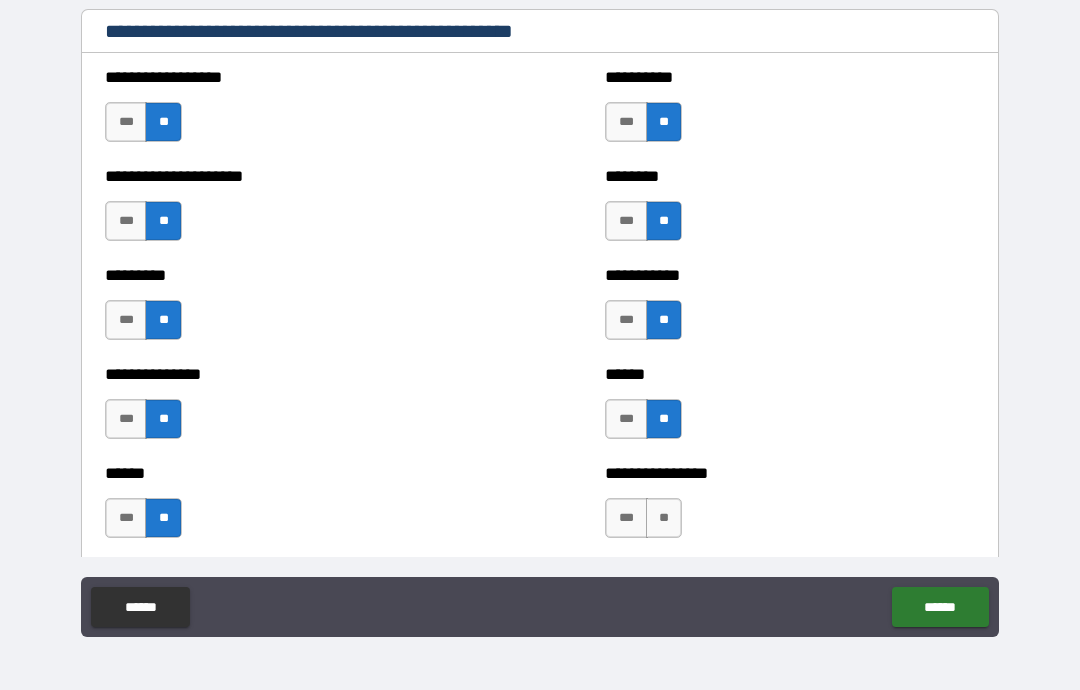 click on "**" at bounding box center [664, 518] 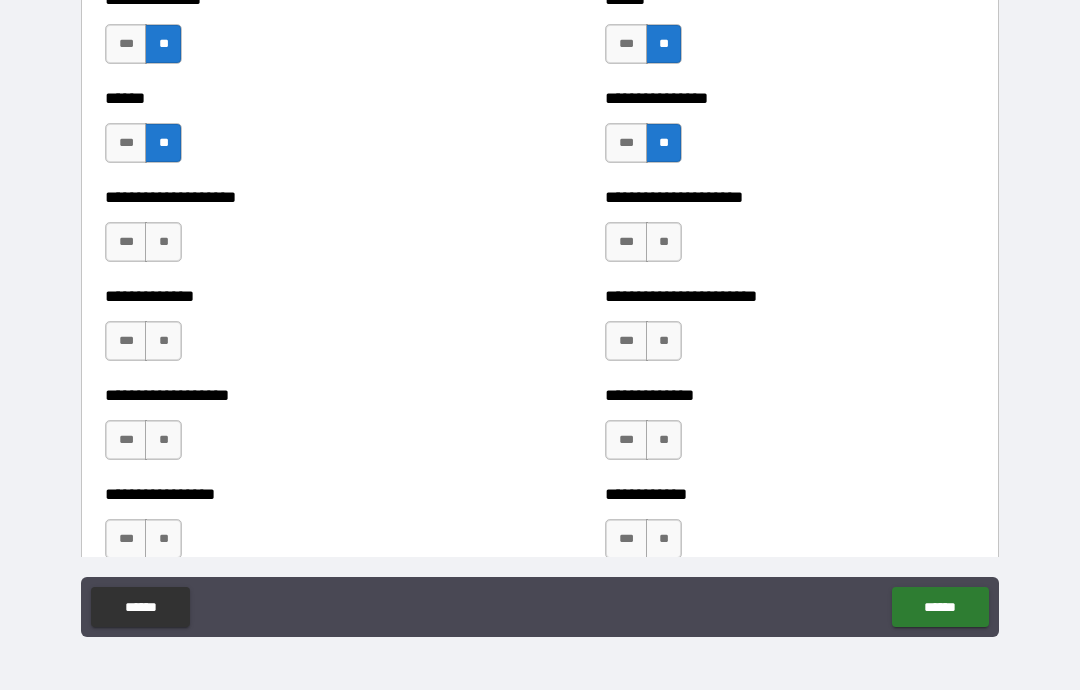 scroll, scrollTop: 2656, scrollLeft: 0, axis: vertical 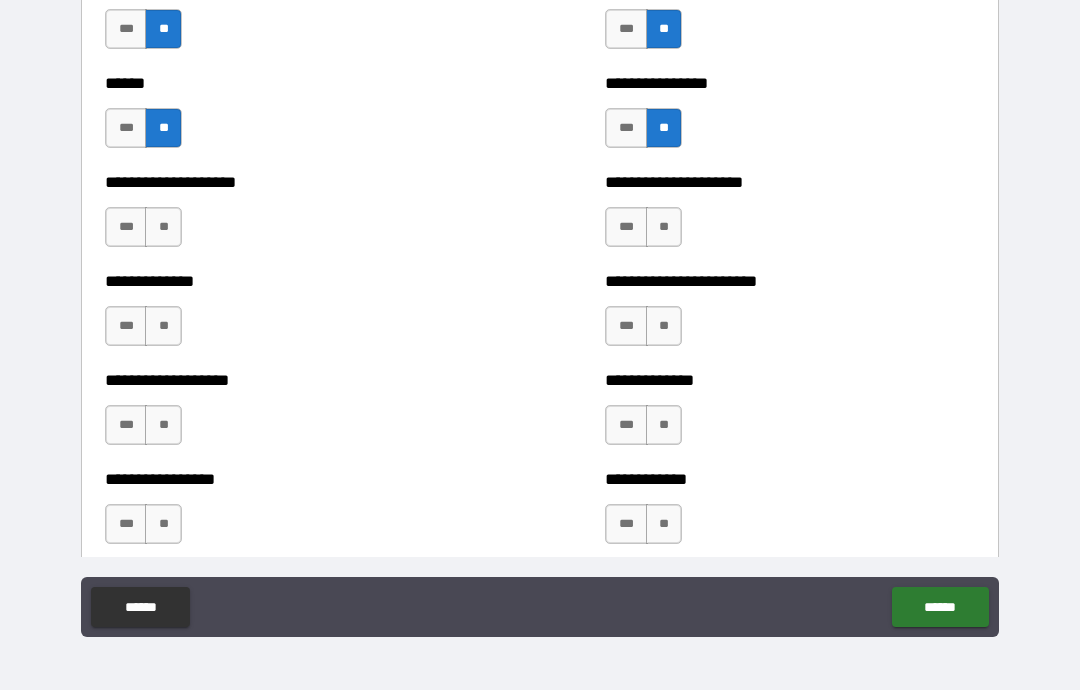 click on "**" at bounding box center [163, 227] 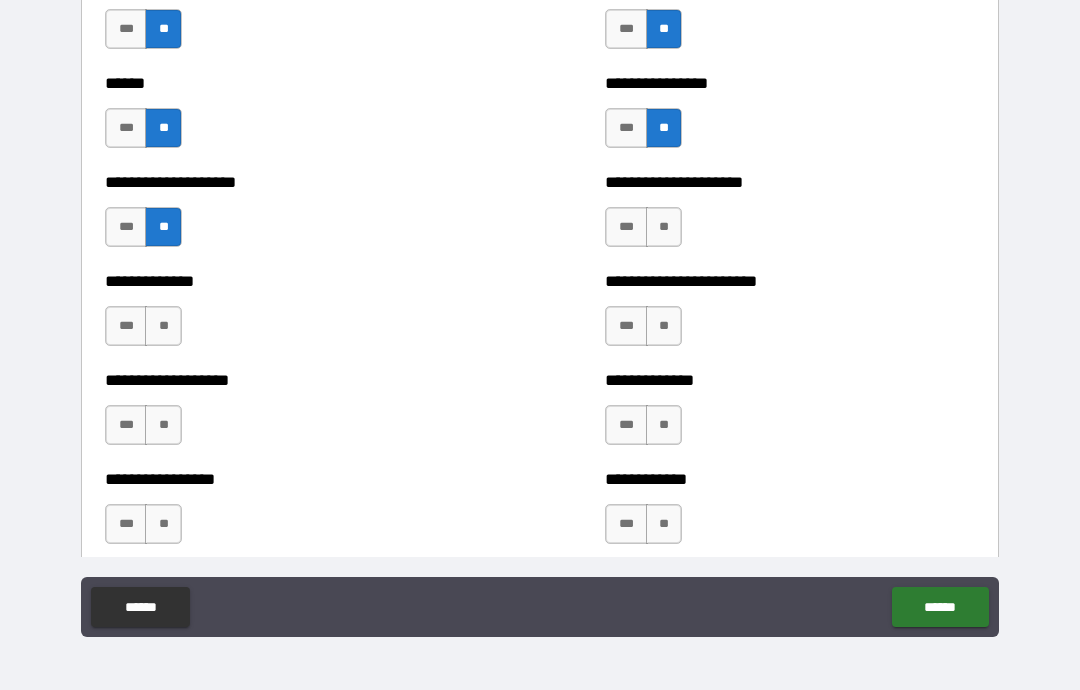 click on "**" at bounding box center [163, 326] 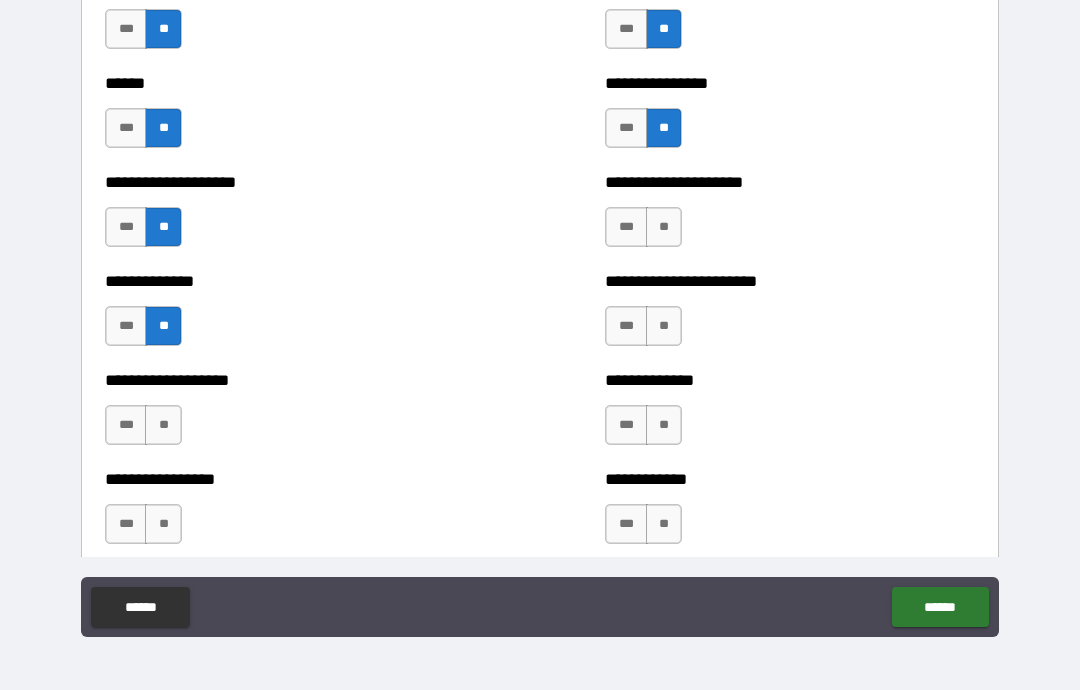 click on "**" at bounding box center (163, 425) 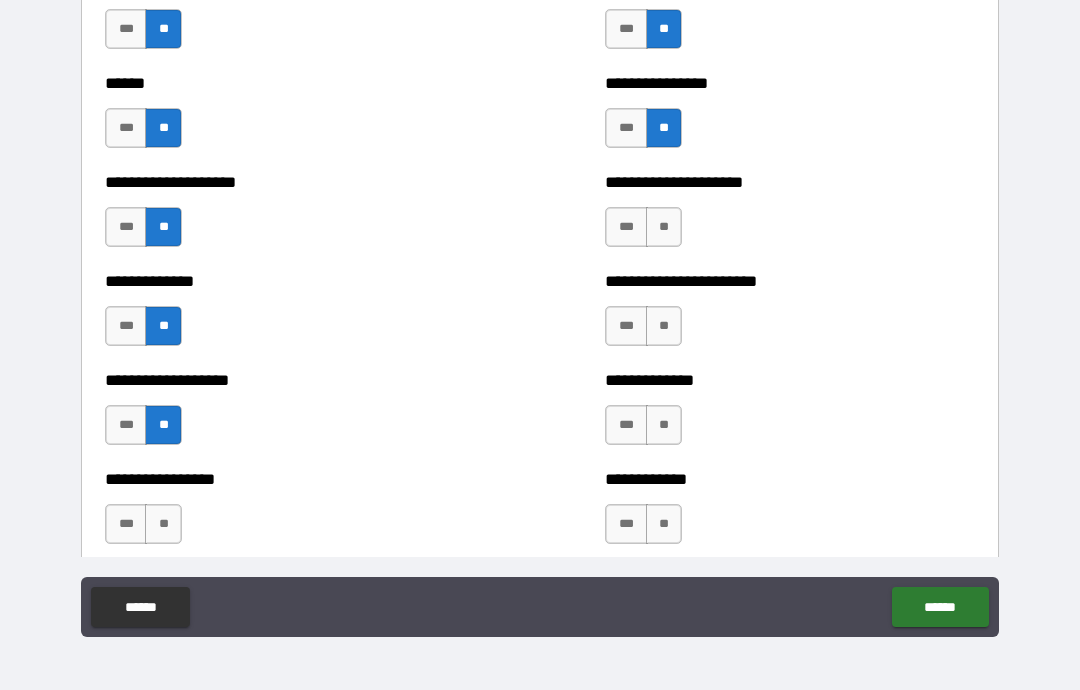 click on "**" at bounding box center (163, 524) 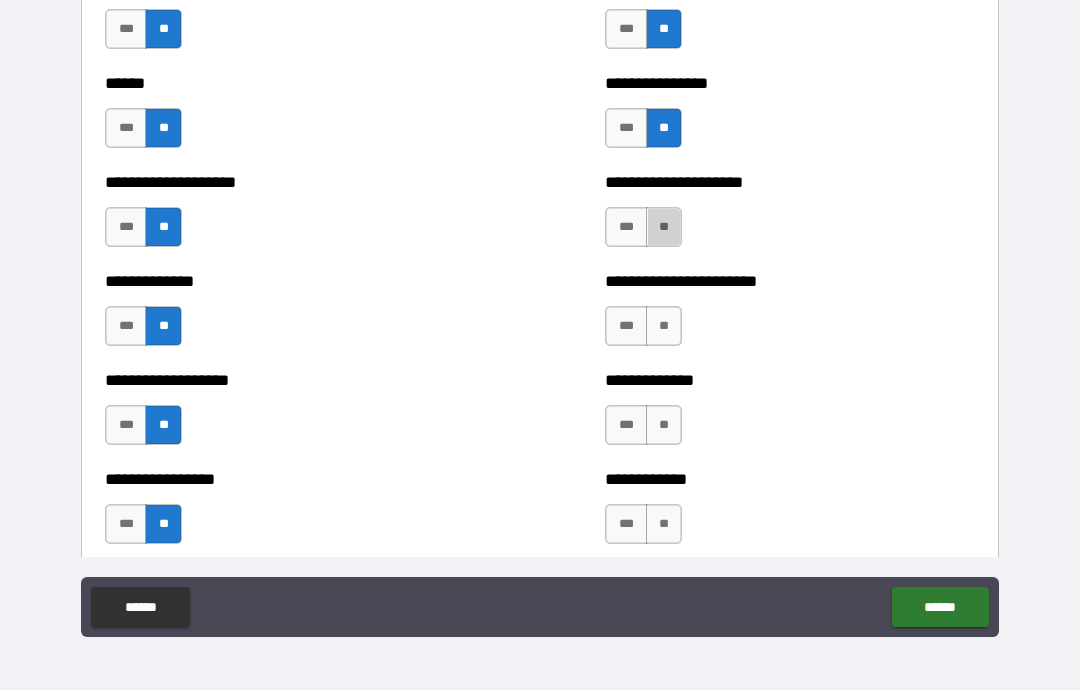 click on "**" at bounding box center (664, 227) 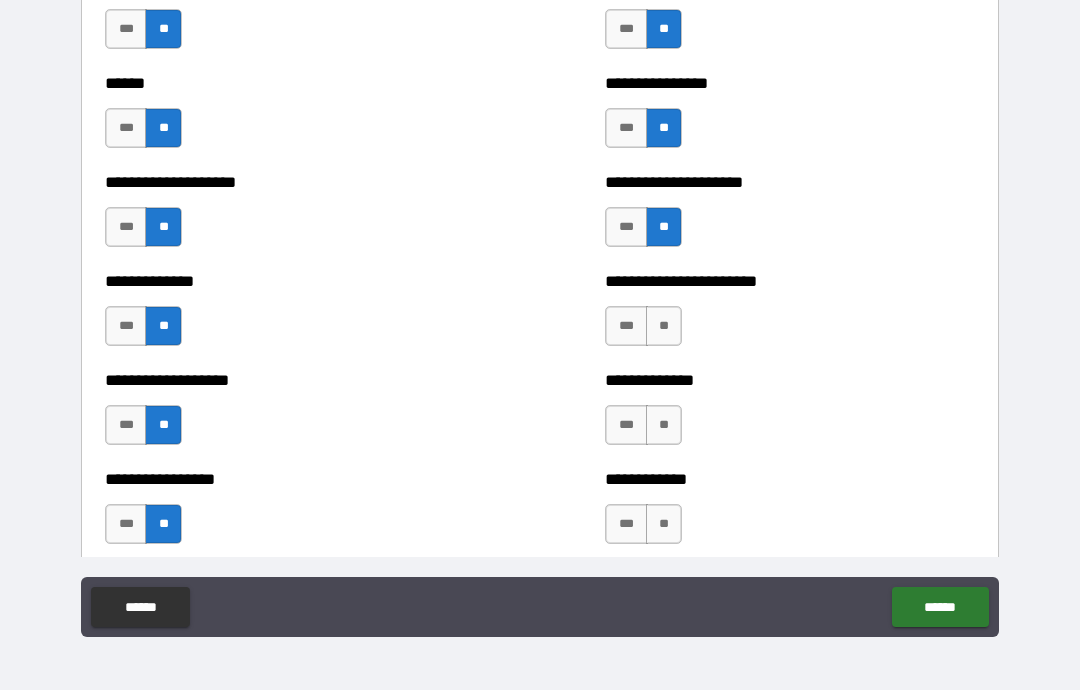 click on "**" at bounding box center (664, 326) 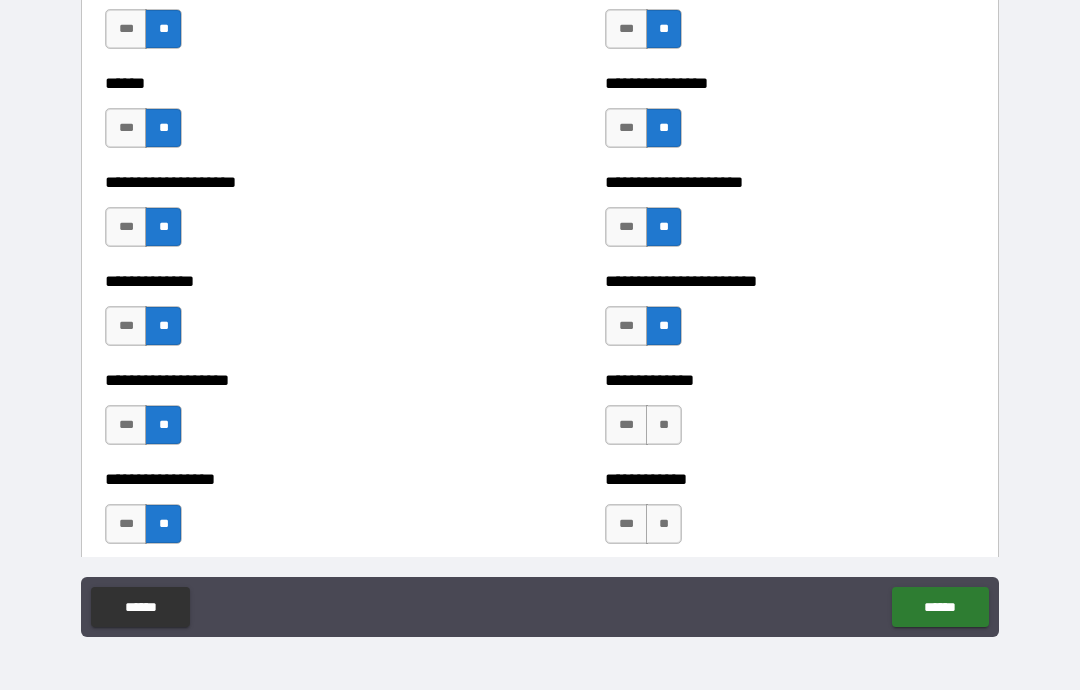 click on "**" at bounding box center (664, 425) 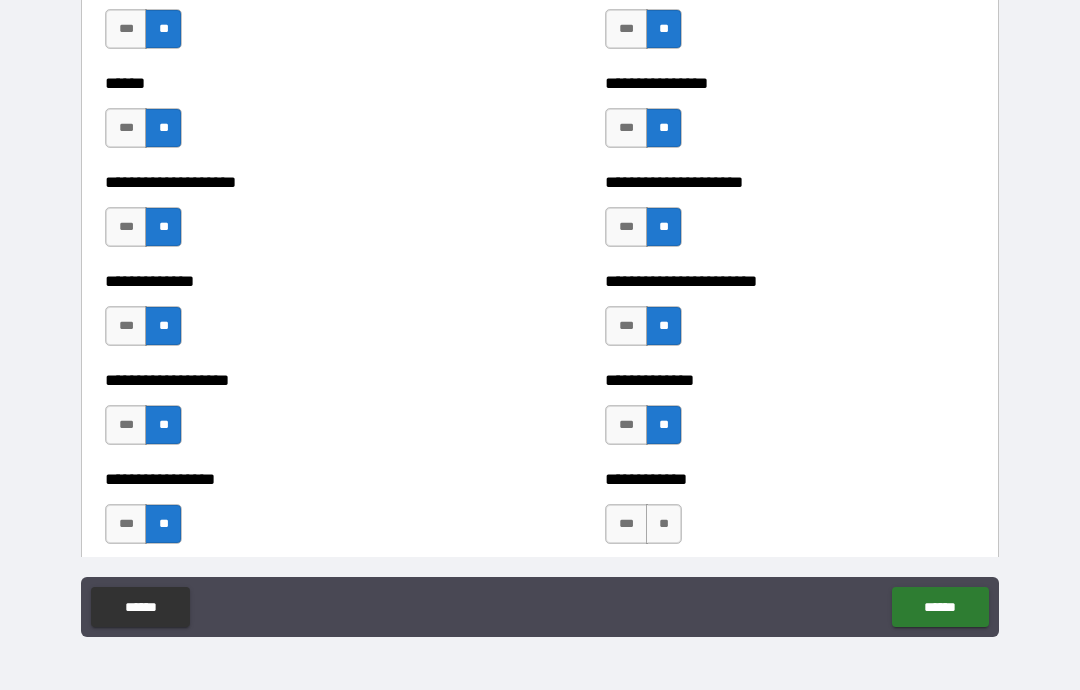 click on "**" at bounding box center [664, 524] 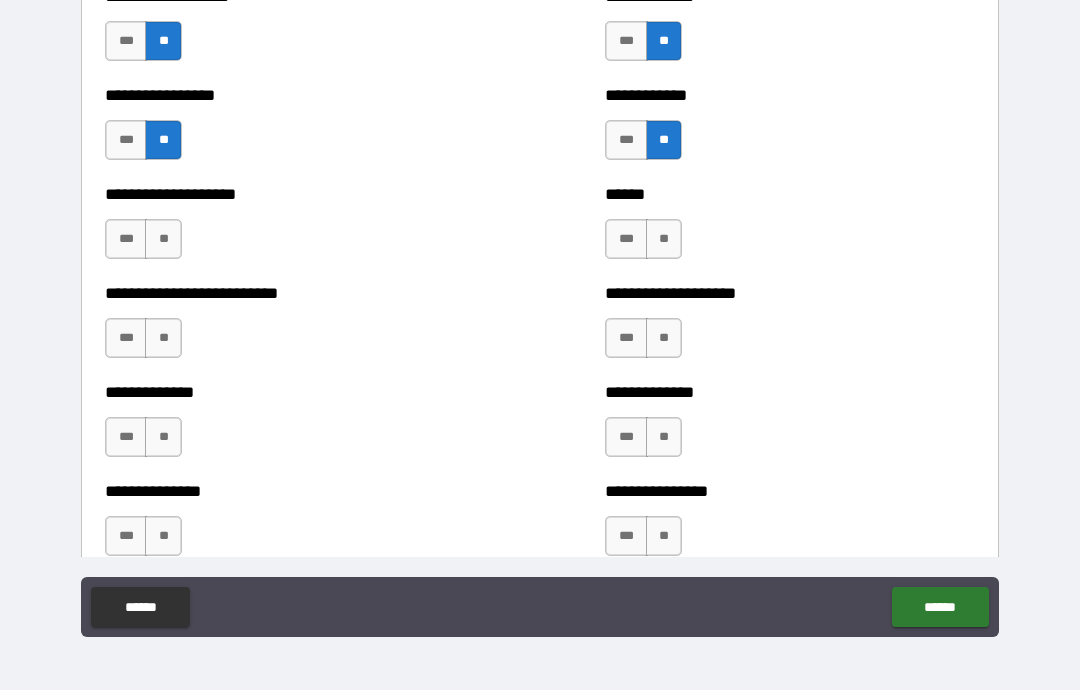 scroll, scrollTop: 3050, scrollLeft: 0, axis: vertical 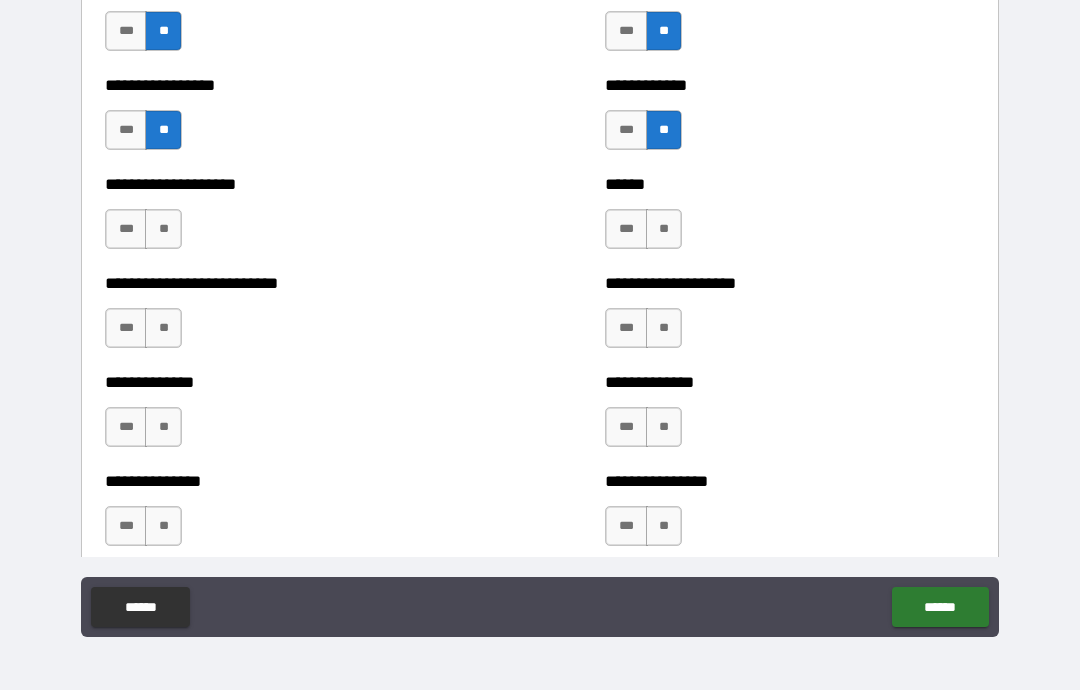 click on "**" at bounding box center (163, 229) 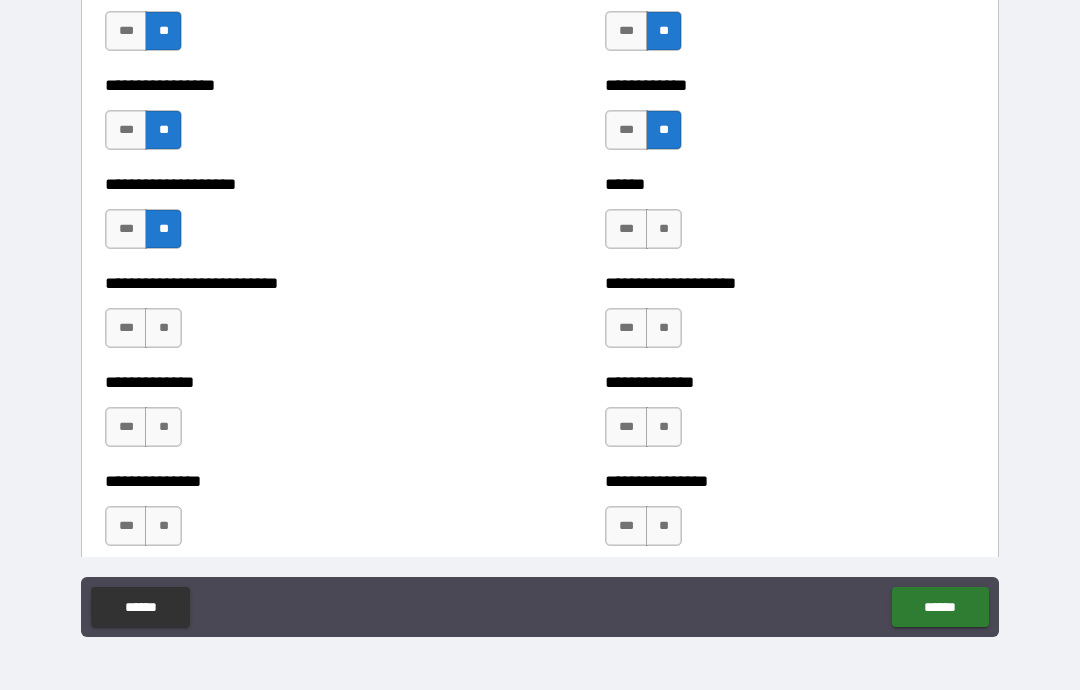 click on "**" at bounding box center (163, 328) 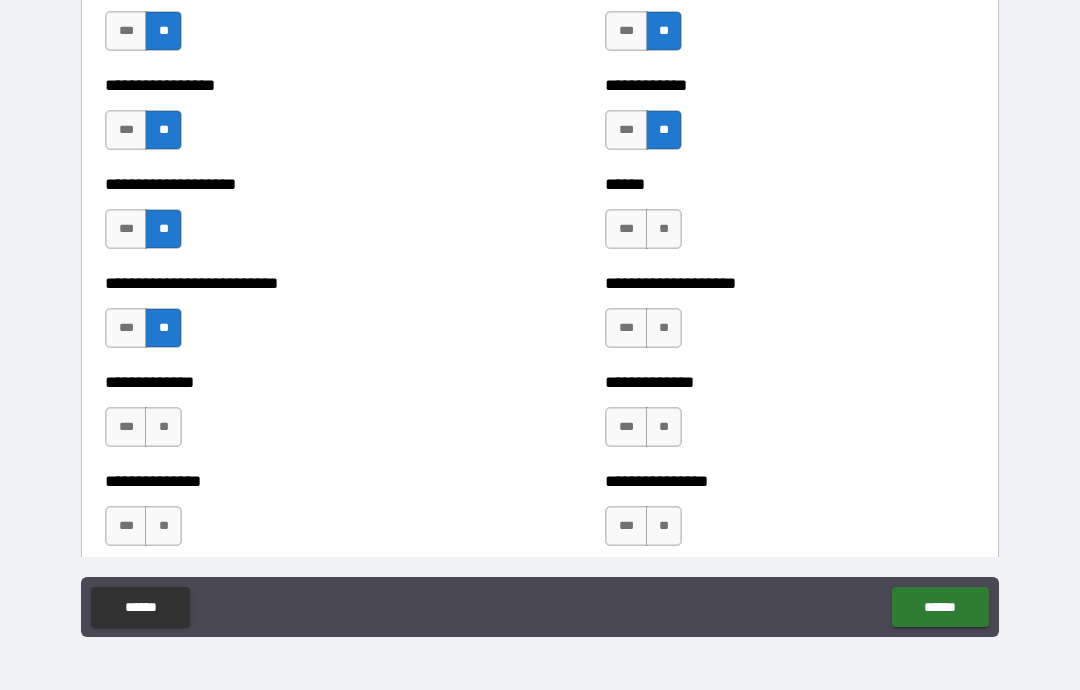 click on "**" at bounding box center [664, 229] 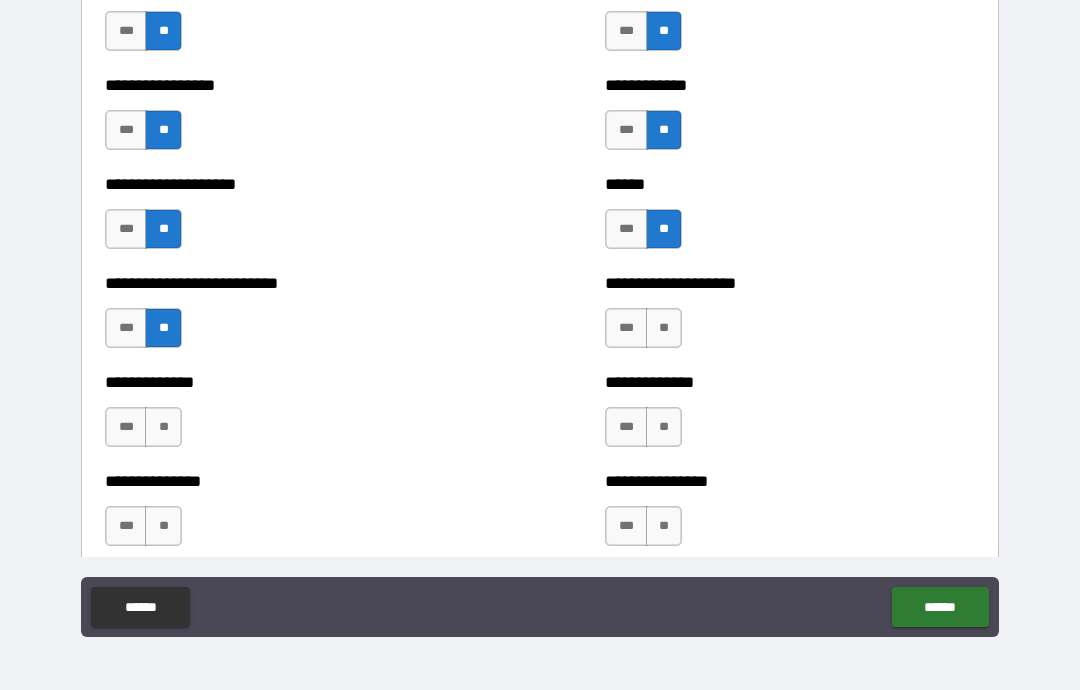 click on "**" at bounding box center (664, 328) 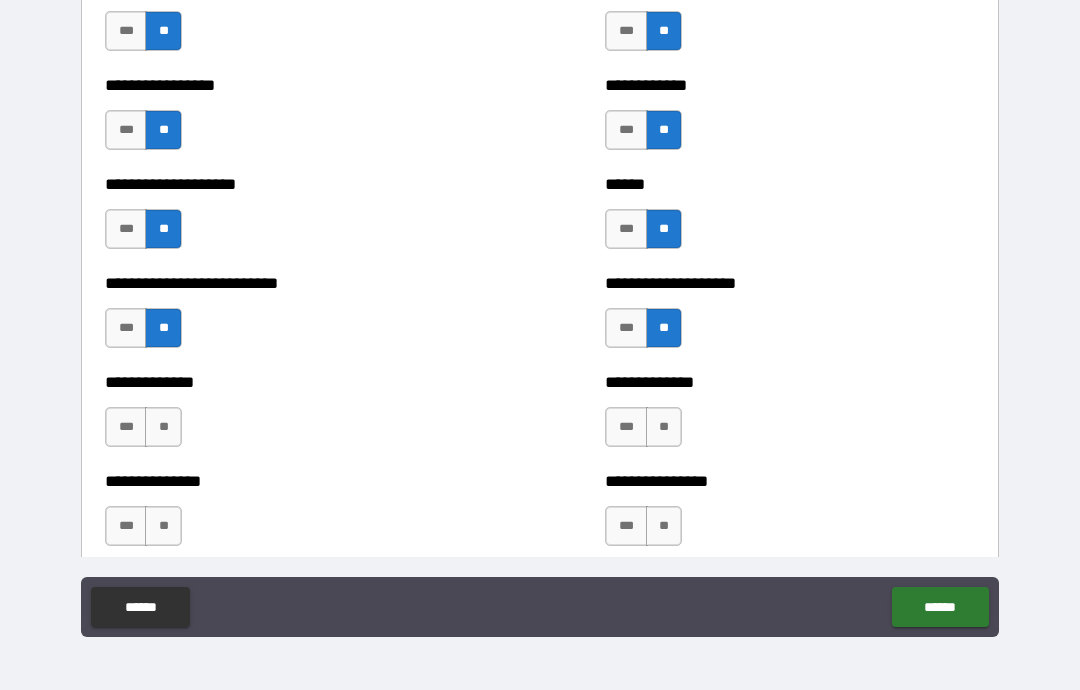 click on "**" at bounding box center (664, 427) 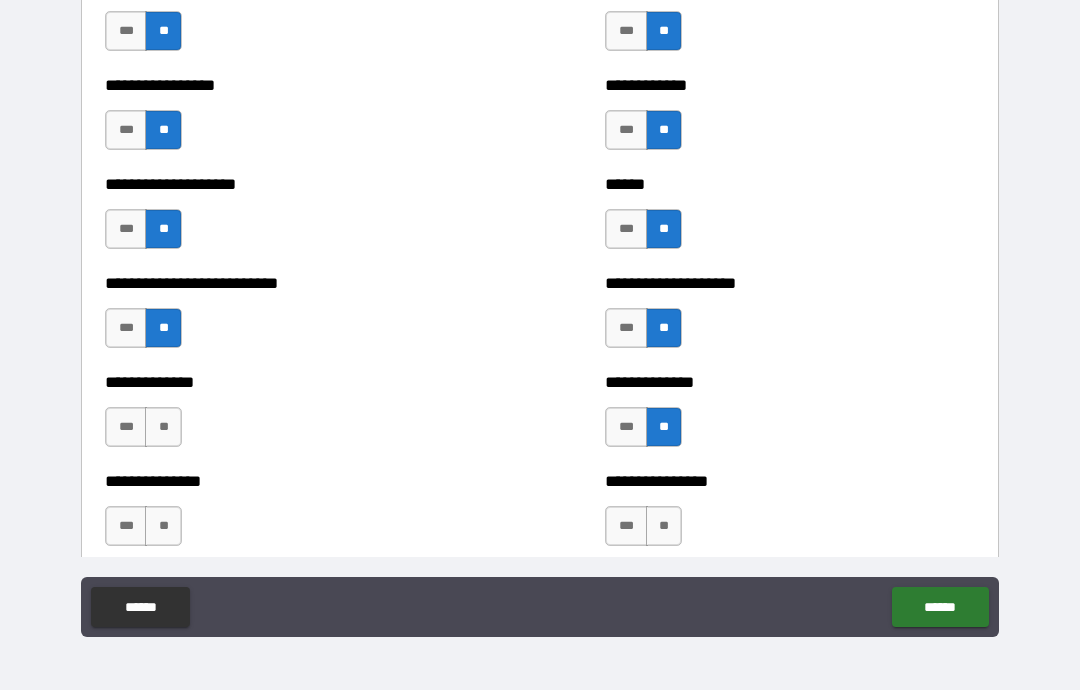 click on "**" at bounding box center [664, 526] 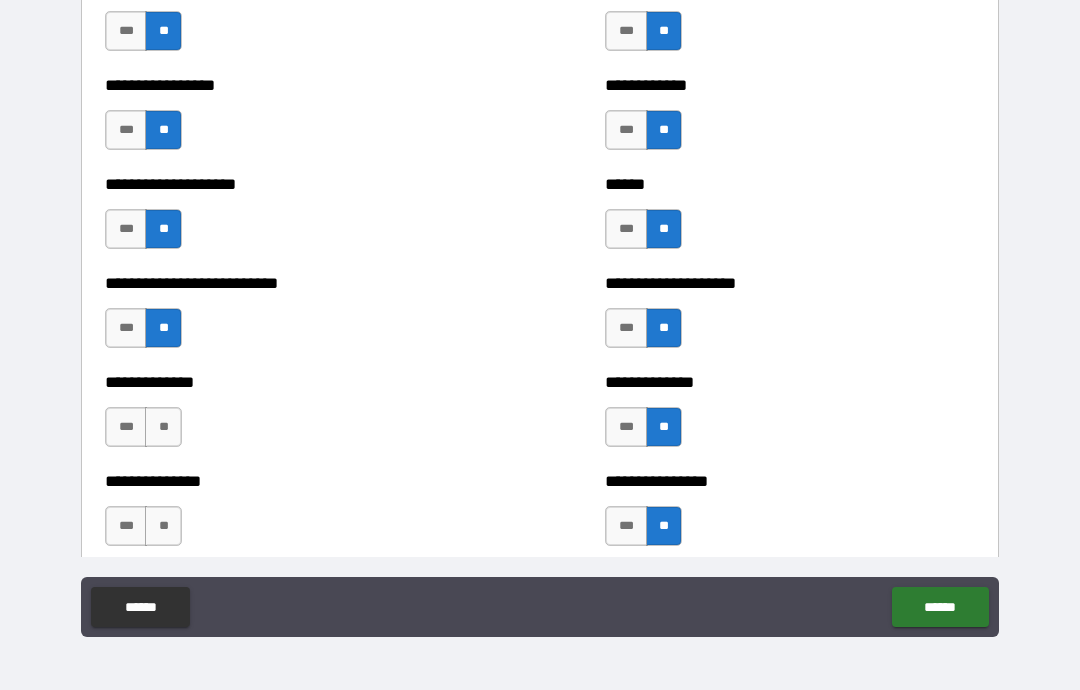click on "**" at bounding box center [163, 526] 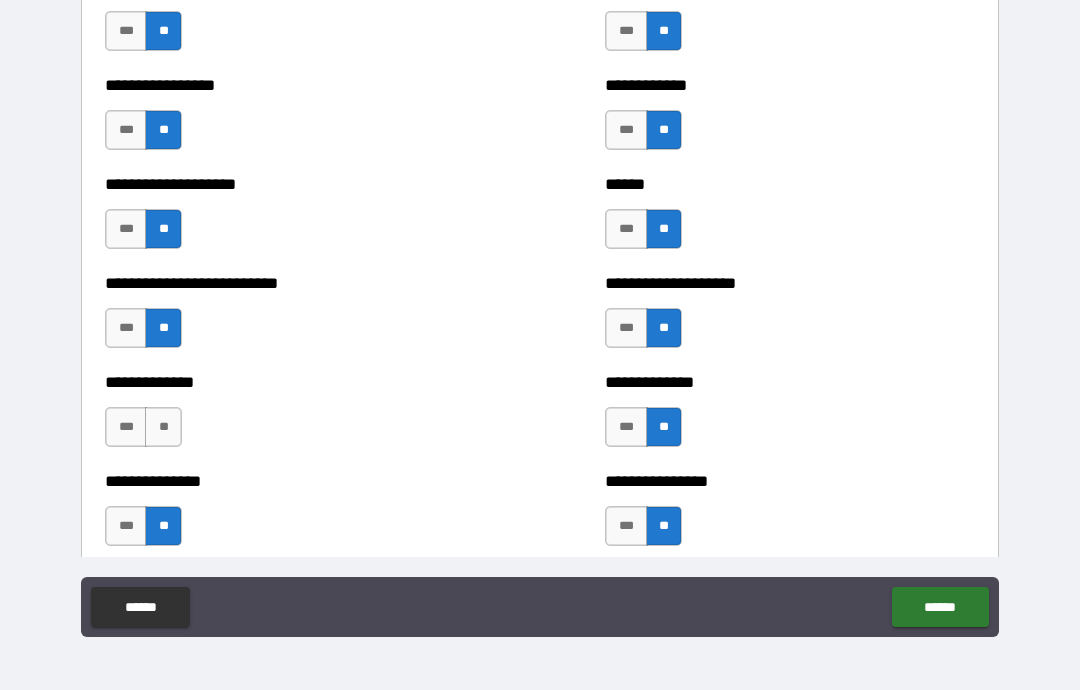 click on "**" at bounding box center (163, 427) 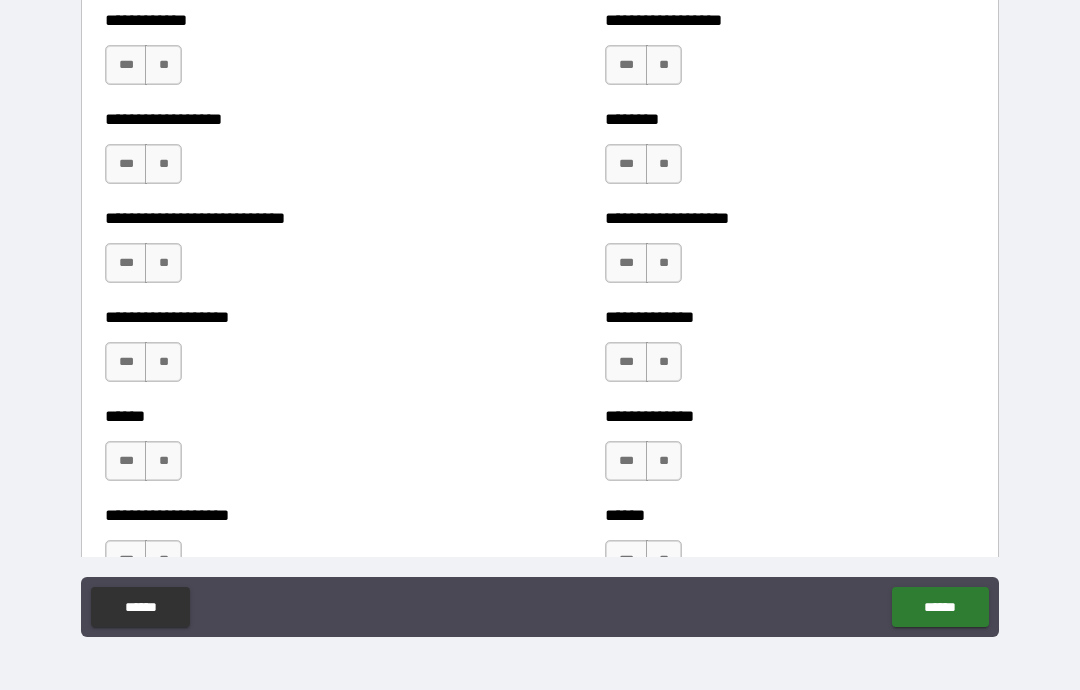 scroll, scrollTop: 3611, scrollLeft: 0, axis: vertical 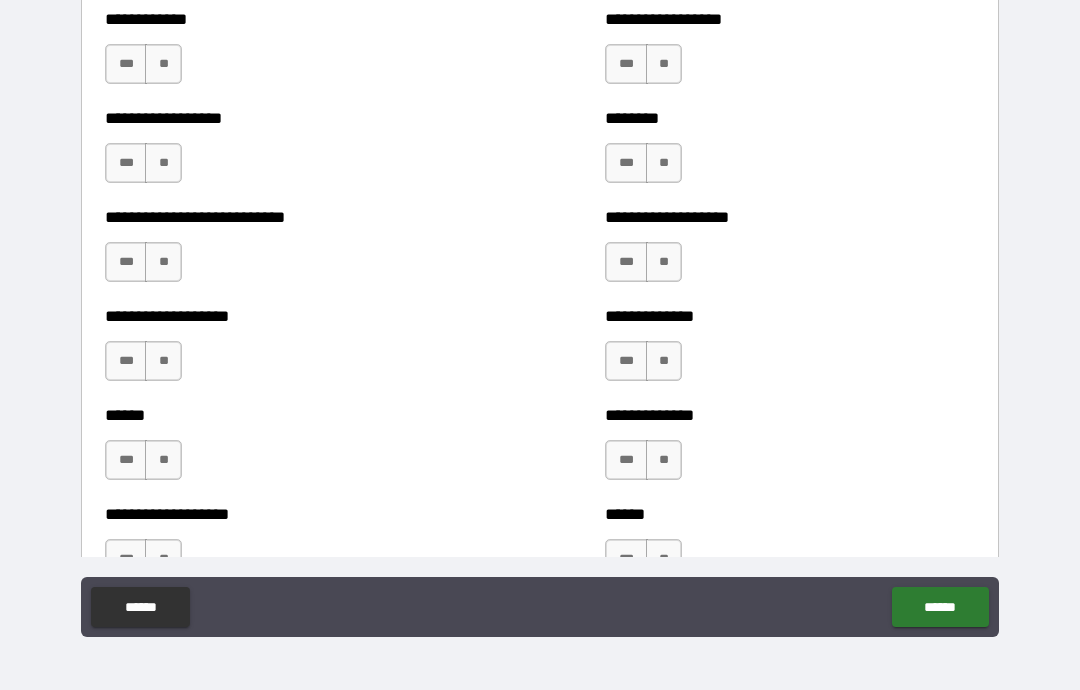 click on "**" at bounding box center [163, 64] 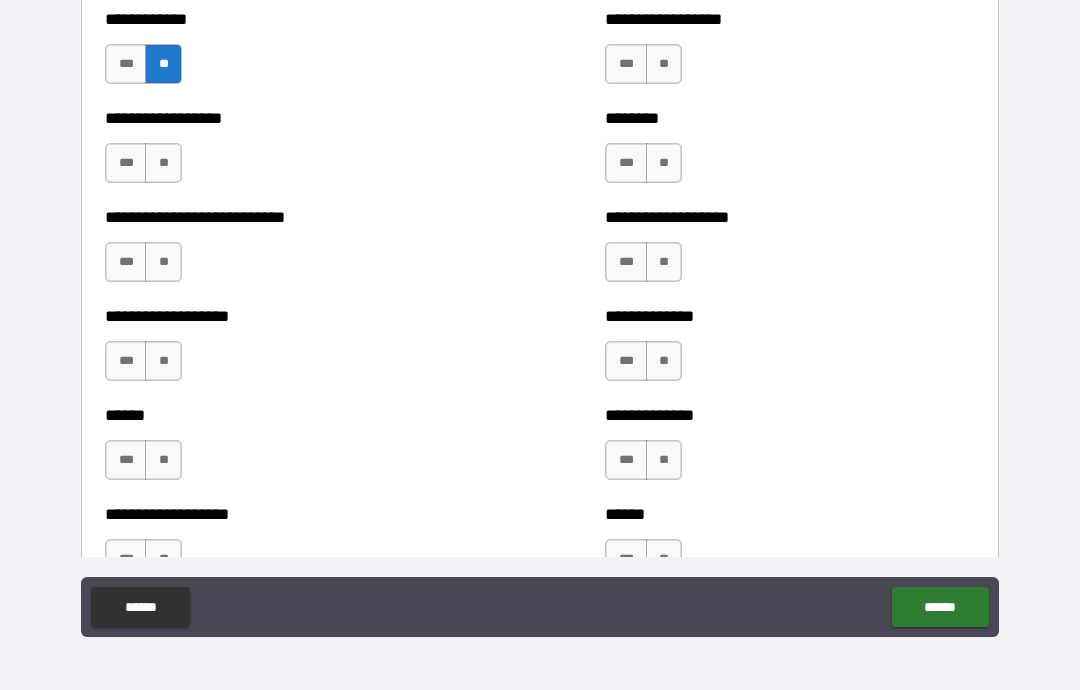 click on "**" at bounding box center (163, 163) 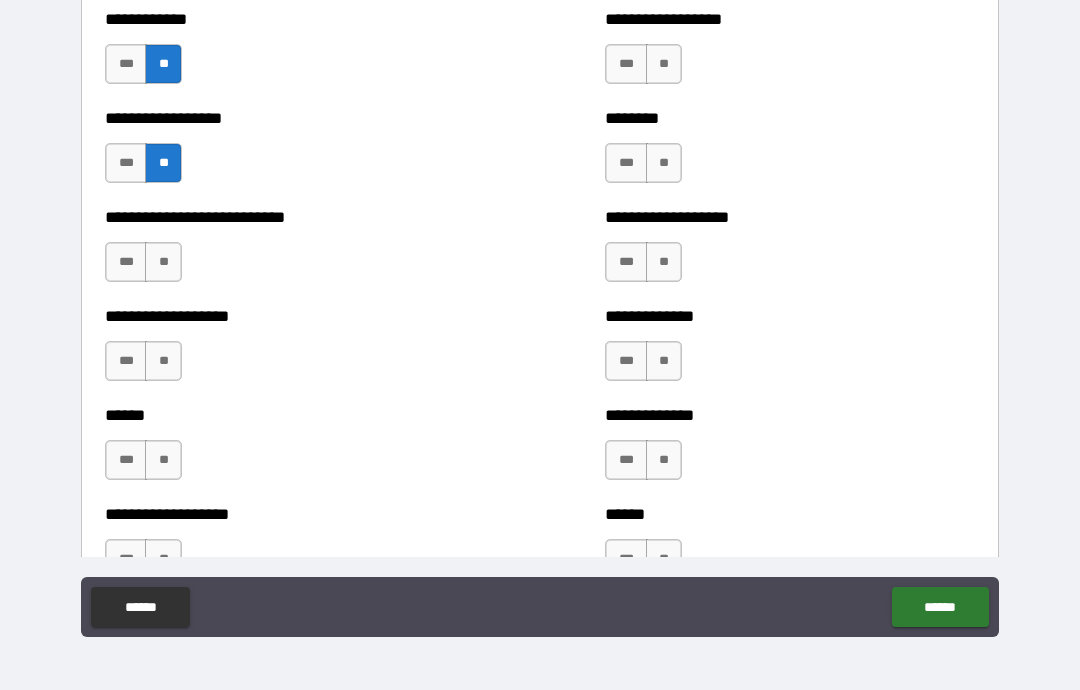 click on "**" at bounding box center [163, 262] 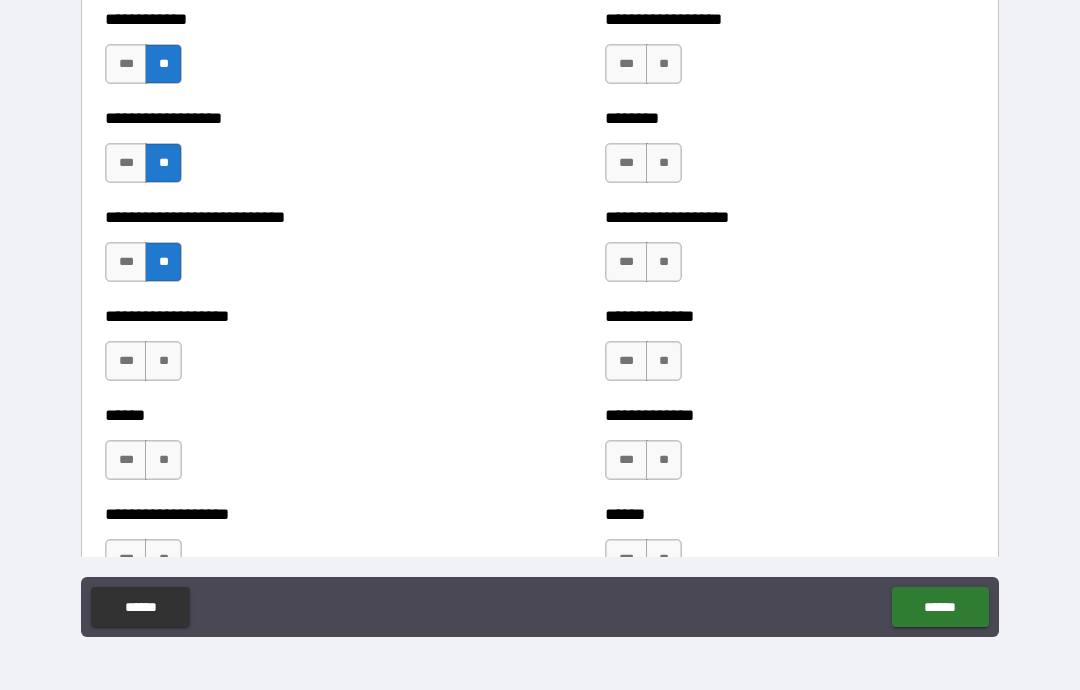 click on "**" at bounding box center (163, 361) 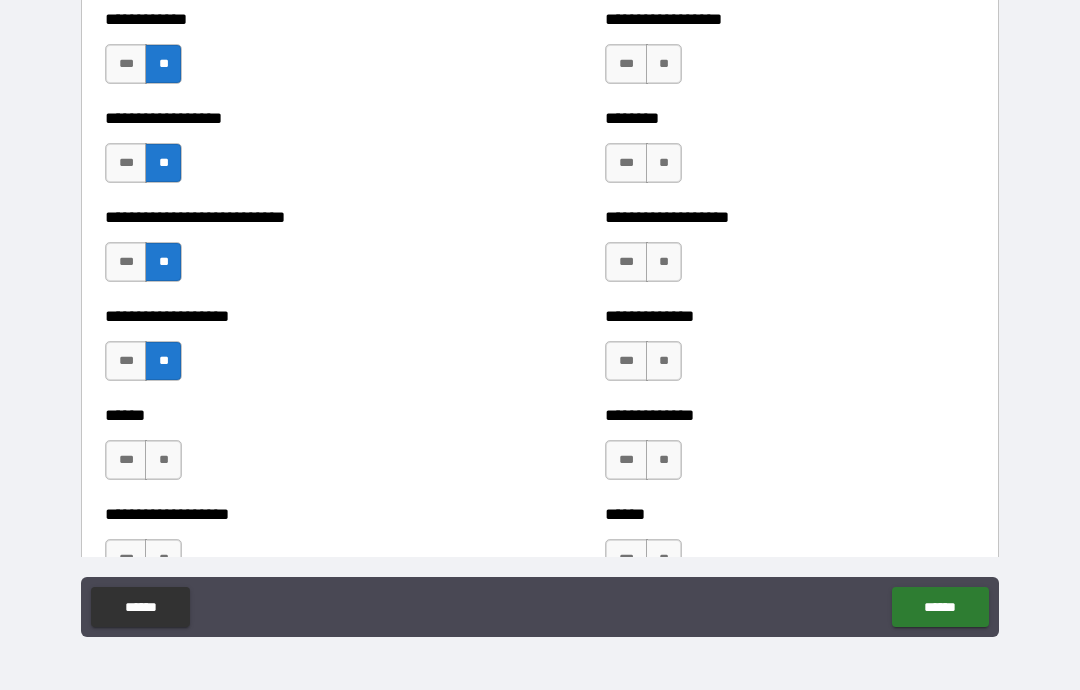 click on "**" at bounding box center (163, 460) 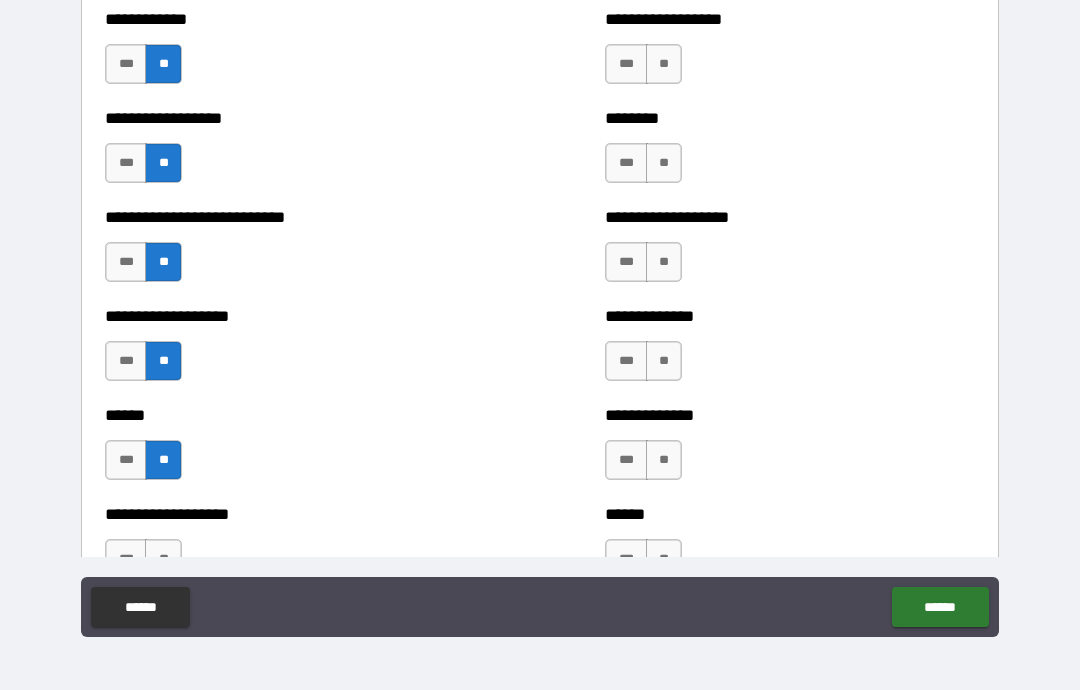 click on "**" at bounding box center (664, 64) 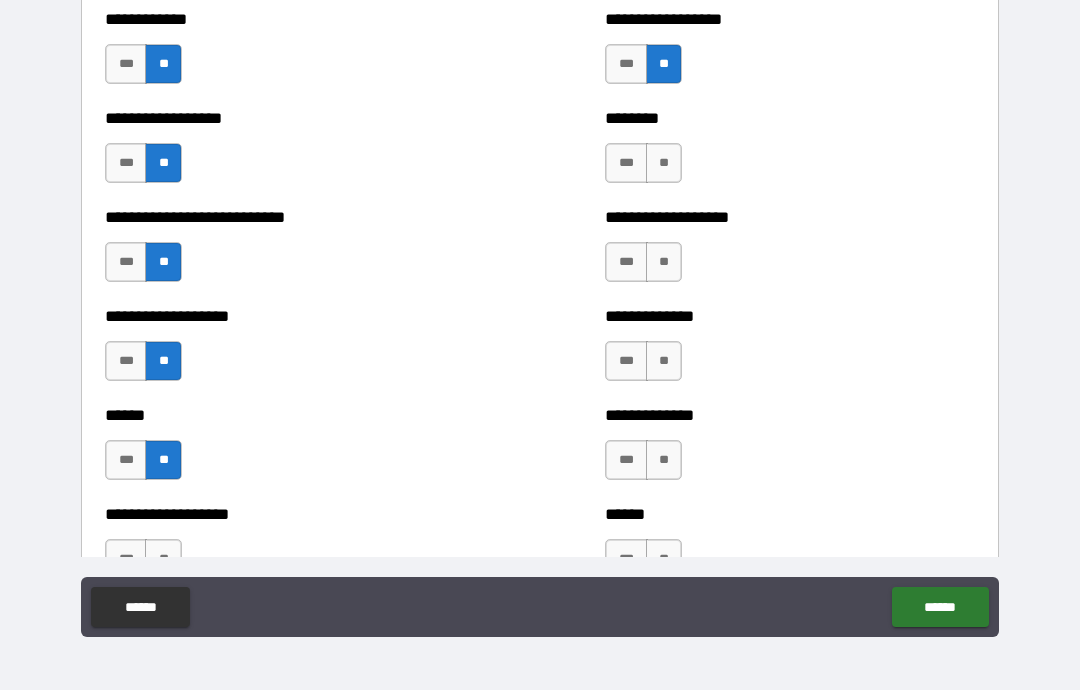 click on "**" at bounding box center [664, 163] 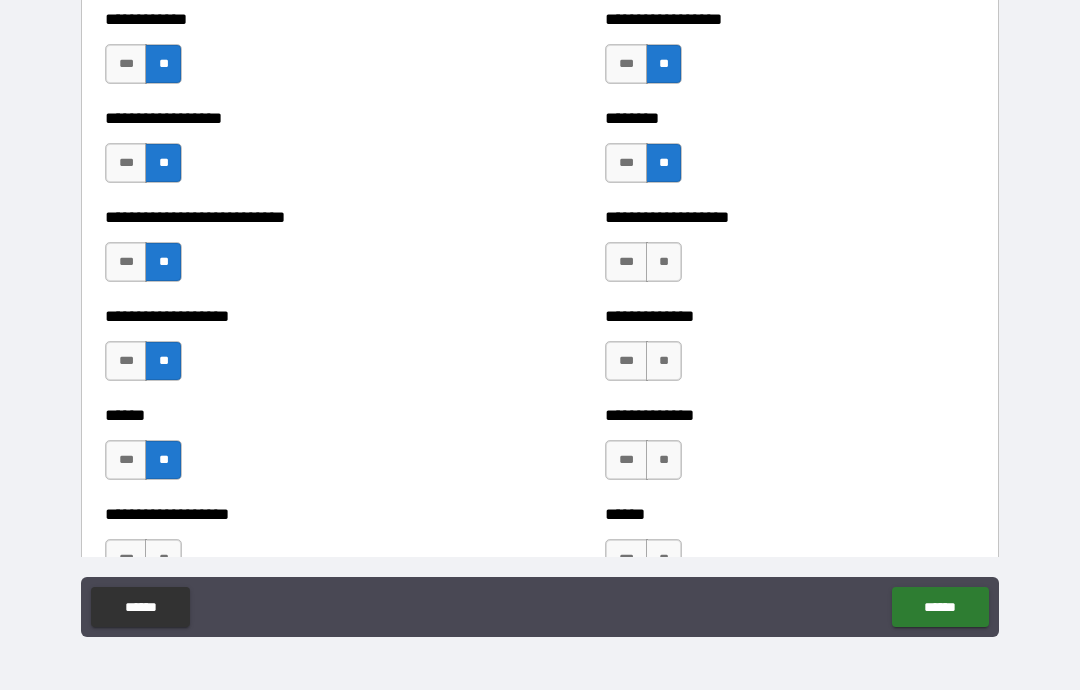 click on "**" at bounding box center (664, 262) 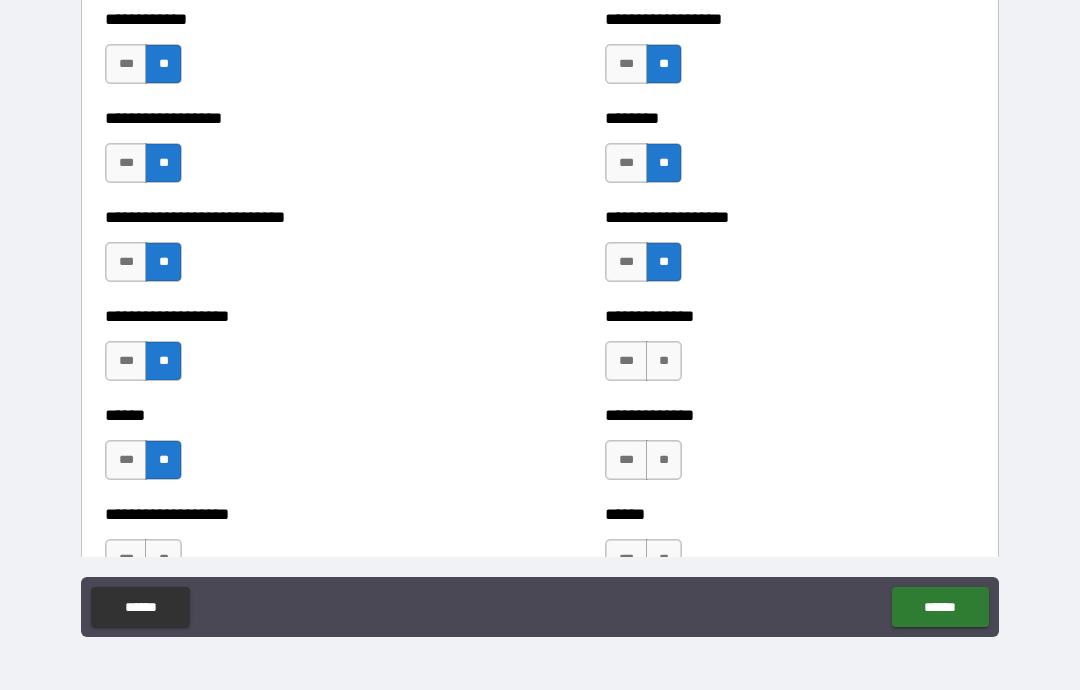 click on "**" at bounding box center (664, 361) 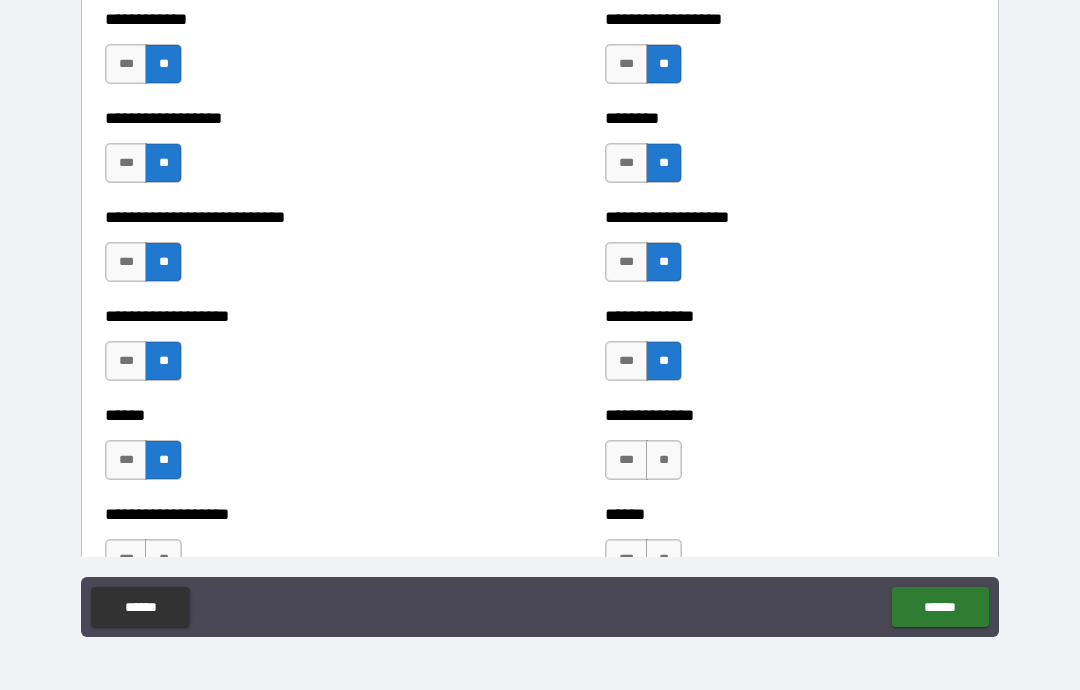 click on "**" at bounding box center (664, 460) 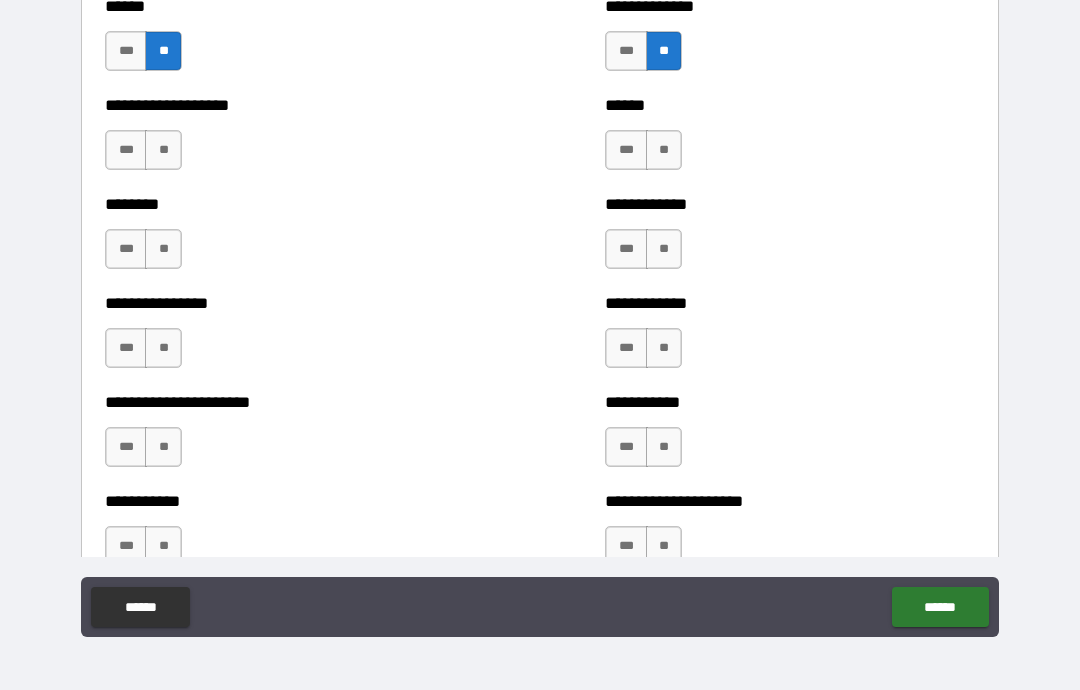 scroll, scrollTop: 4029, scrollLeft: 0, axis: vertical 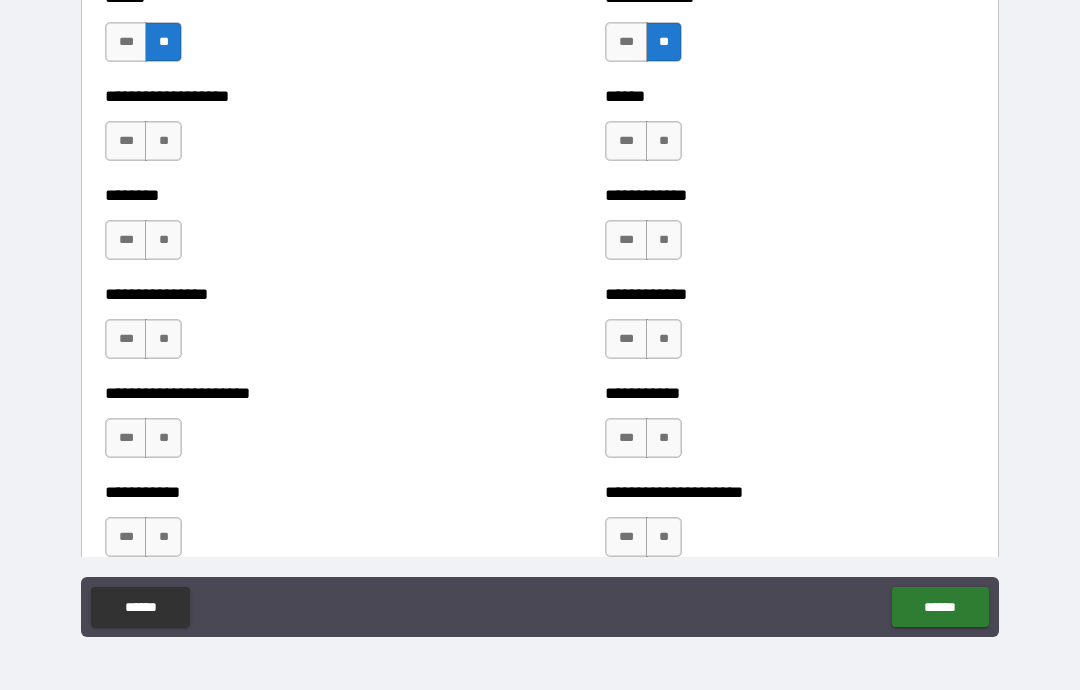 click on "**" at bounding box center [163, 141] 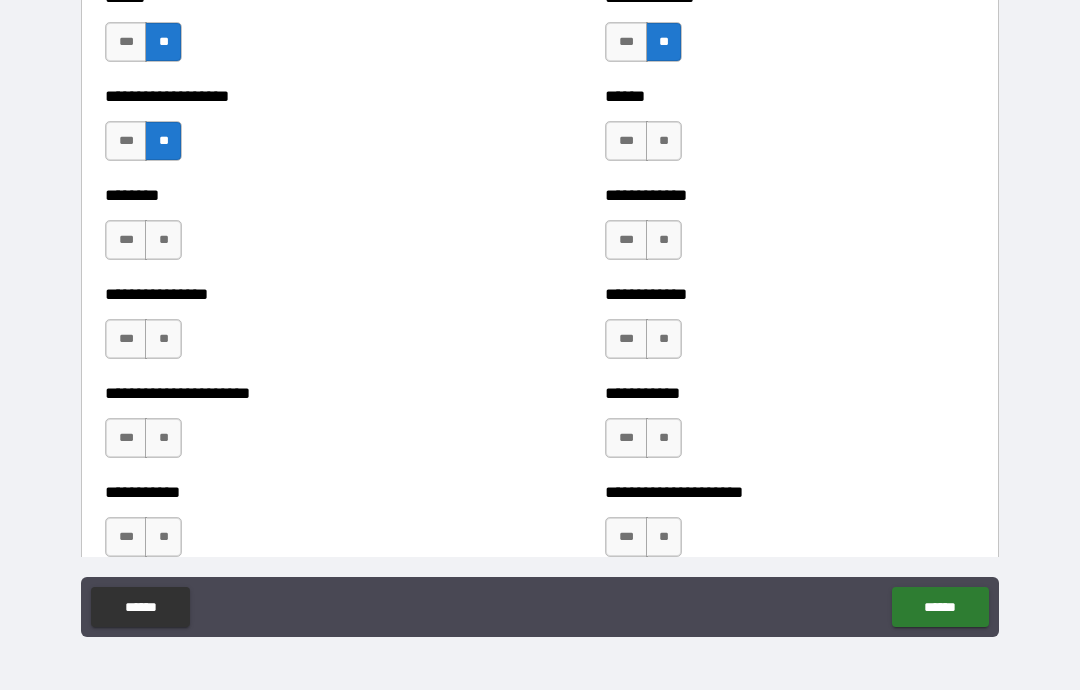 click on "**" at bounding box center (163, 240) 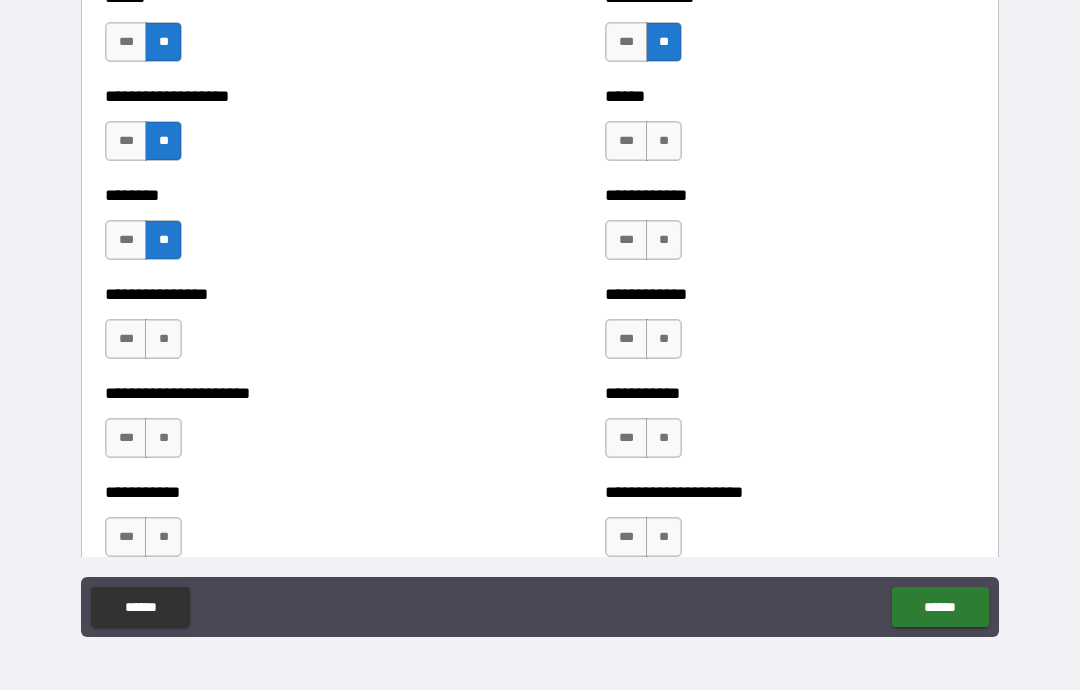 click on "**" at bounding box center (163, 339) 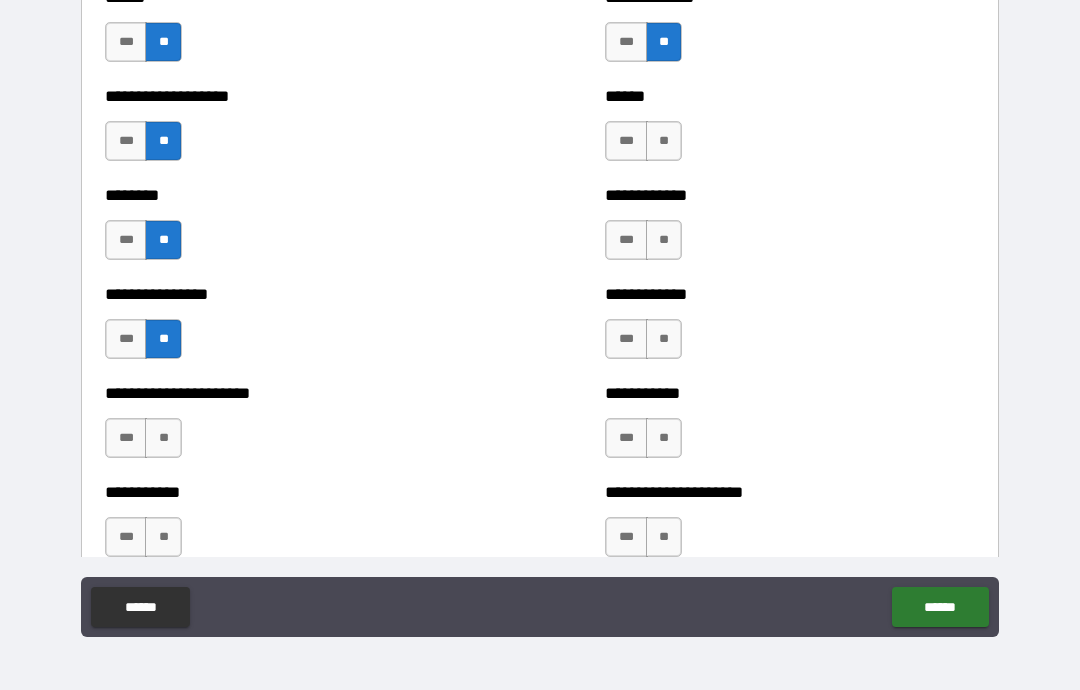 click on "**" at bounding box center [163, 438] 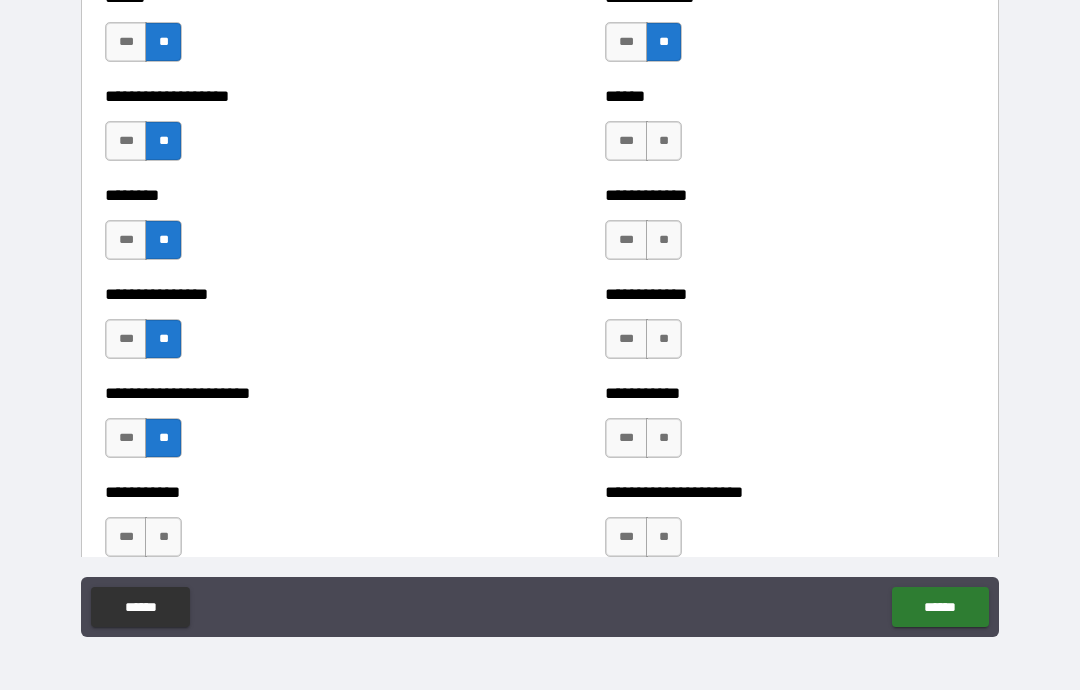 click on "**" at bounding box center (163, 537) 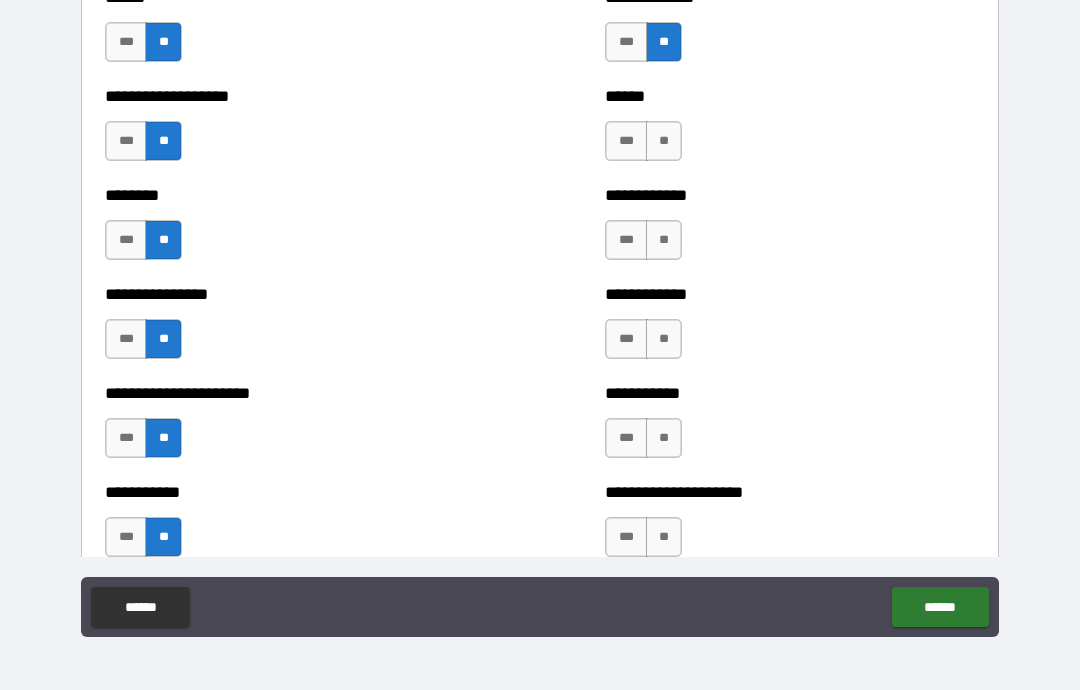 click on "**" at bounding box center [664, 537] 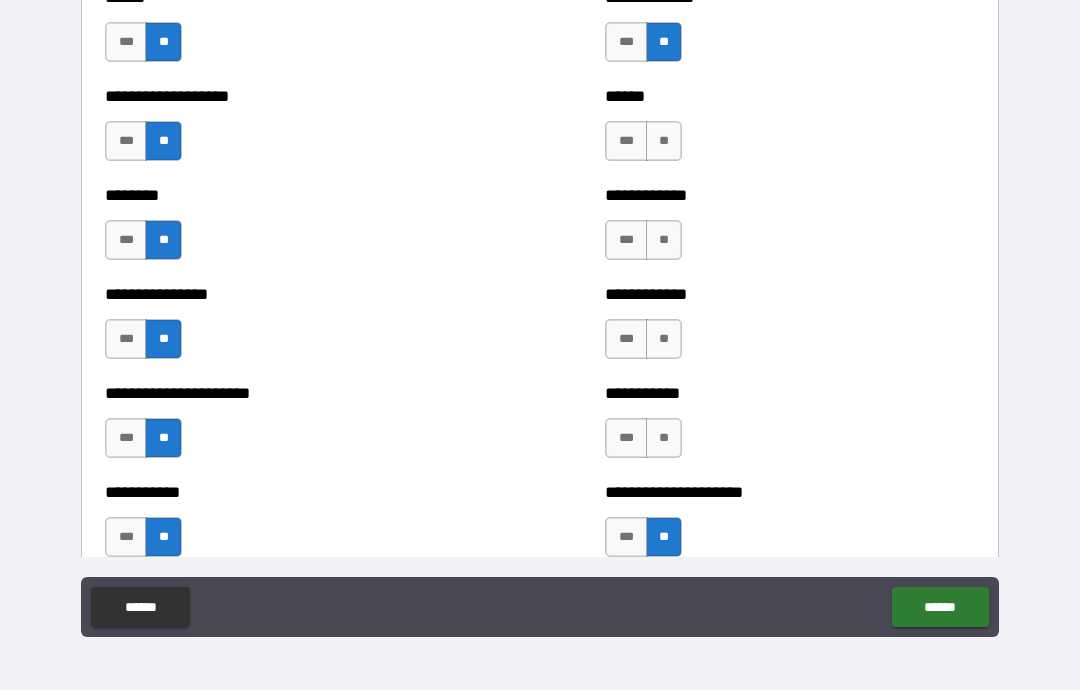 click on "**" at bounding box center (664, 438) 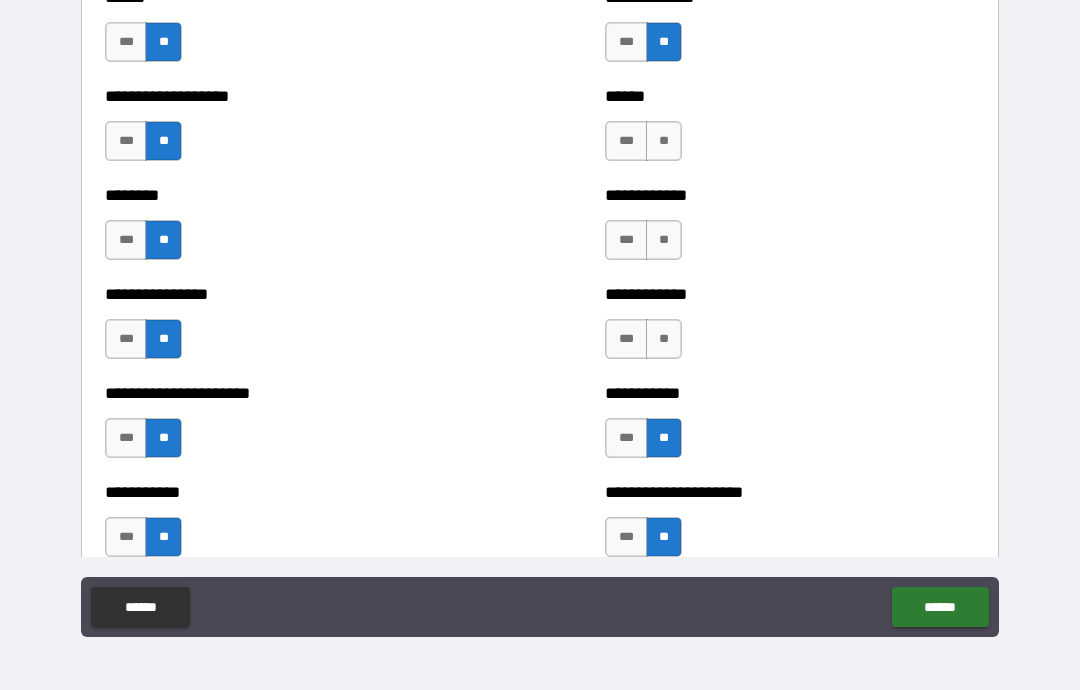 click on "**" at bounding box center (664, 339) 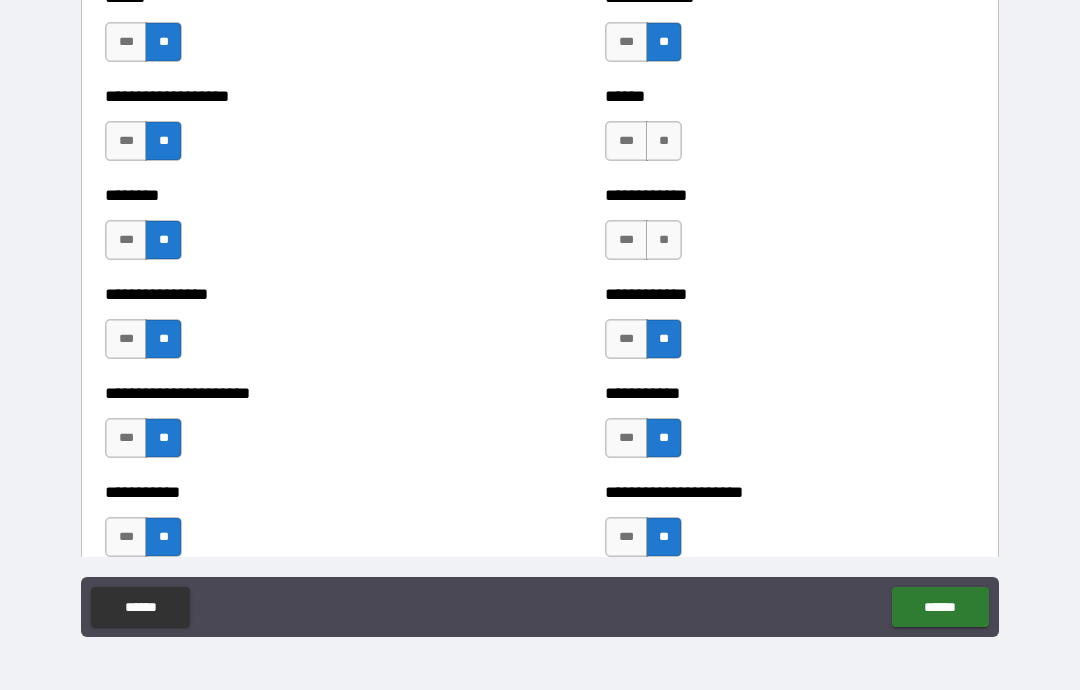 click on "**" at bounding box center [664, 240] 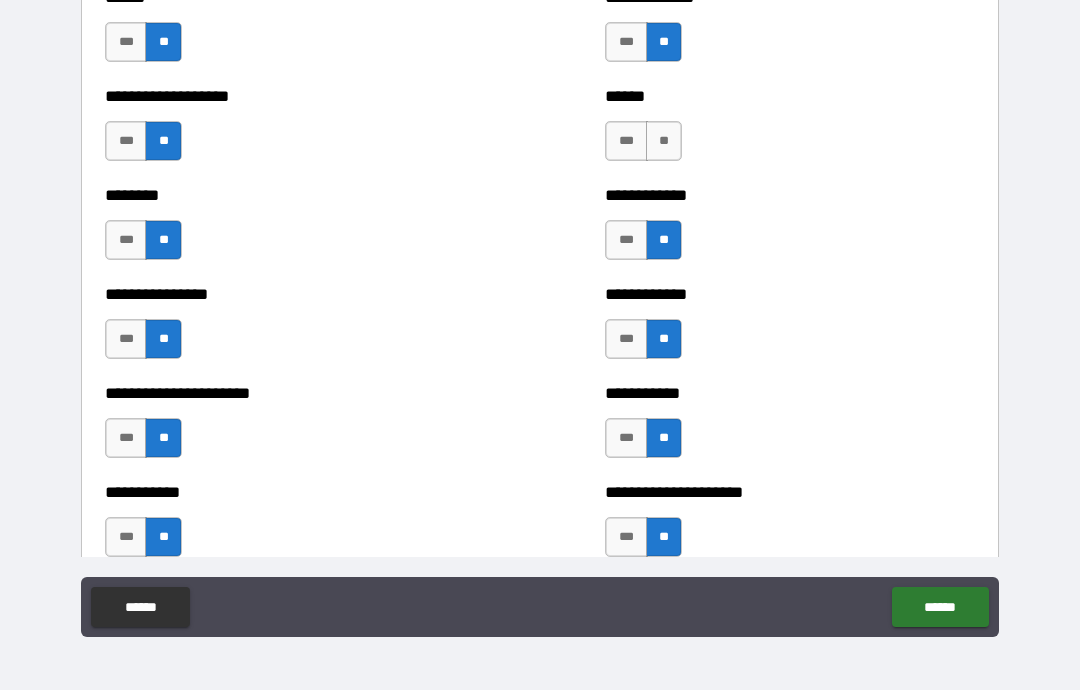 click on "**" at bounding box center [664, 141] 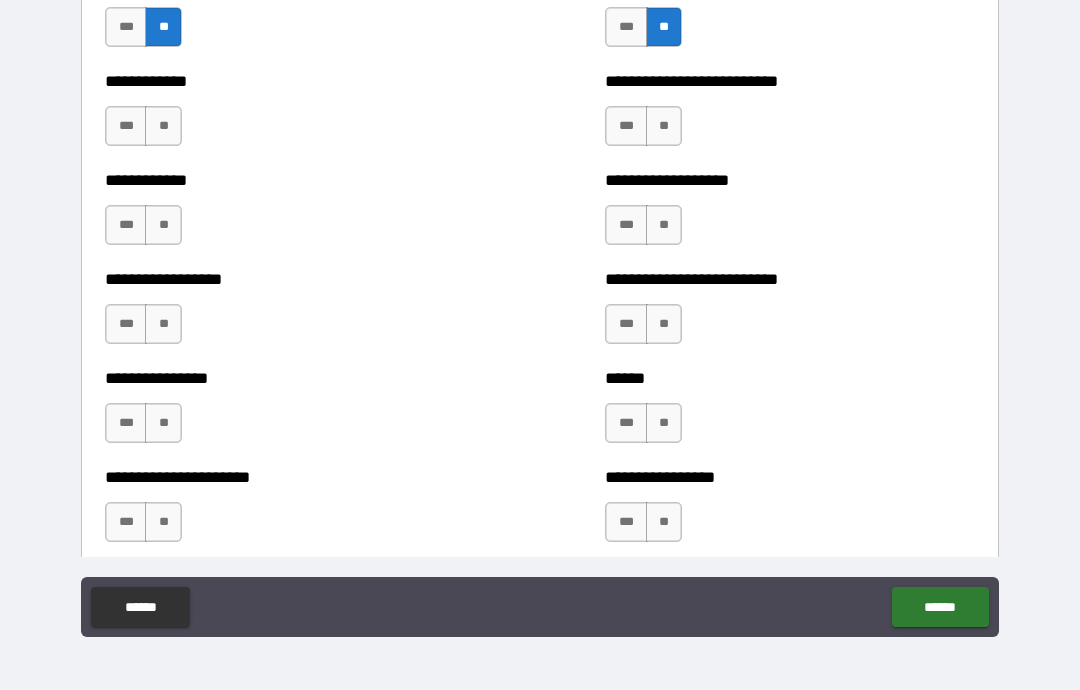 scroll, scrollTop: 4542, scrollLeft: 0, axis: vertical 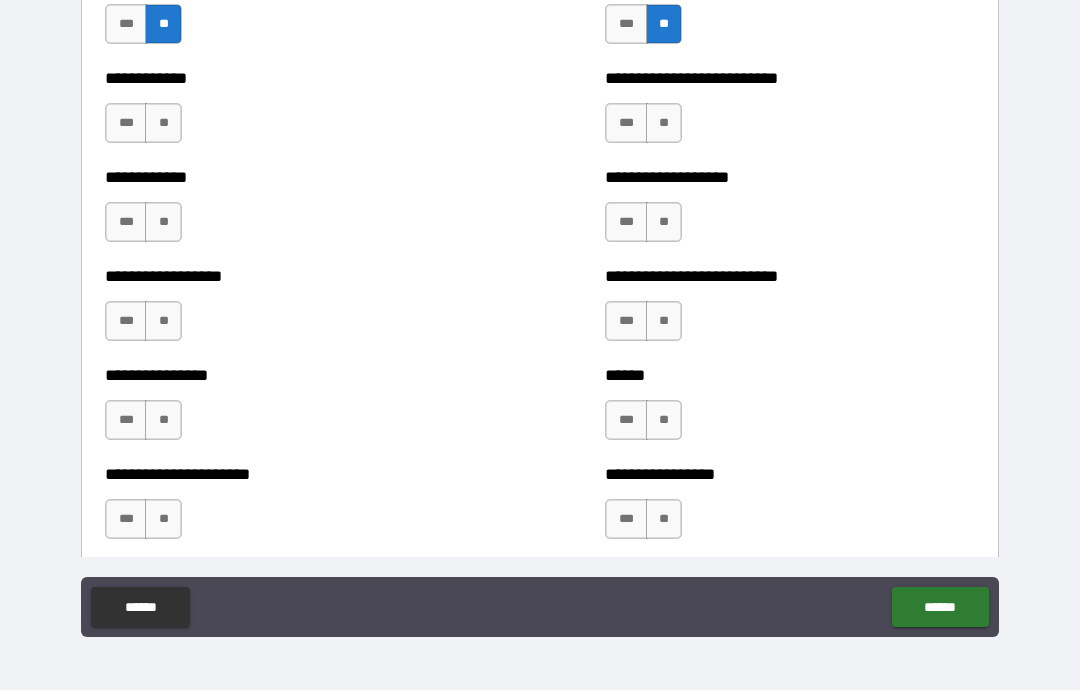 click on "**" at bounding box center [163, 123] 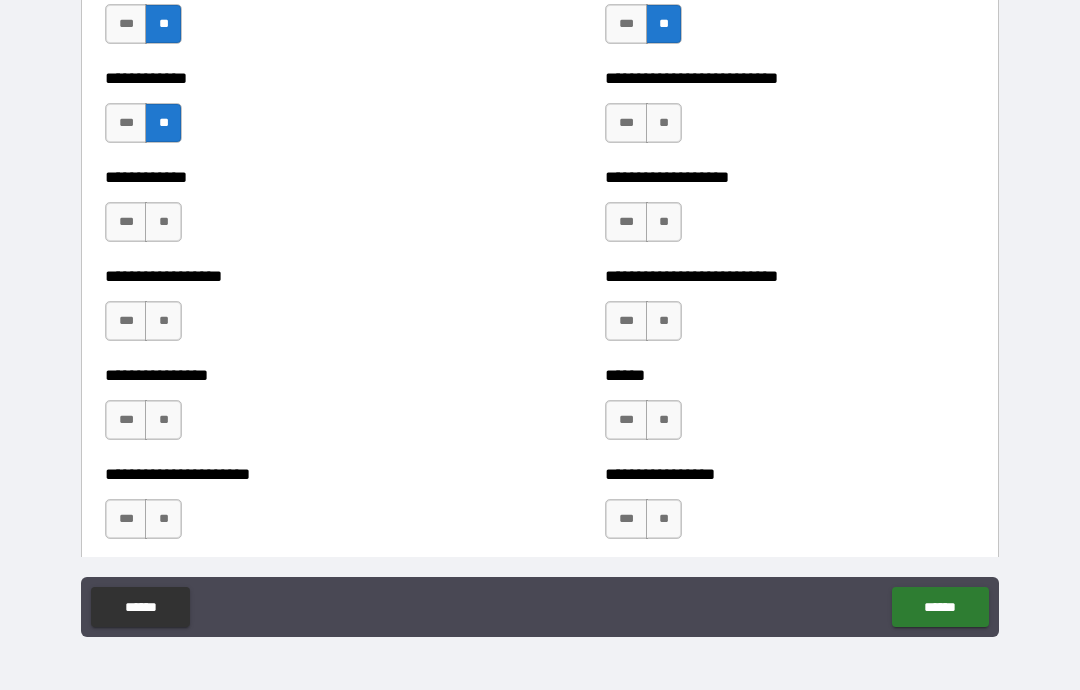 click on "**" at bounding box center [163, 222] 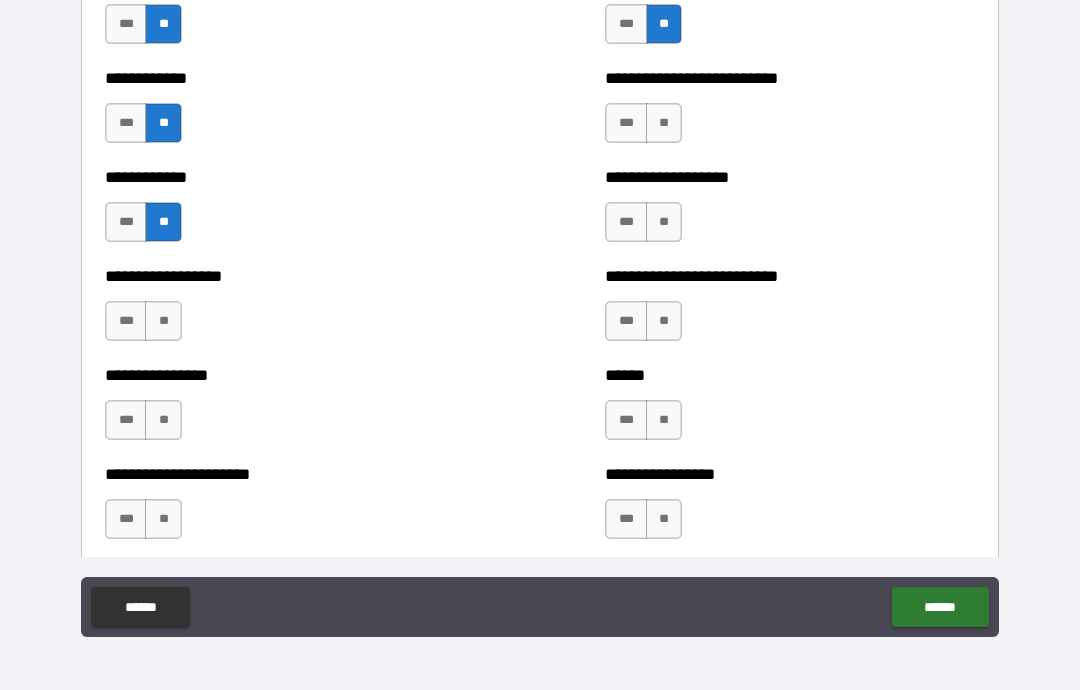 click on "**" at bounding box center (163, 321) 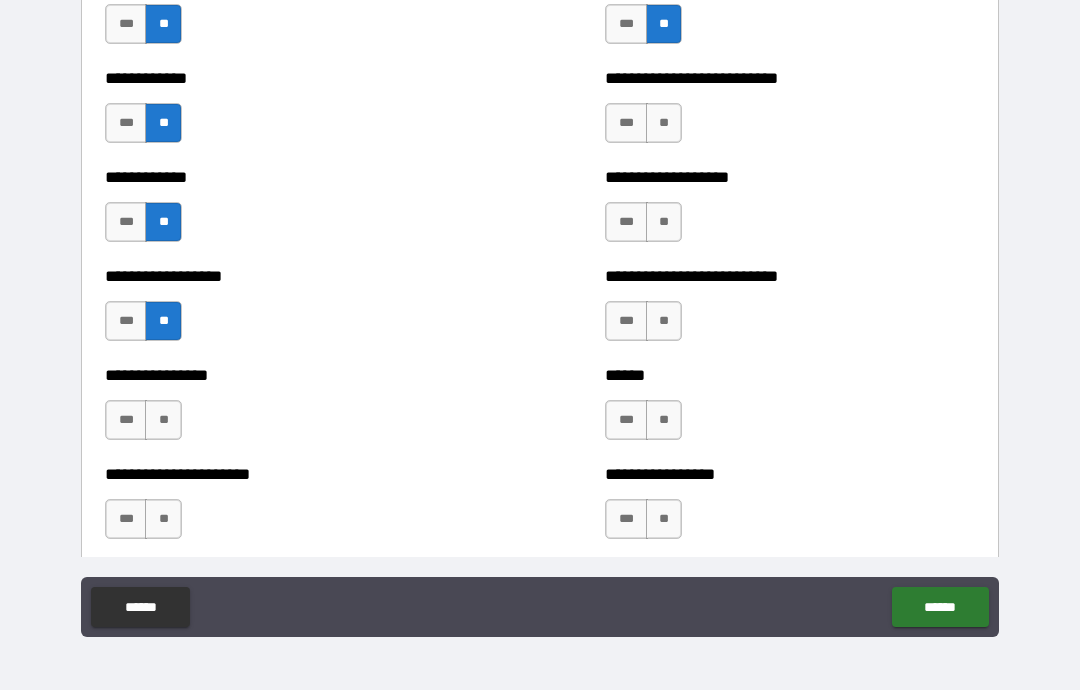 click on "**" at bounding box center [163, 420] 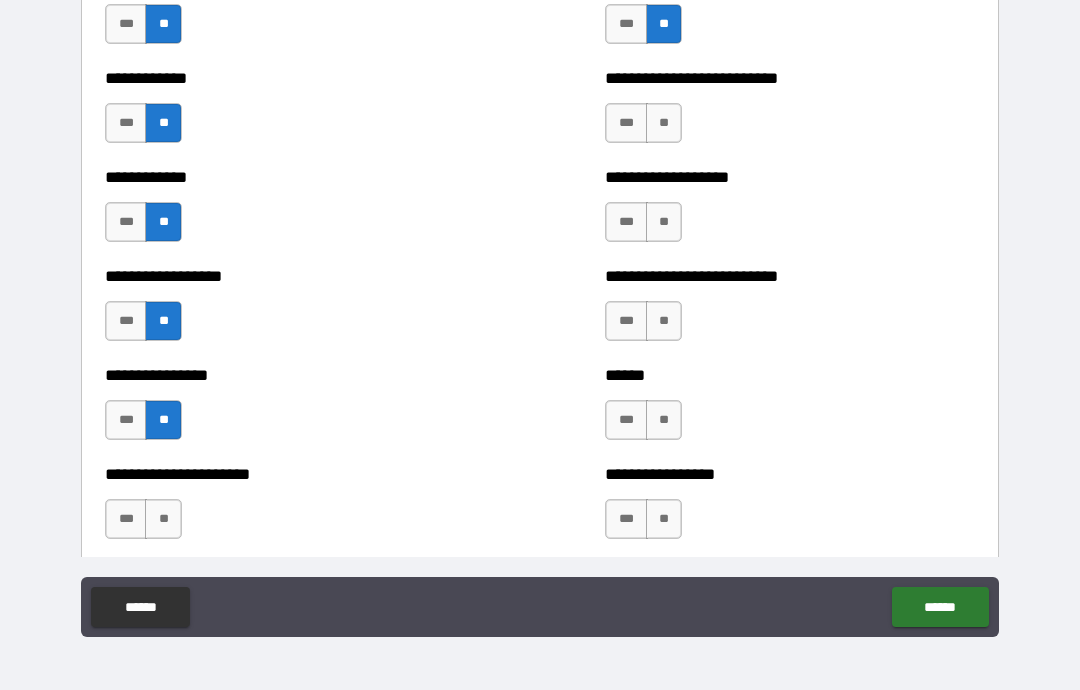 click on "**" at bounding box center [163, 519] 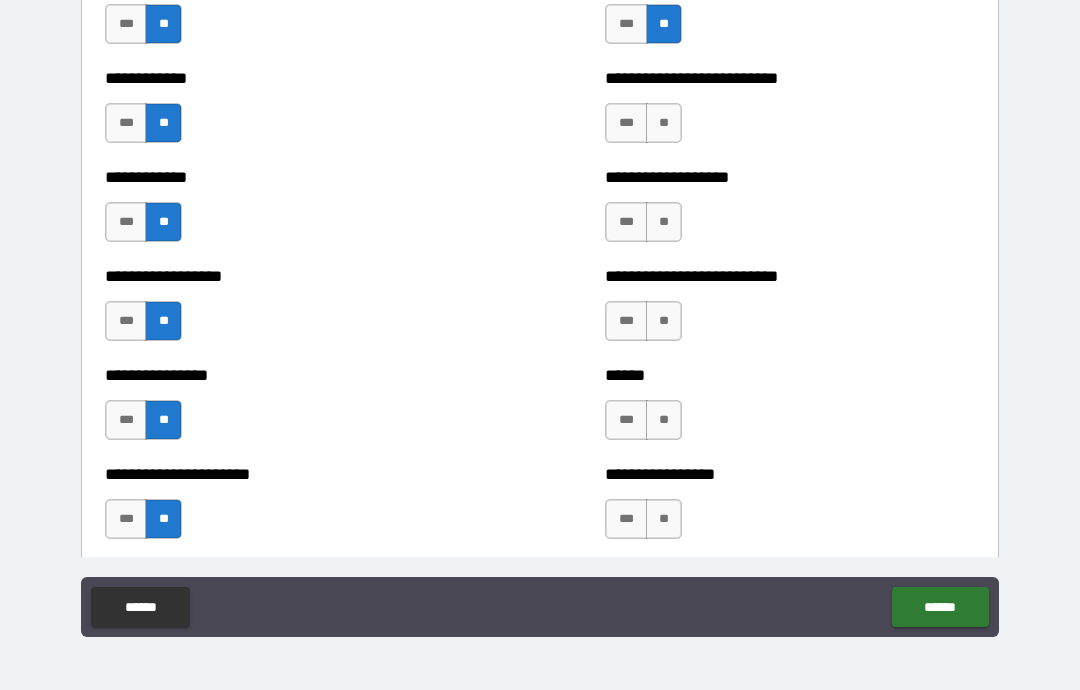 click on "**" at bounding box center [664, 123] 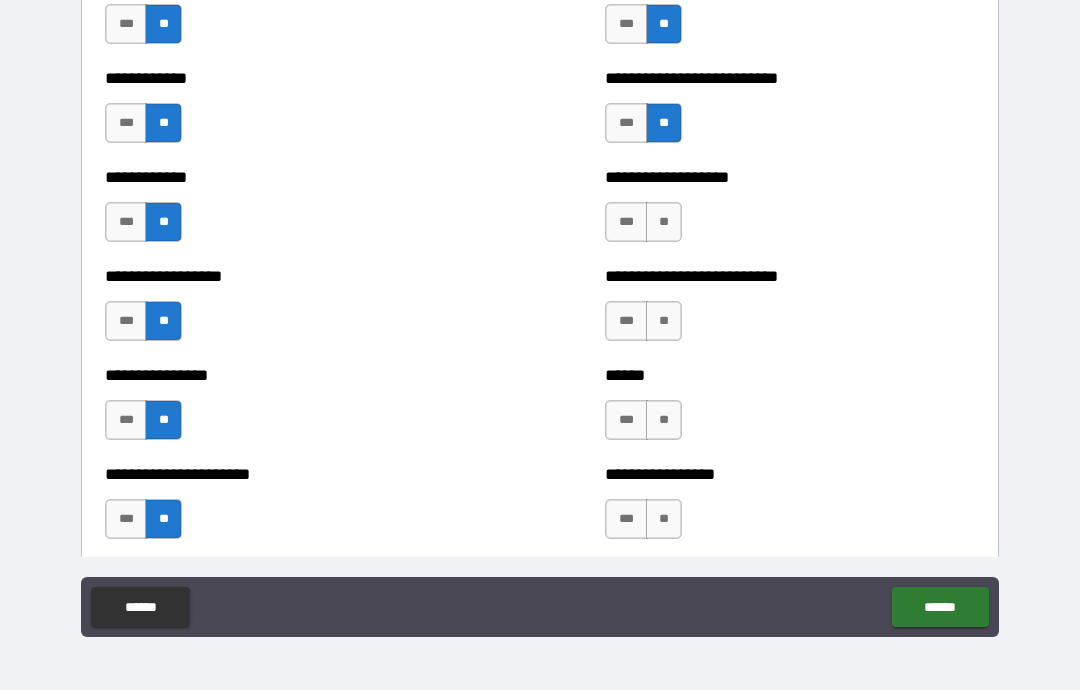 click on "**" at bounding box center (664, 222) 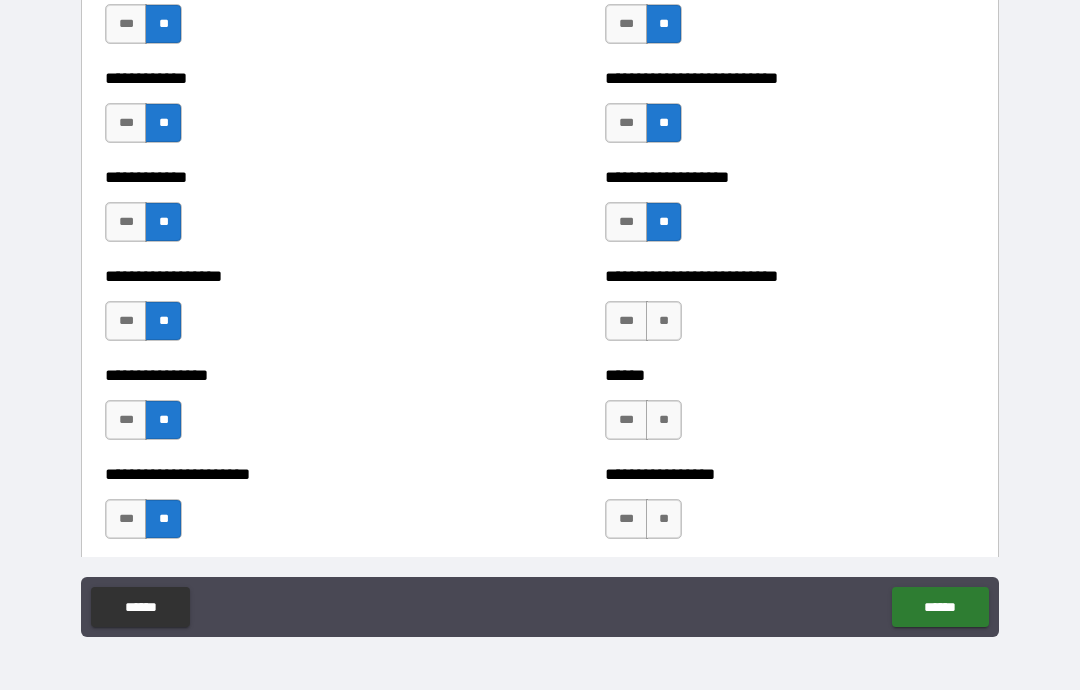 click on "**" at bounding box center [664, 321] 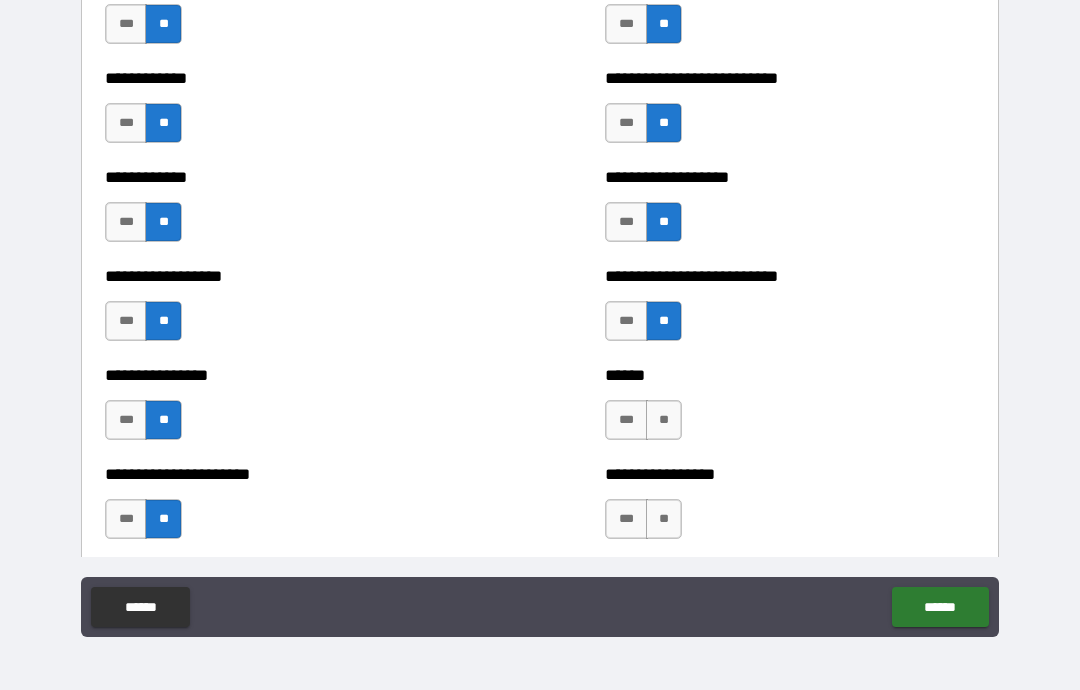click on "**" at bounding box center [664, 420] 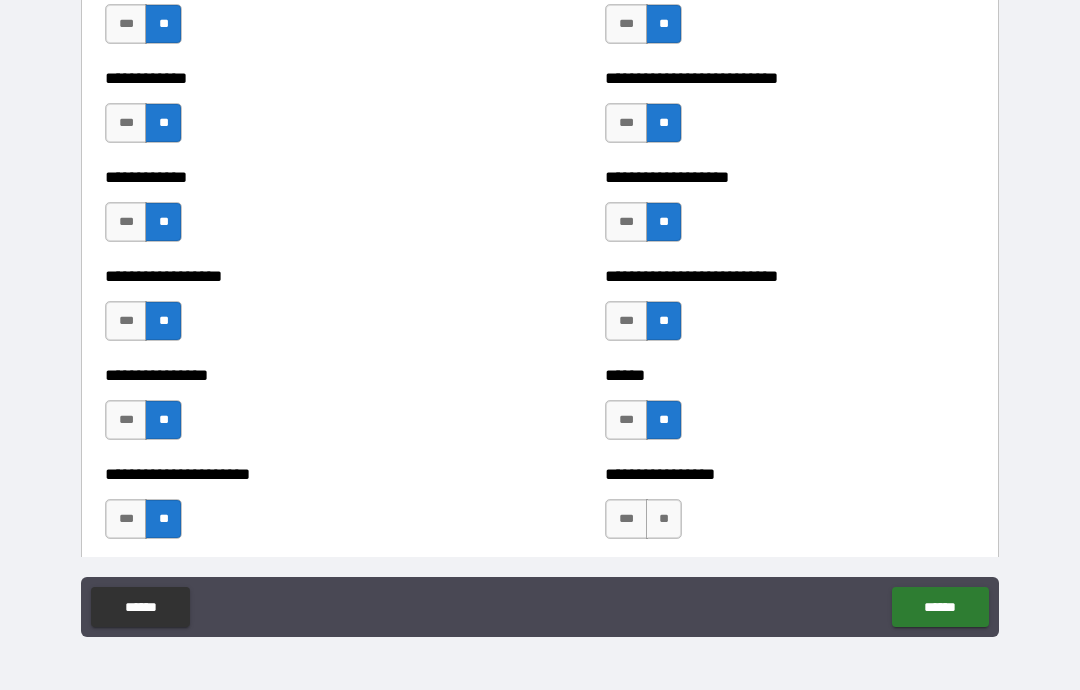 click on "**" at bounding box center (664, 519) 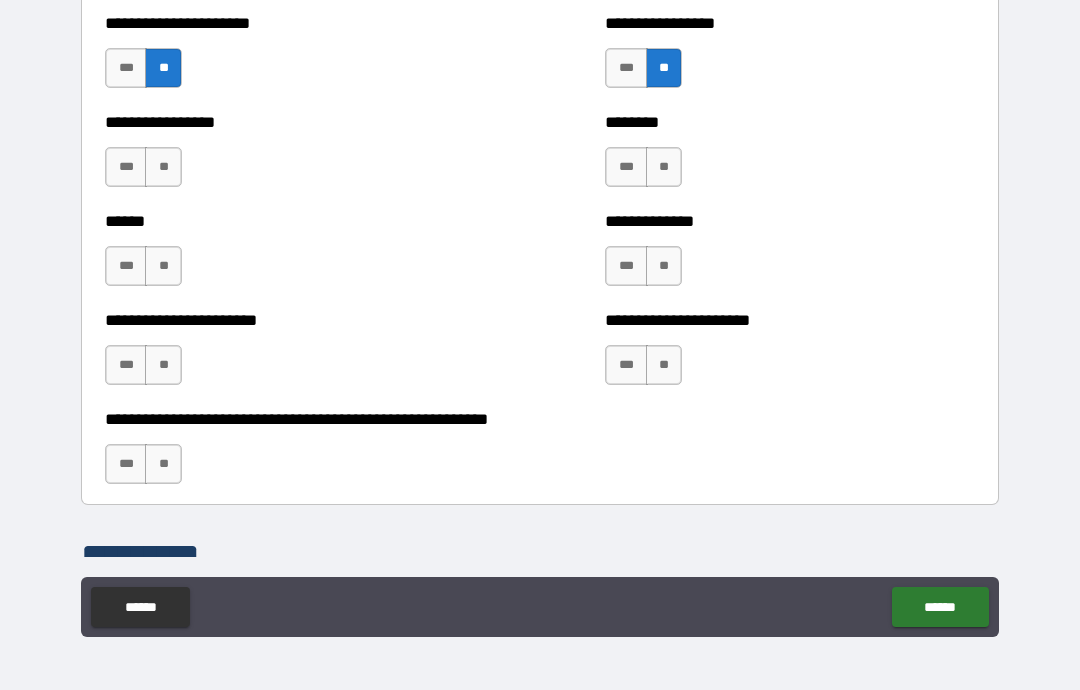 scroll, scrollTop: 5005, scrollLeft: 0, axis: vertical 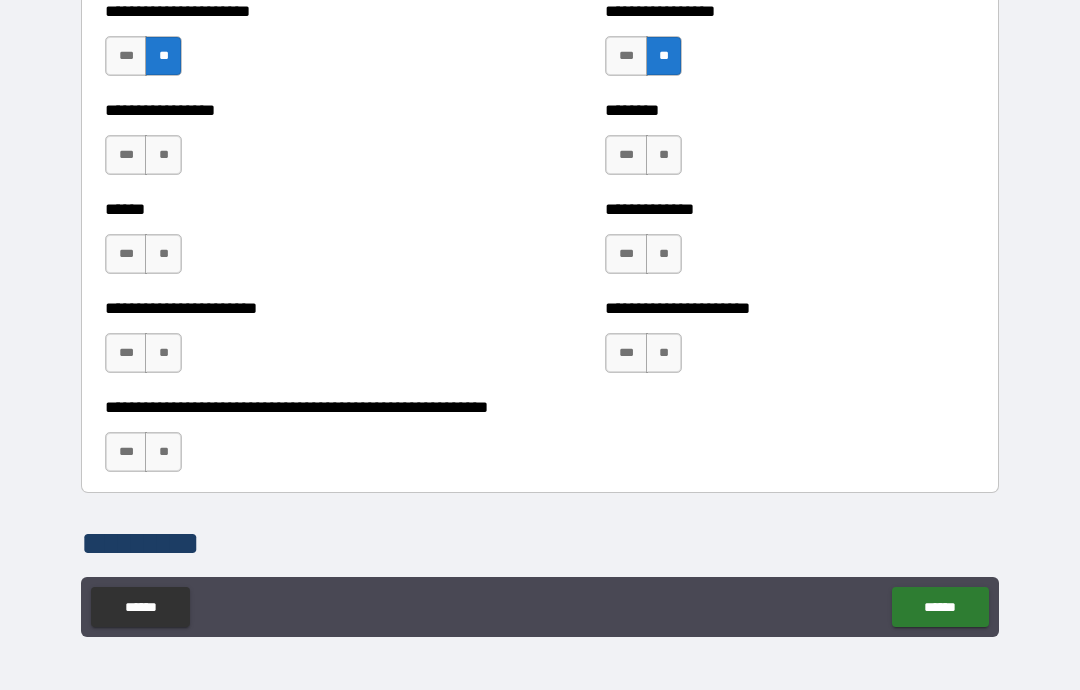 click on "**" at bounding box center [163, 155] 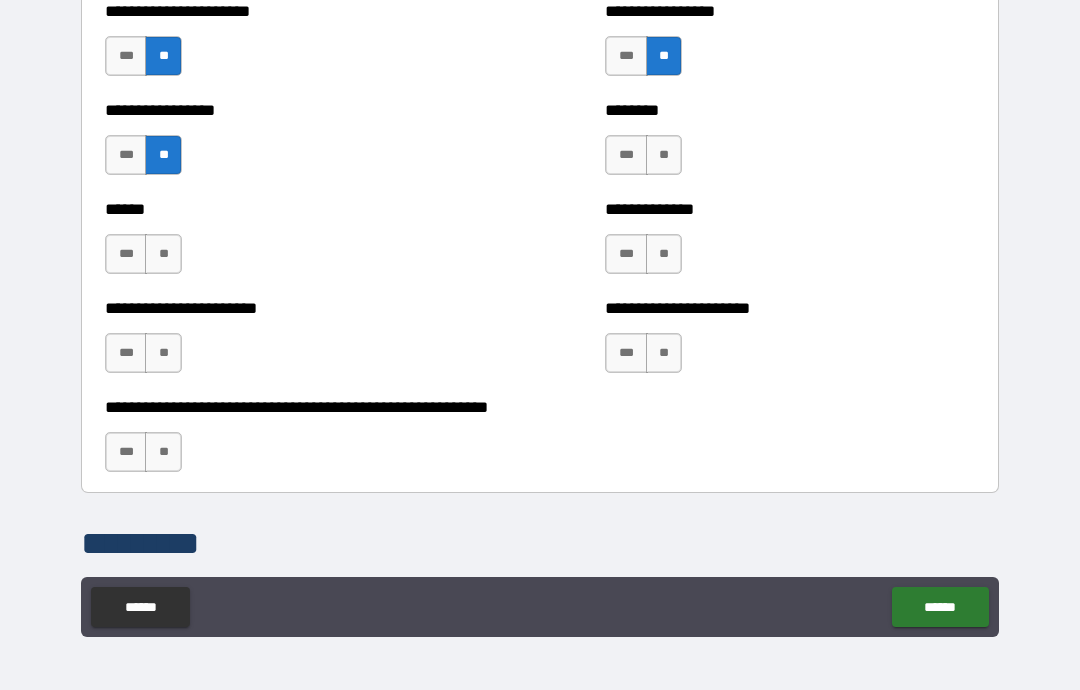 click on "***" at bounding box center [126, 254] 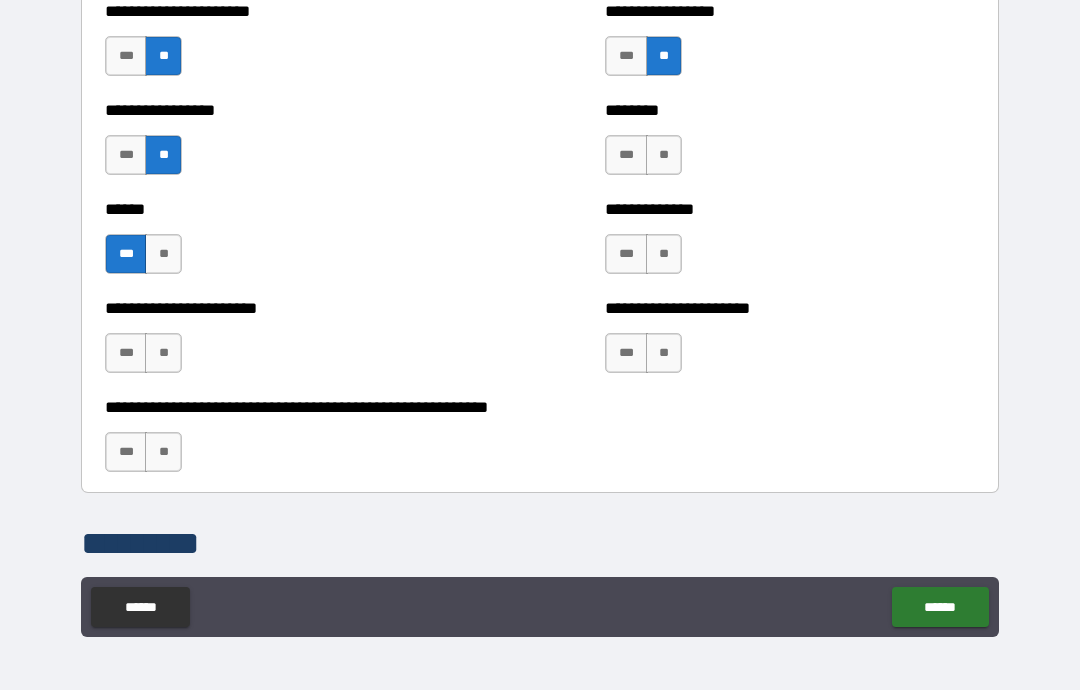 click on "**" at bounding box center [163, 353] 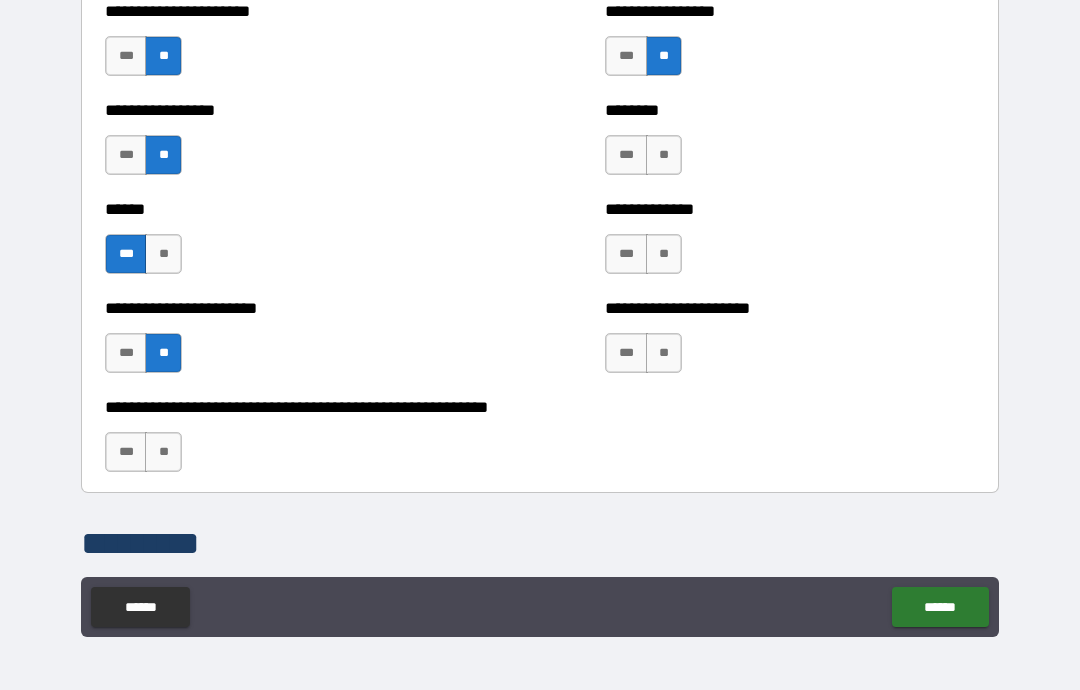 click on "**" at bounding box center [664, 155] 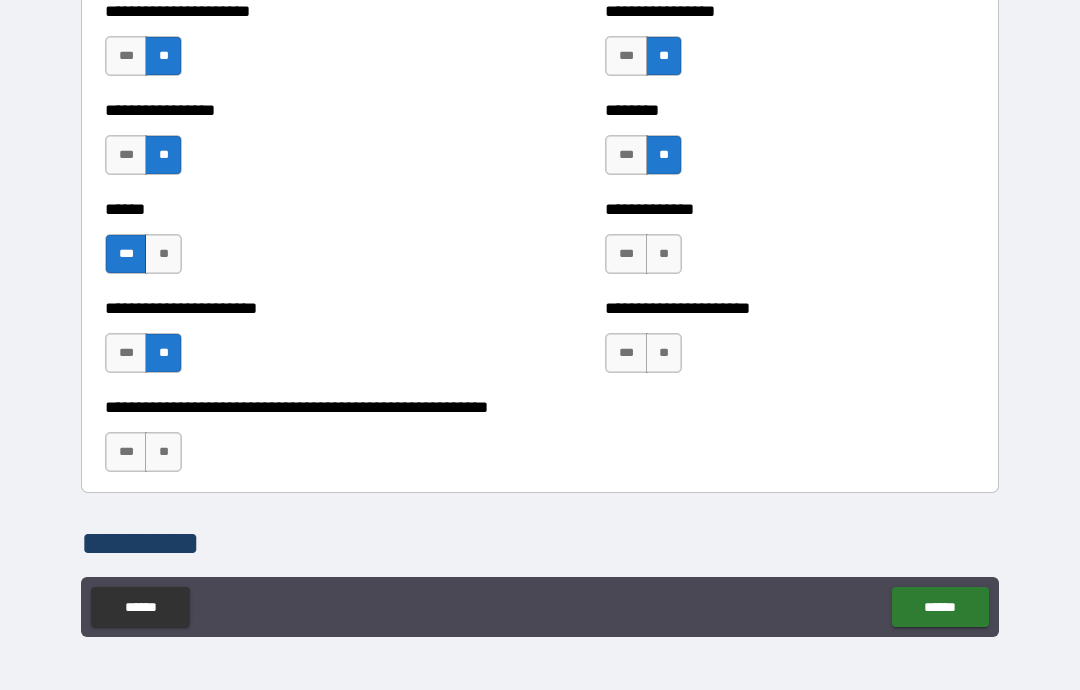 click on "**" at bounding box center (664, 254) 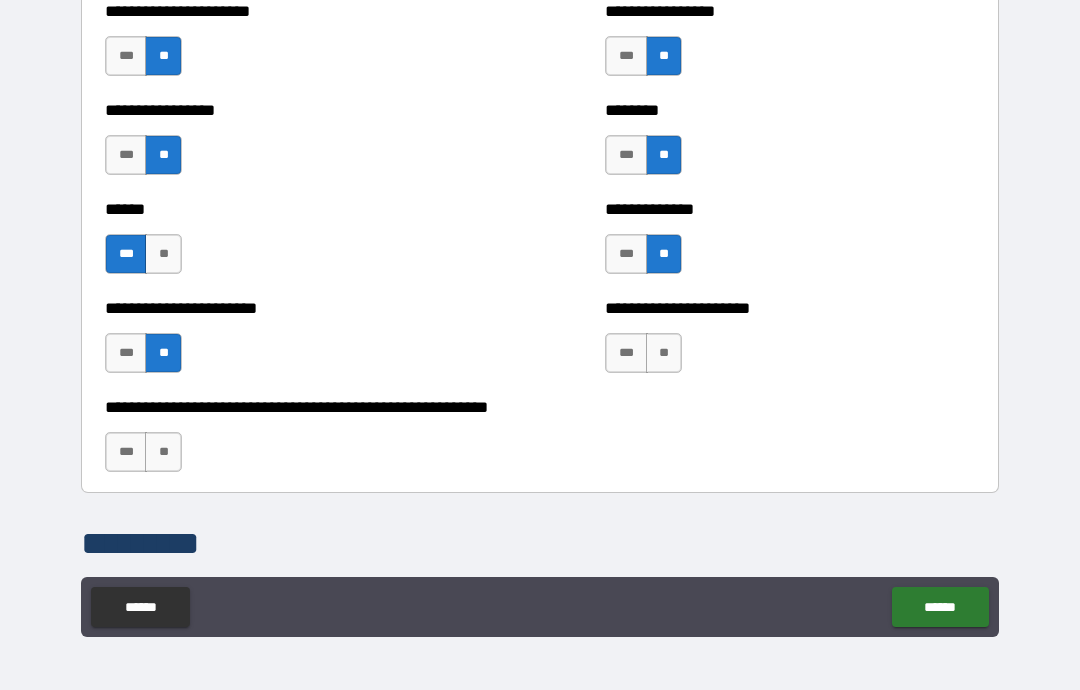 click on "**" at bounding box center [664, 353] 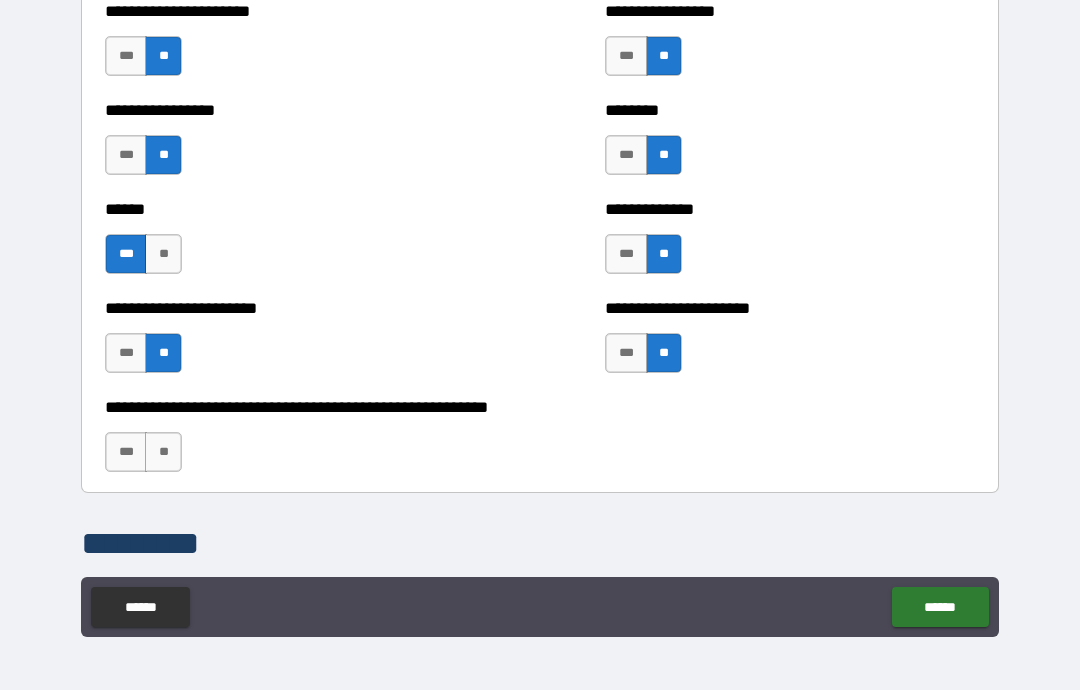 click on "**" at bounding box center [163, 452] 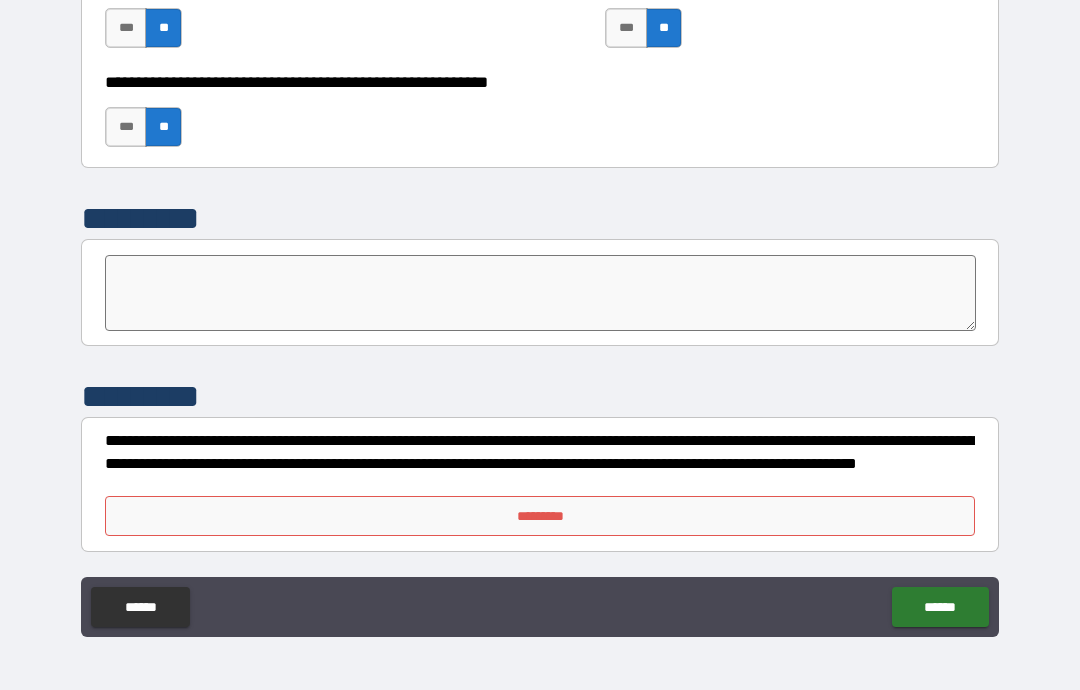 scroll, scrollTop: 5330, scrollLeft: 0, axis: vertical 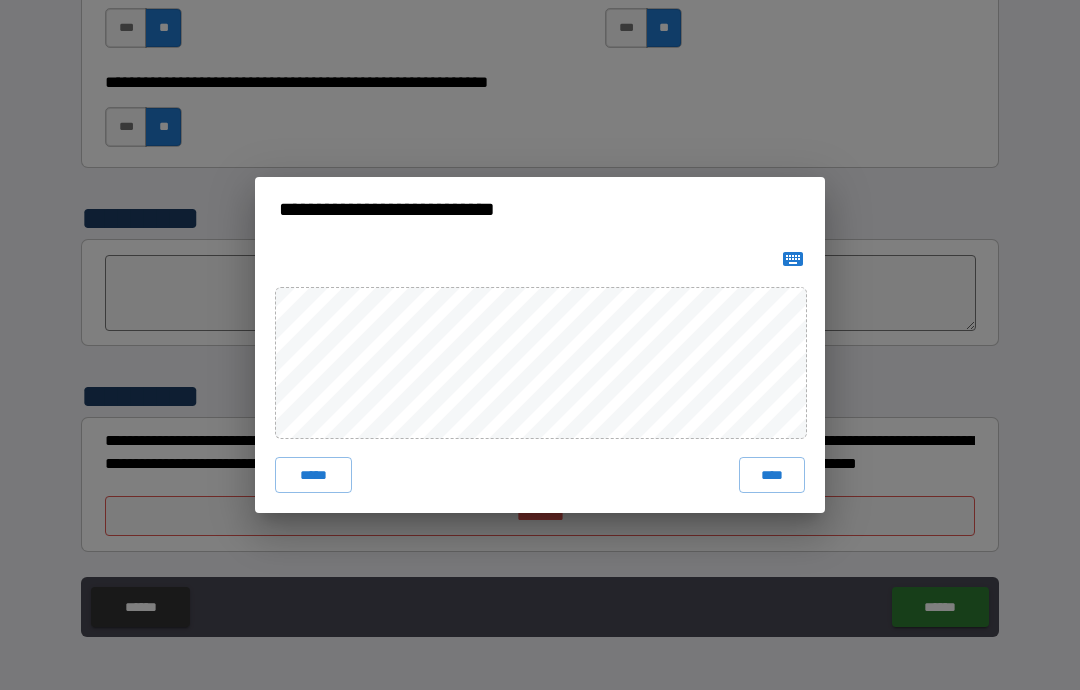 click on "****" at bounding box center (772, 475) 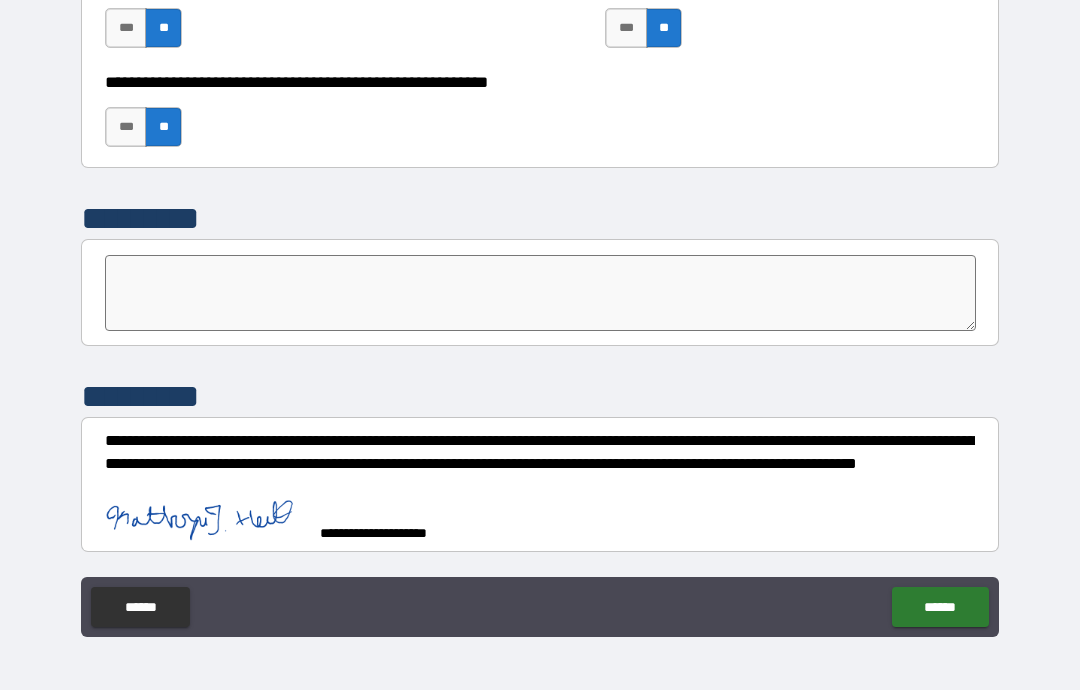 scroll, scrollTop: 5320, scrollLeft: 0, axis: vertical 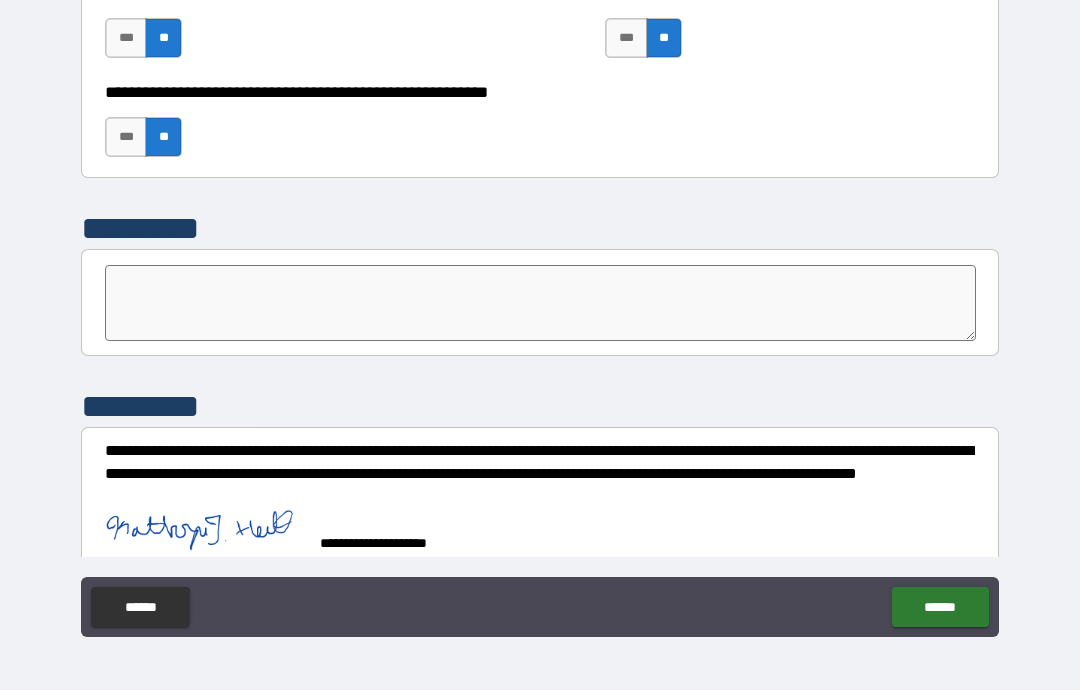 click on "******" at bounding box center [940, 607] 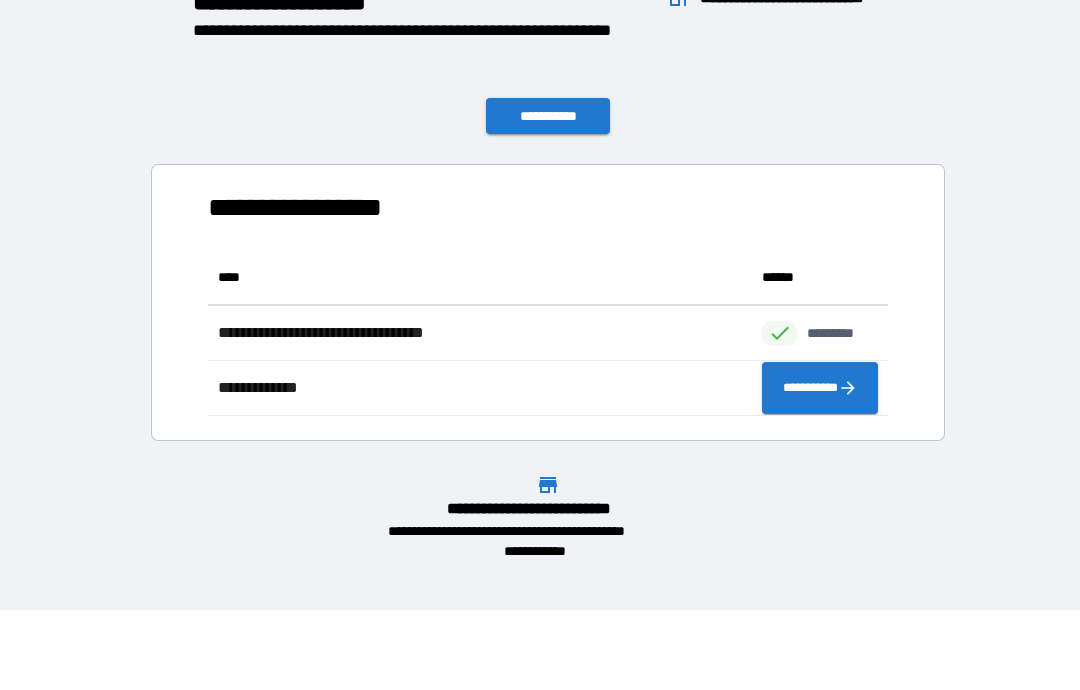 scroll, scrollTop: 1, scrollLeft: 1, axis: both 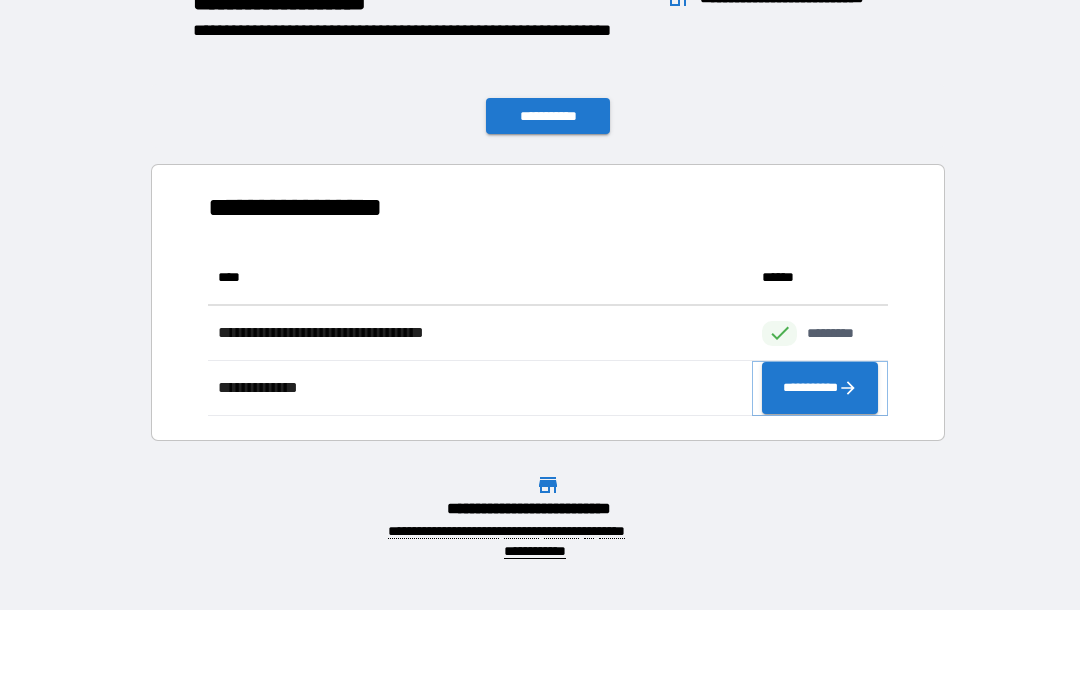 click on "**********" at bounding box center [820, 388] 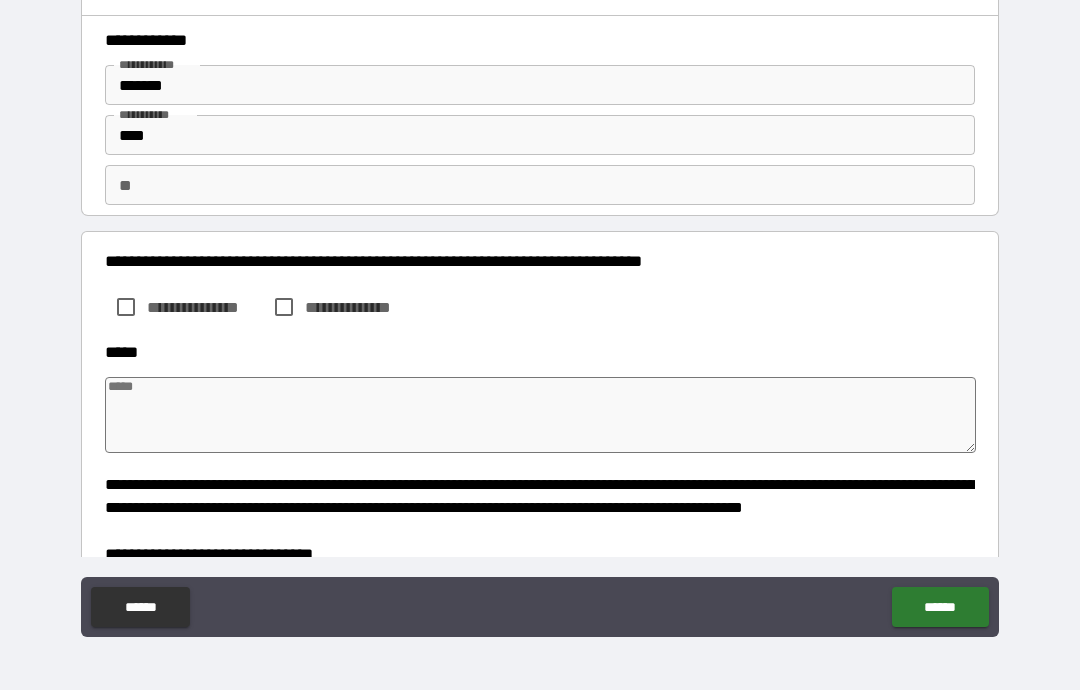 type on "*" 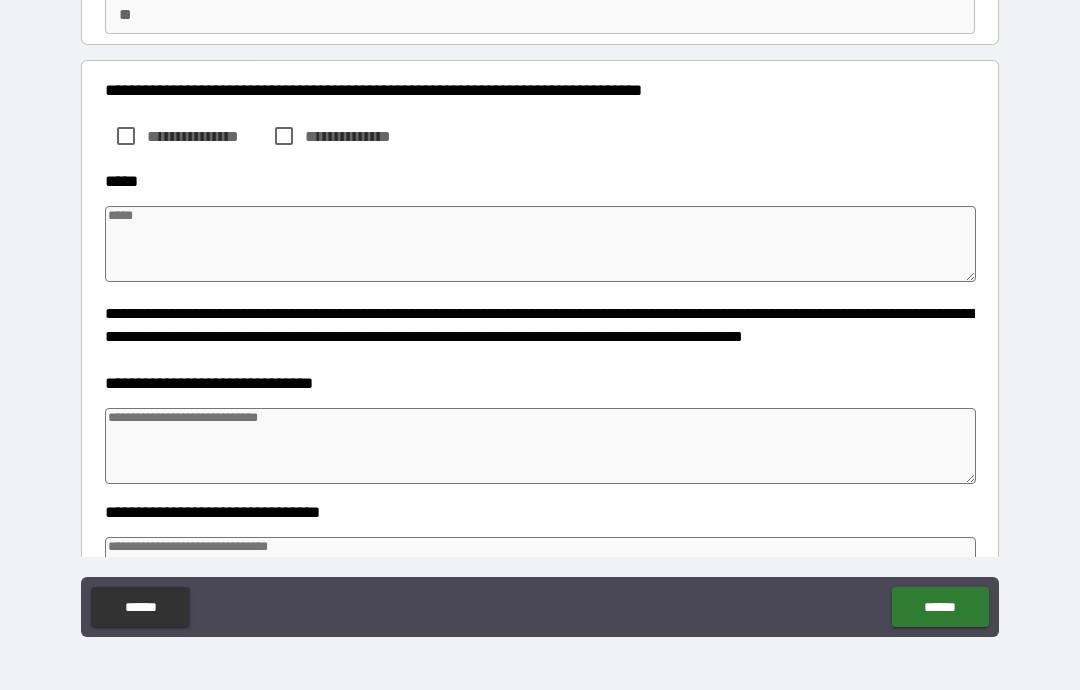 scroll, scrollTop: 179, scrollLeft: 0, axis: vertical 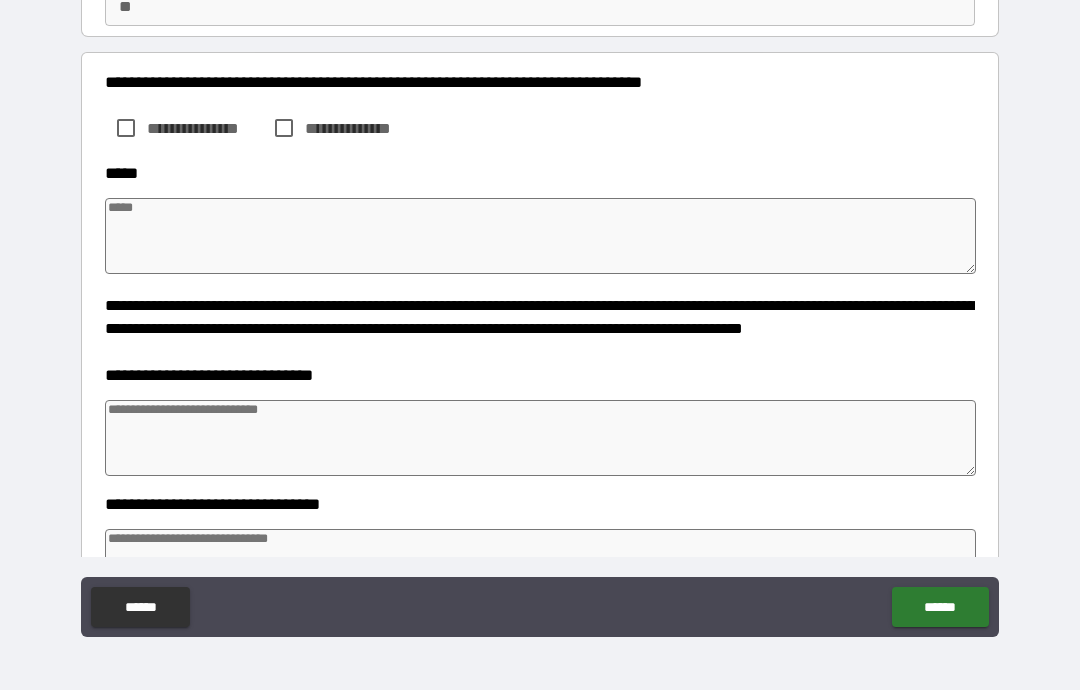 type on "*" 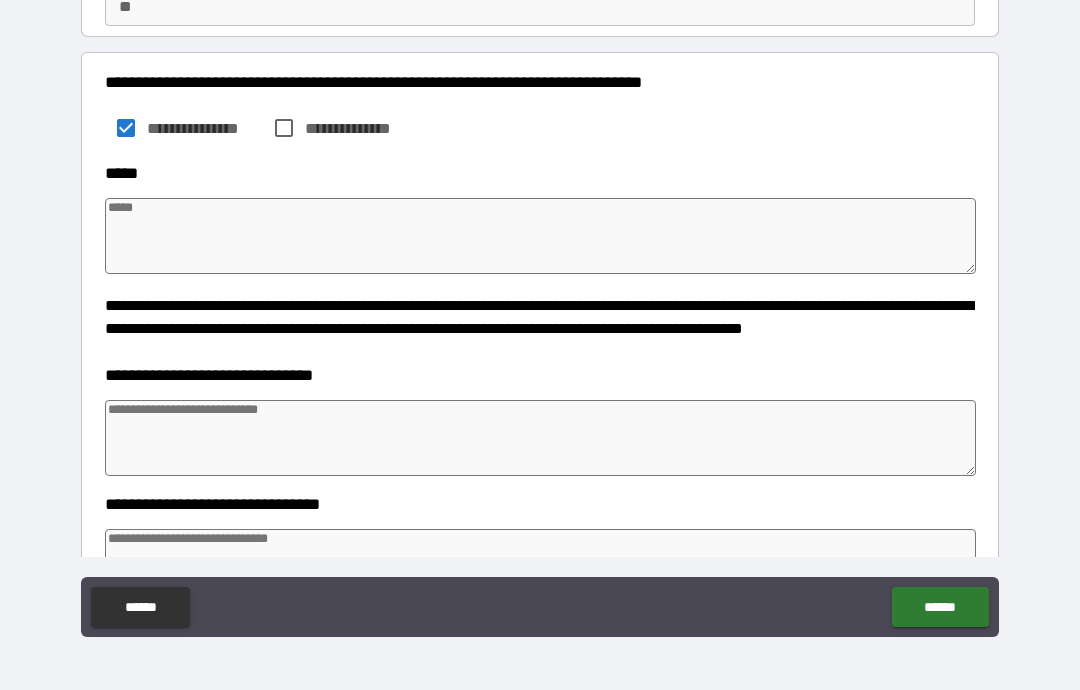 type on "*" 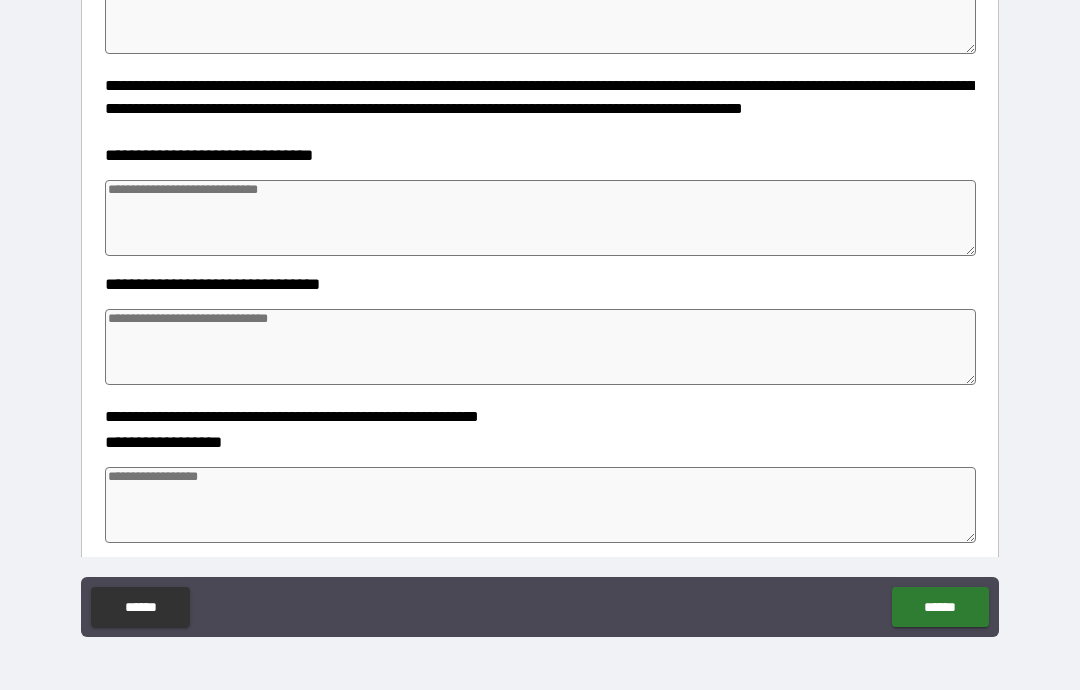 scroll, scrollTop: 403, scrollLeft: 0, axis: vertical 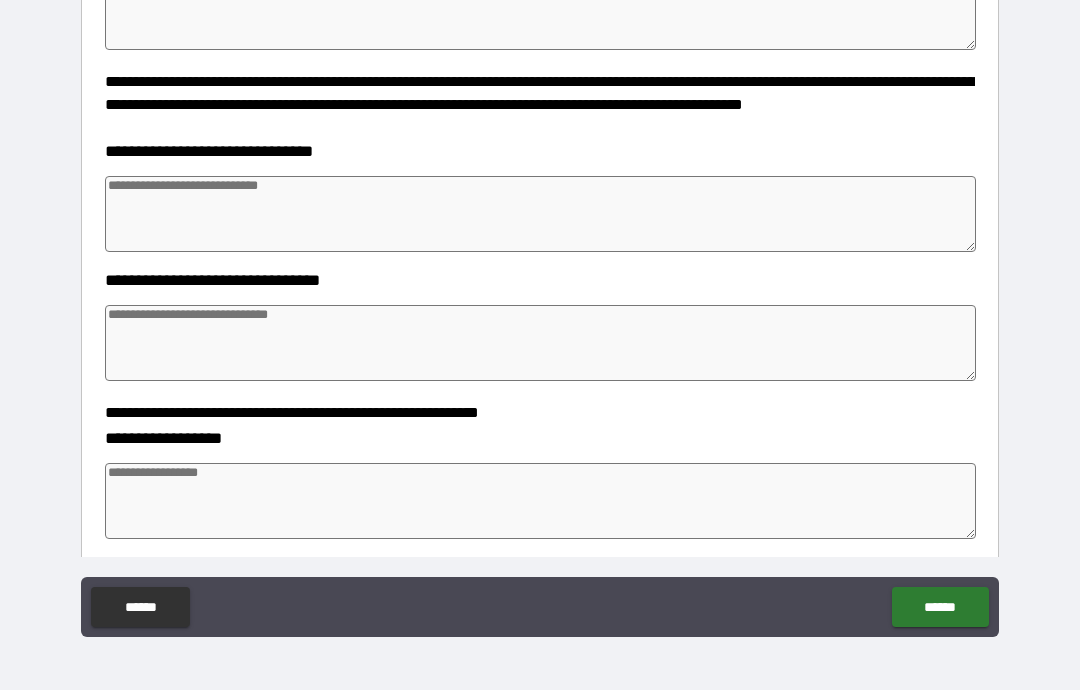 click at bounding box center (540, 214) 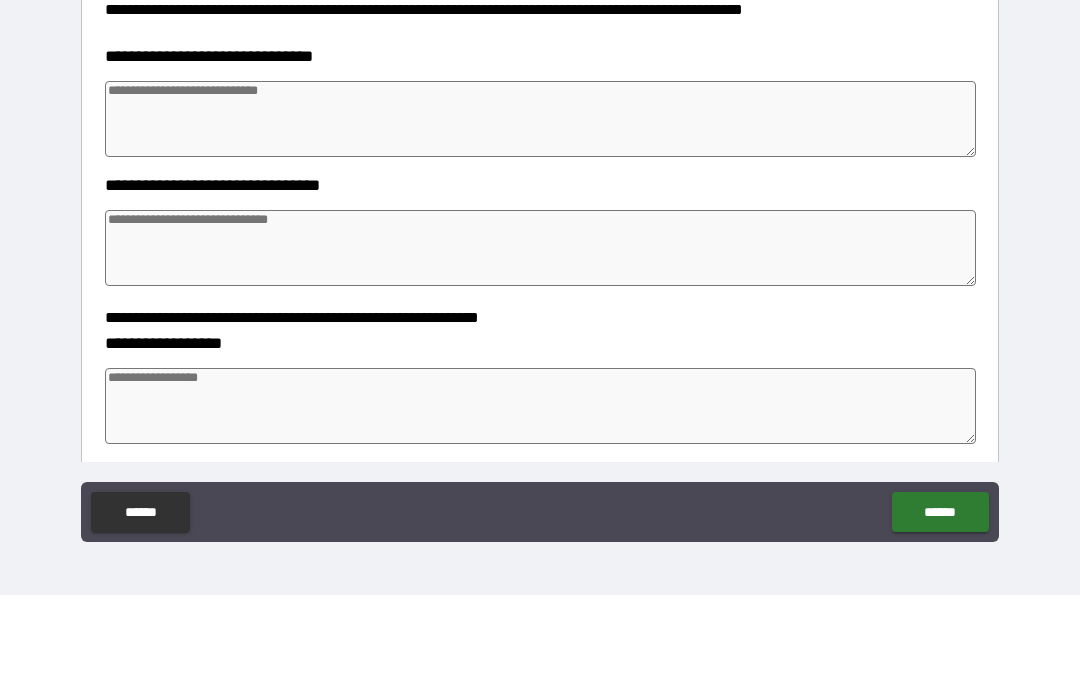 type on "*" 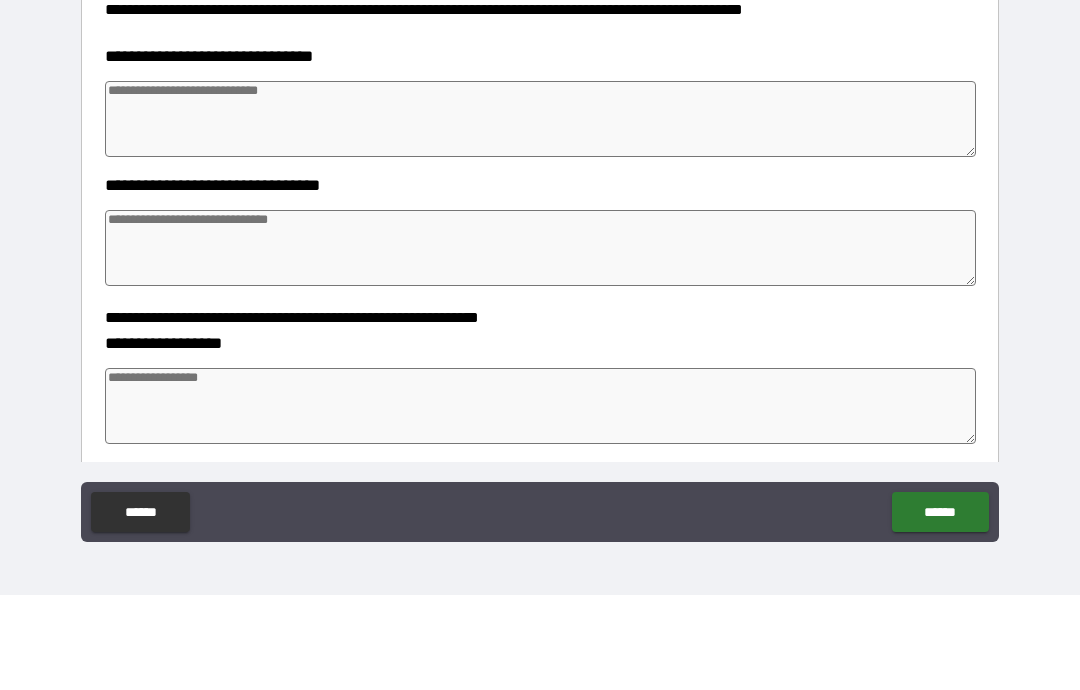 type on "*" 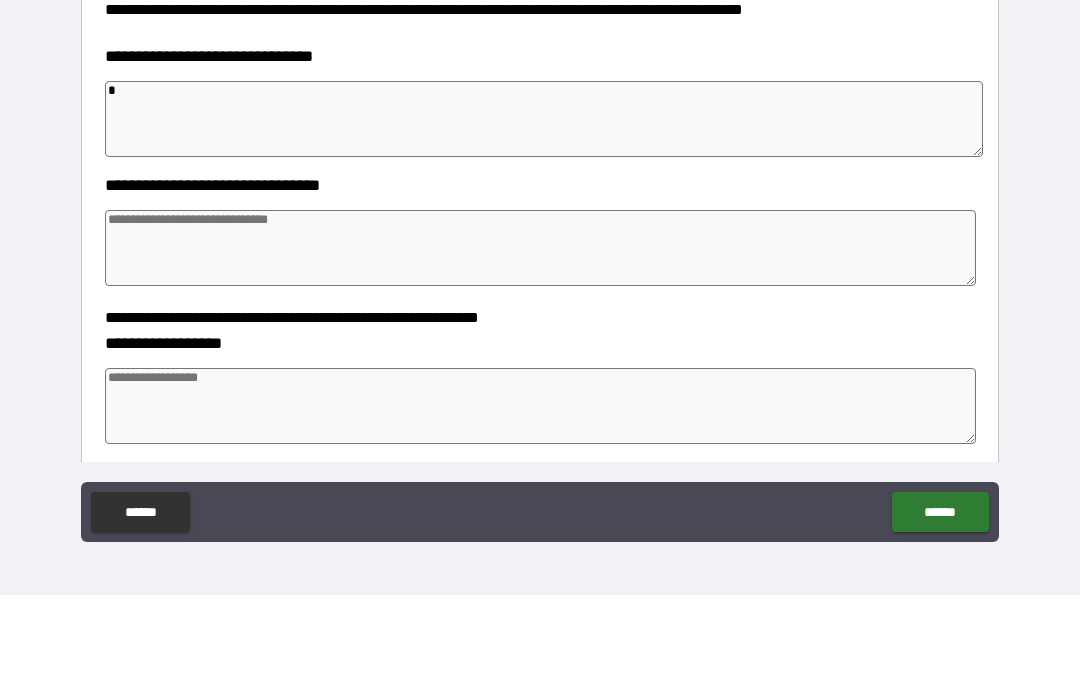 type on "*" 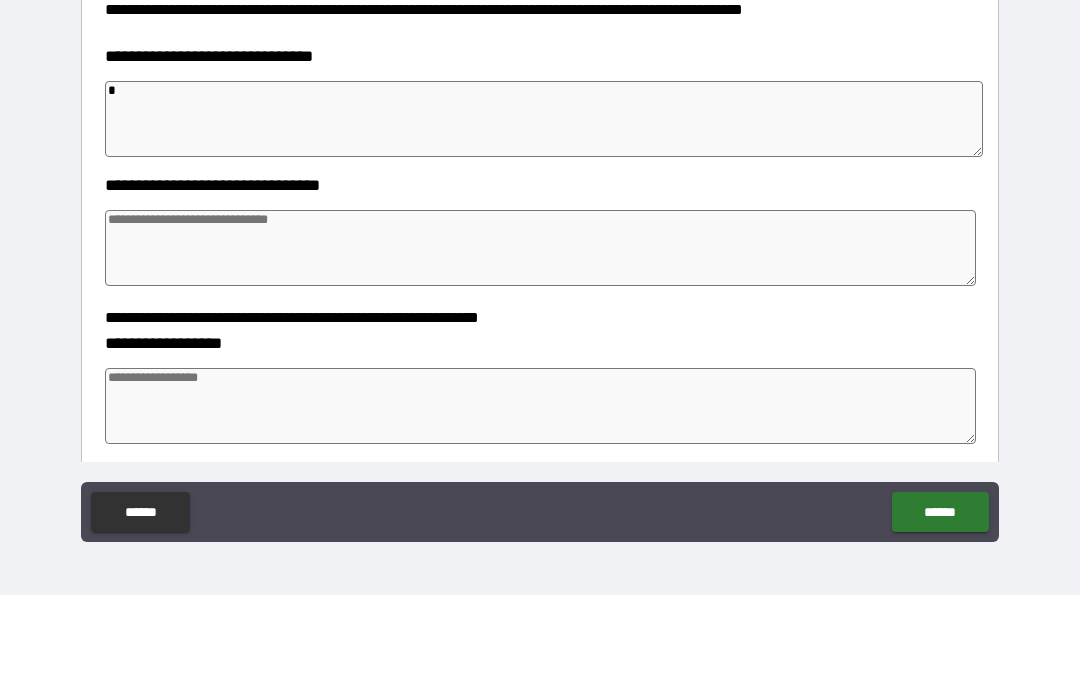 type on "*" 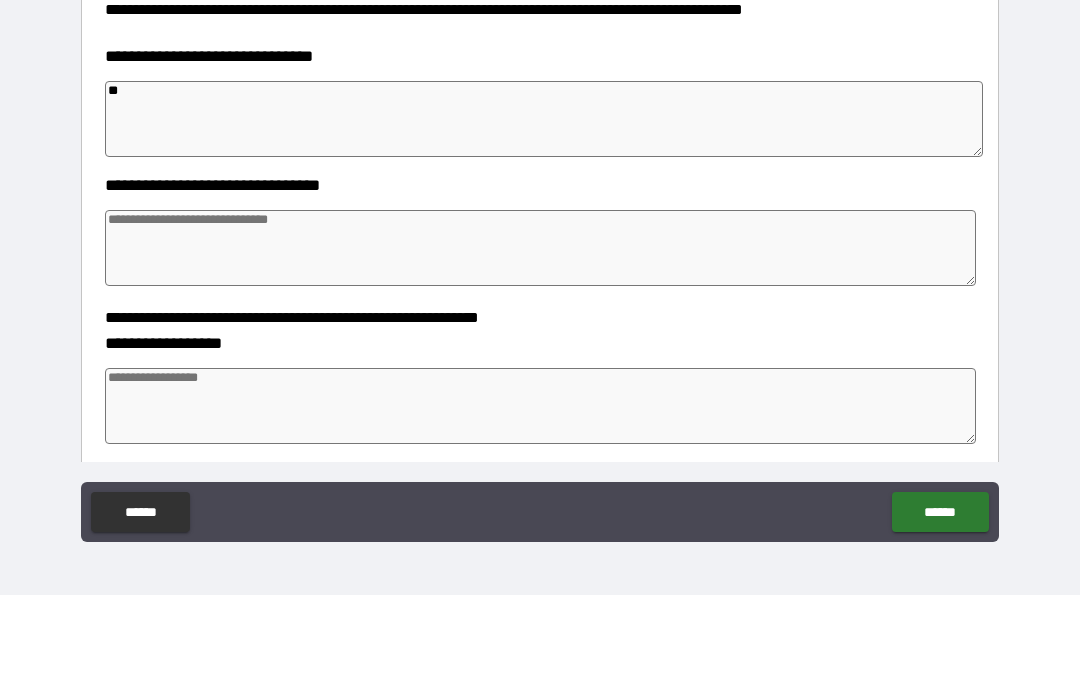 type on "*" 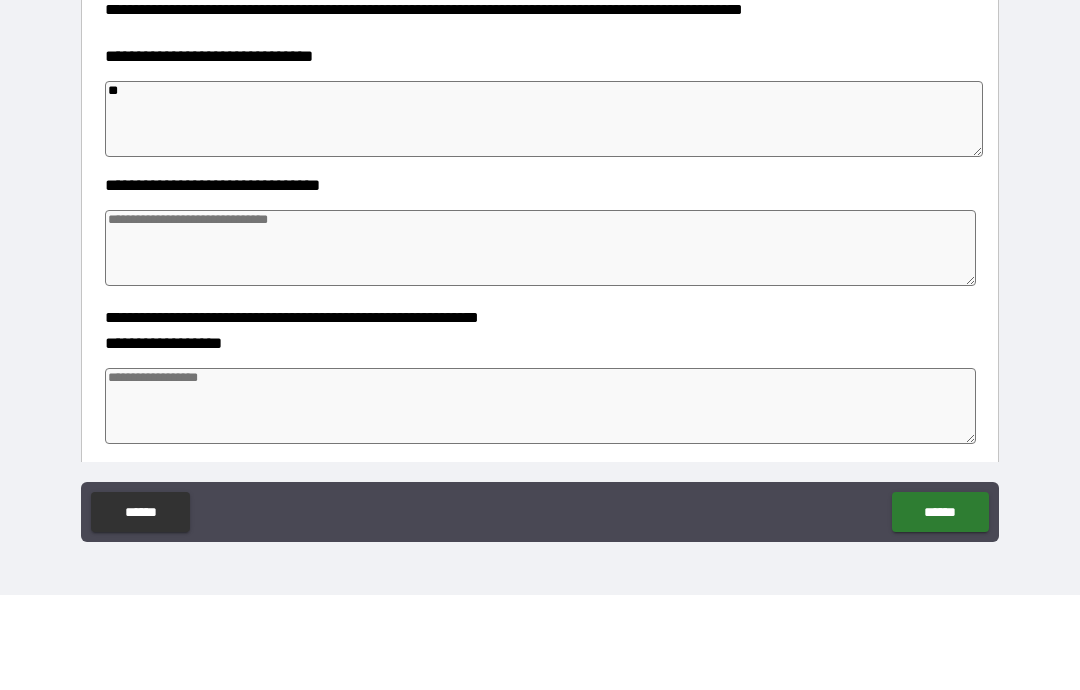 type on "*" 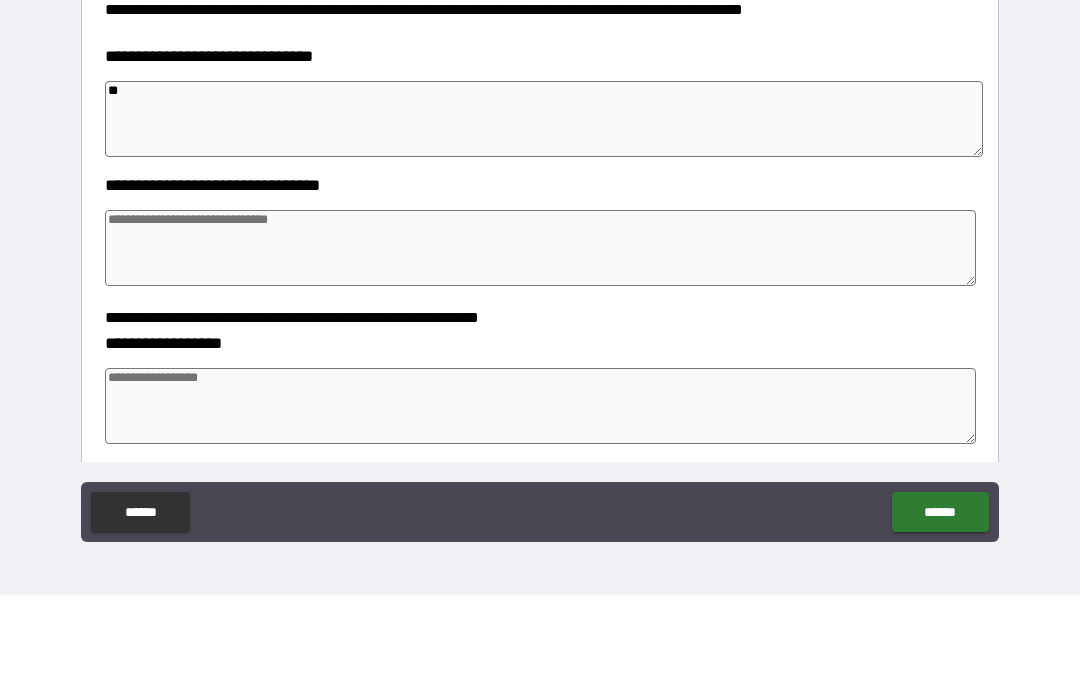 type on "*" 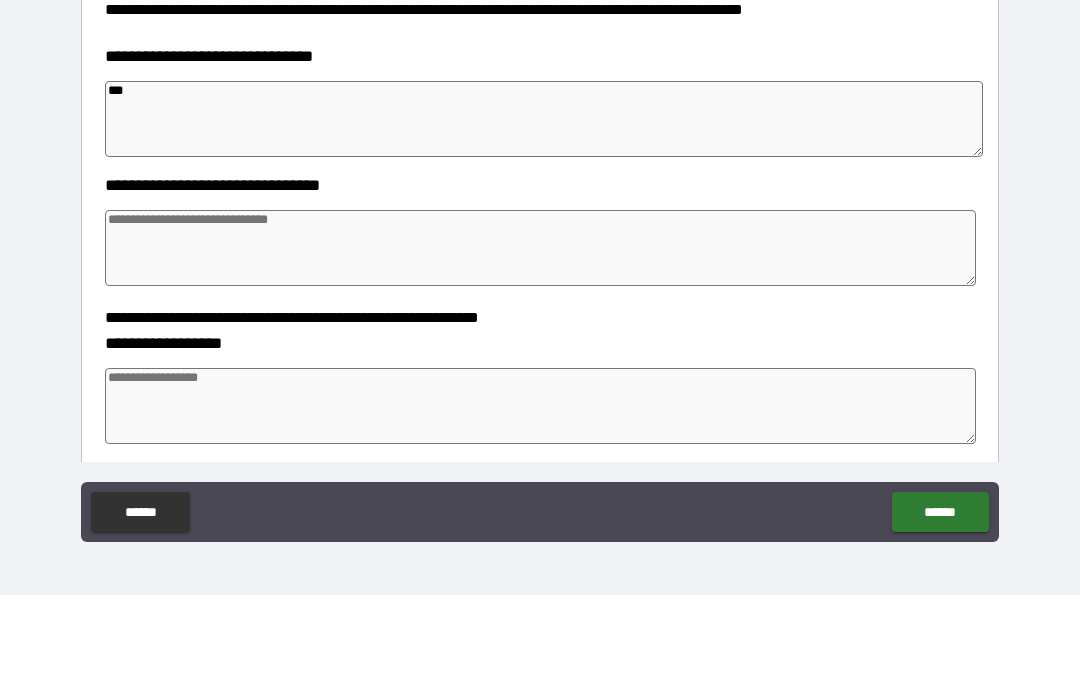type on "*" 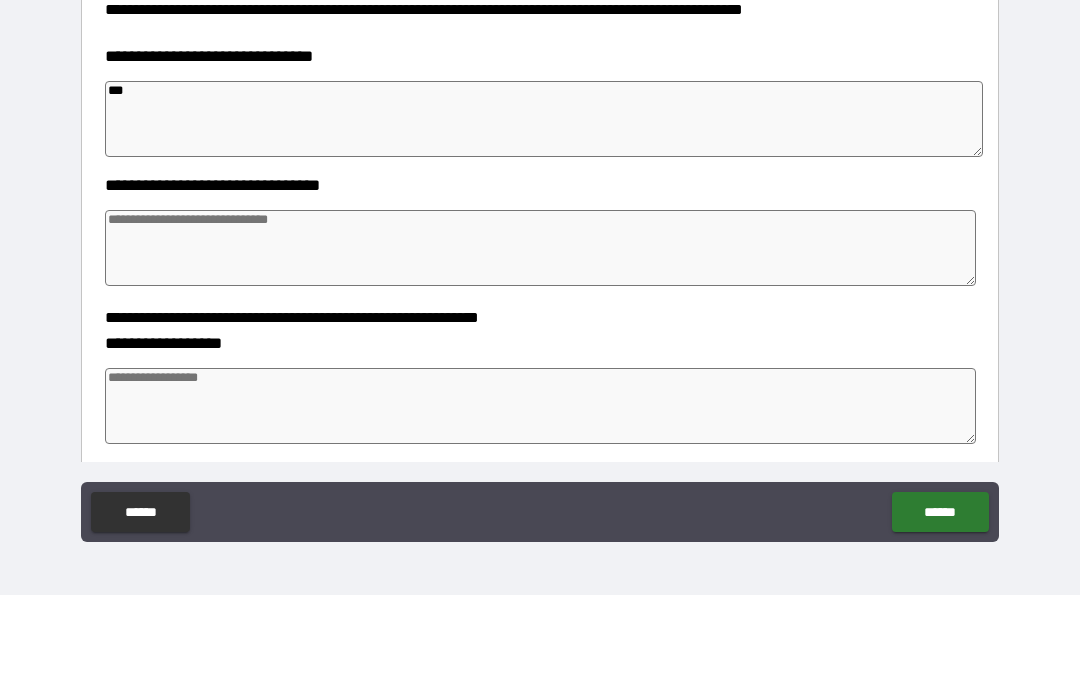 type on "*" 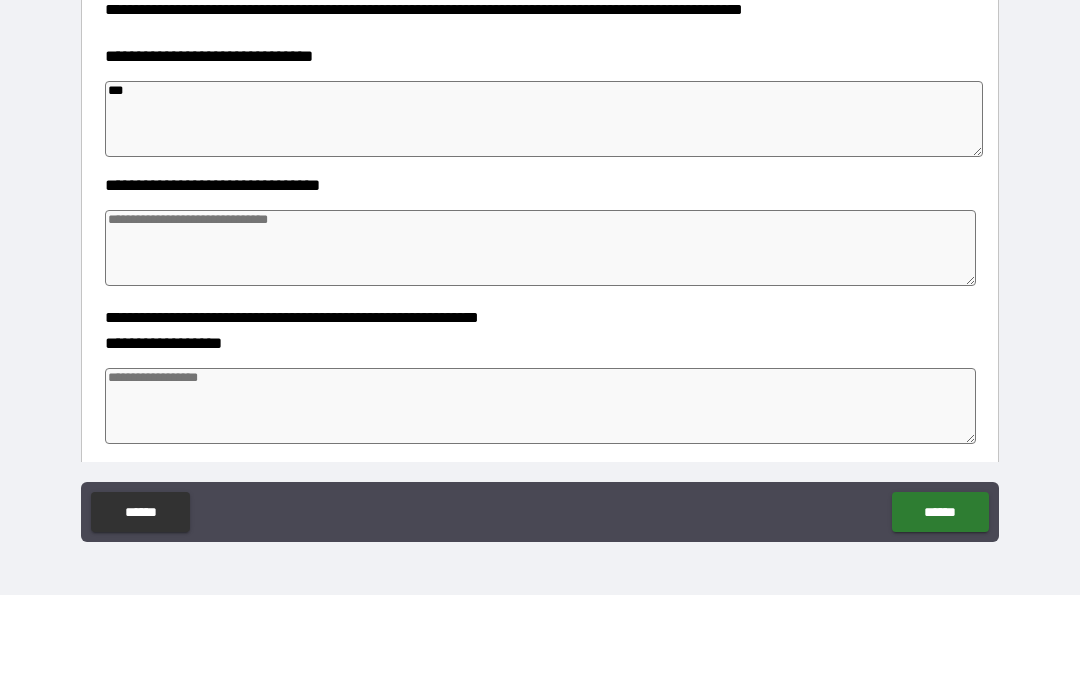type on "*" 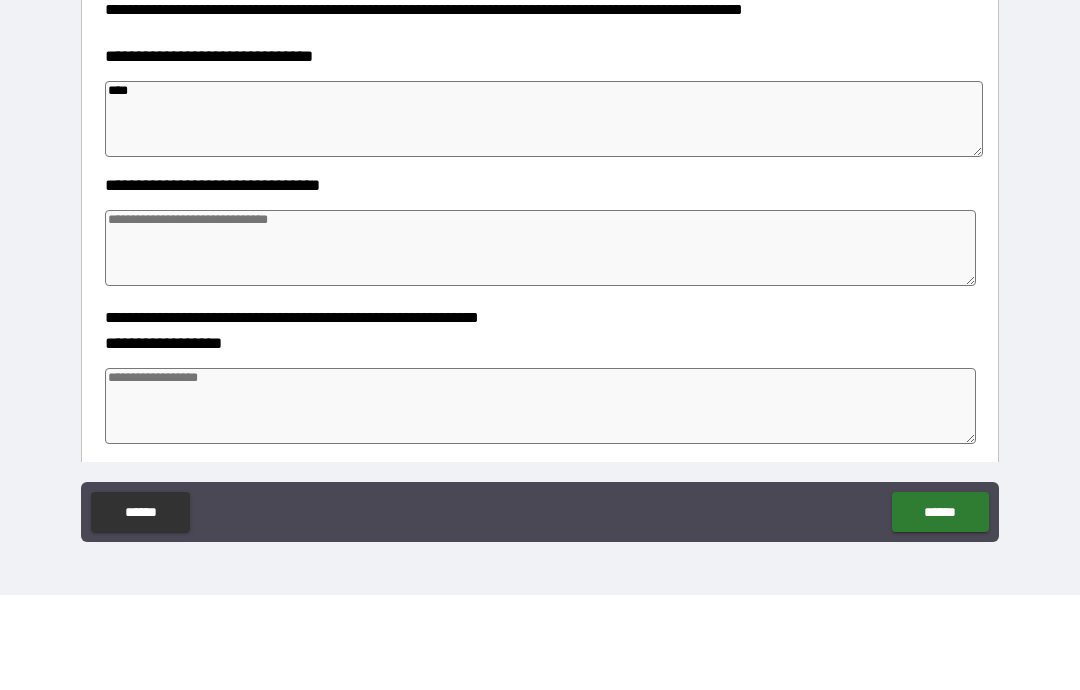 type on "*" 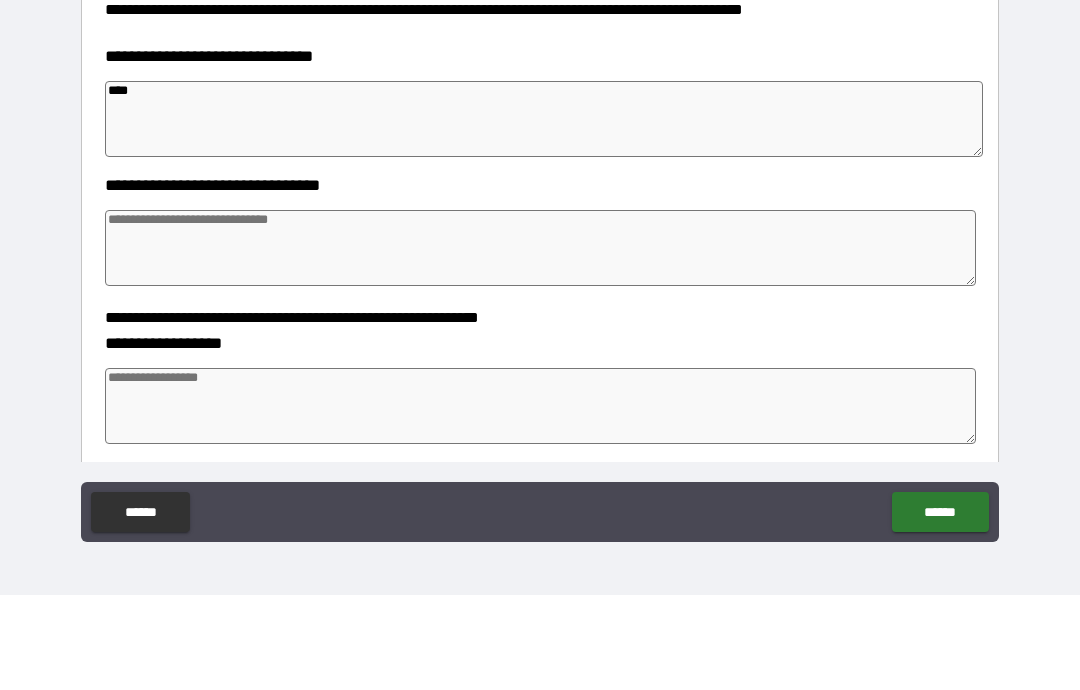 type on "*" 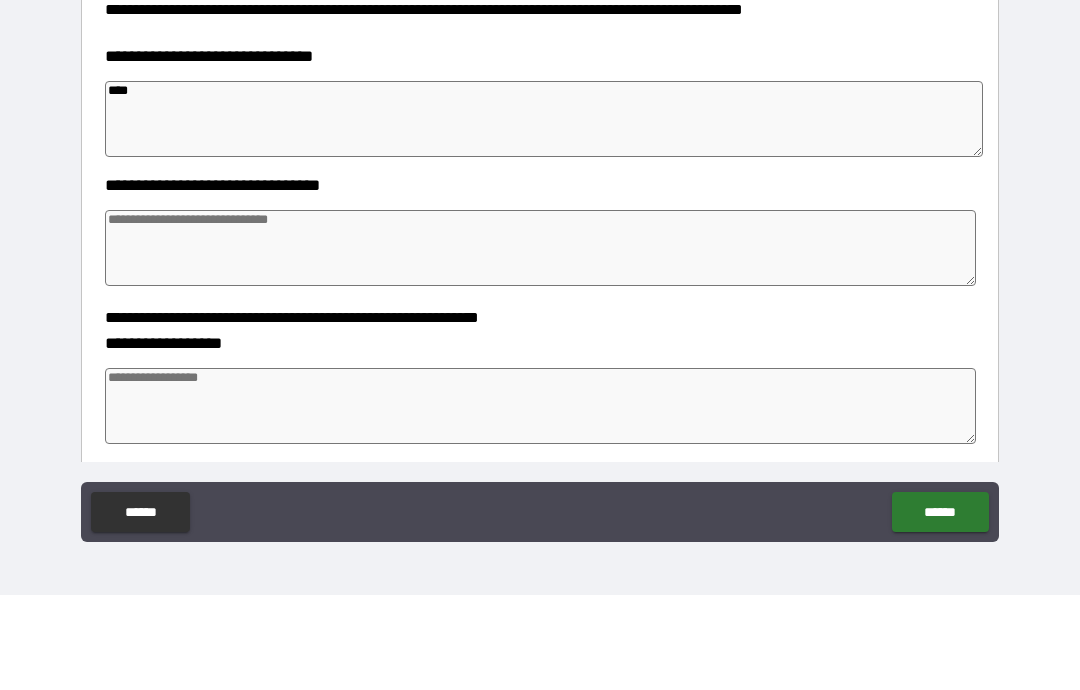 type on "*" 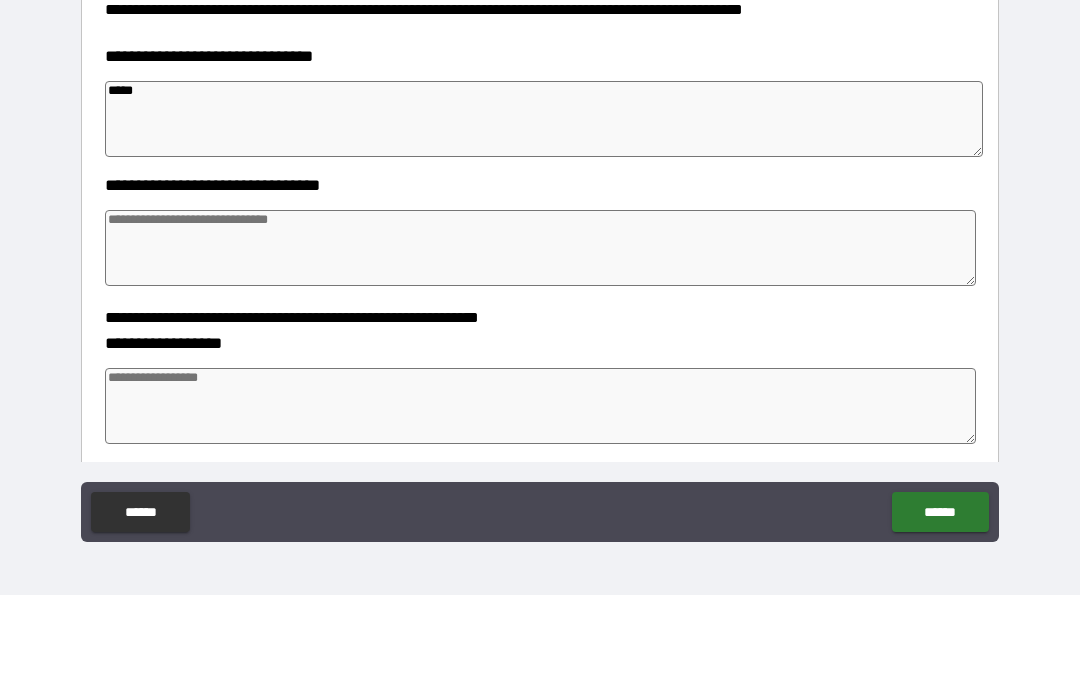 type on "*" 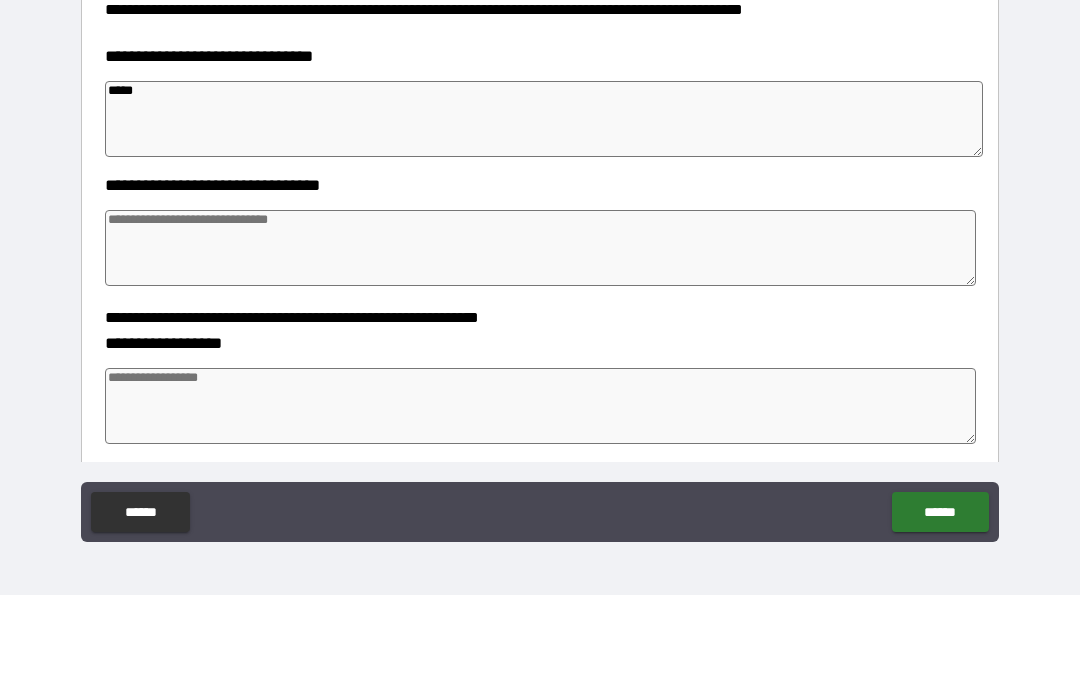 type on "*" 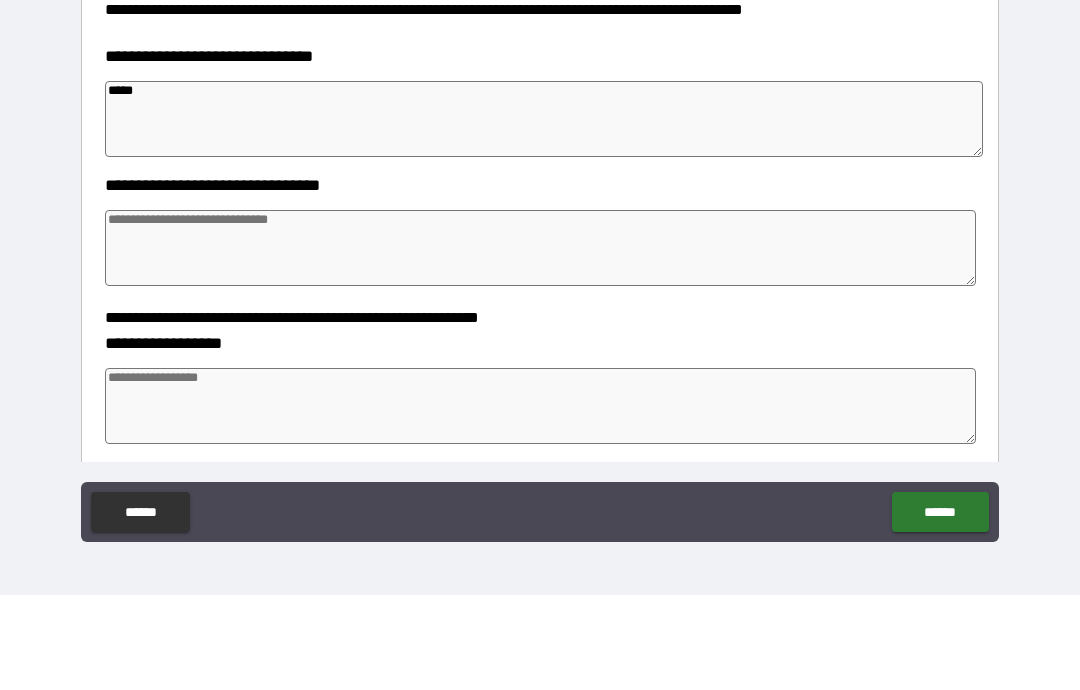 type on "*" 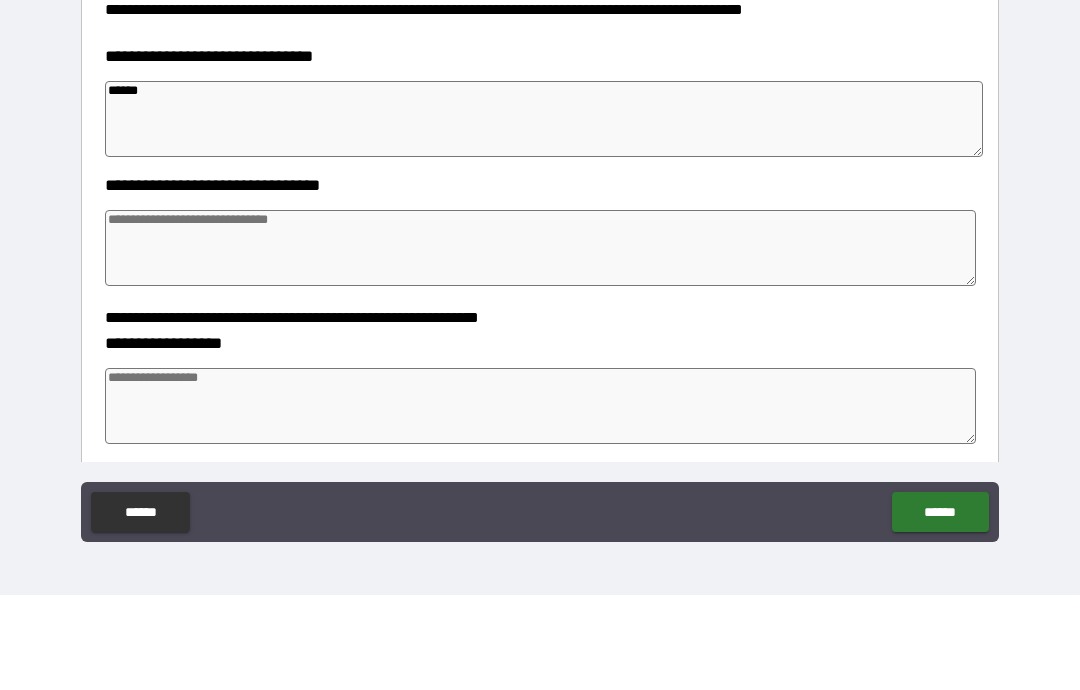 type on "*" 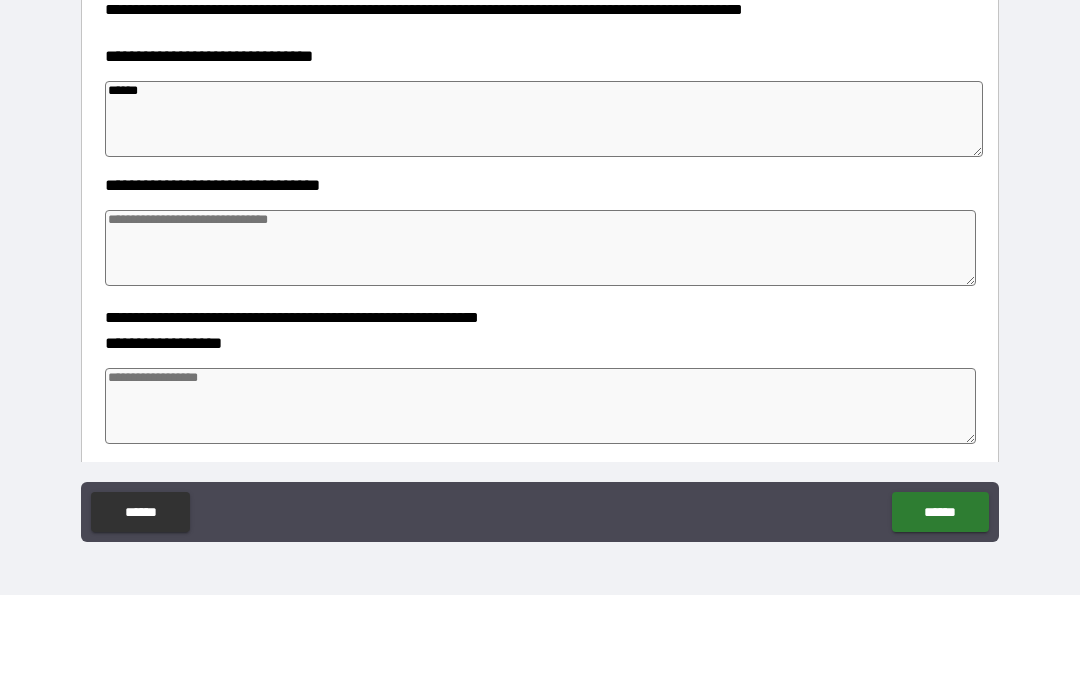 type on "*" 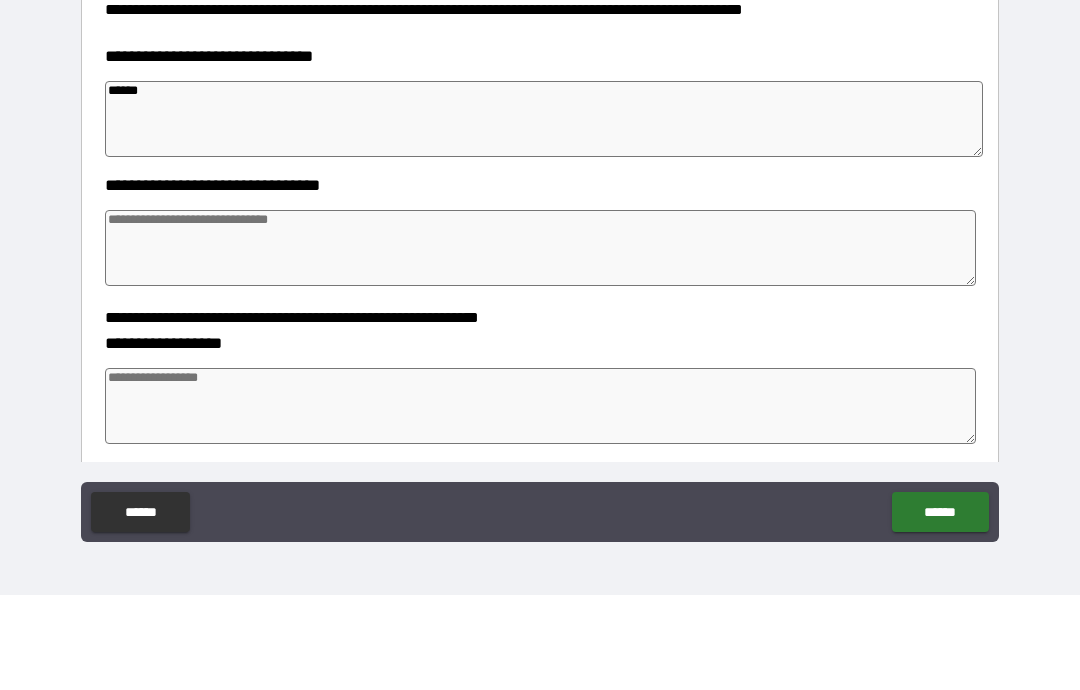 type on "*" 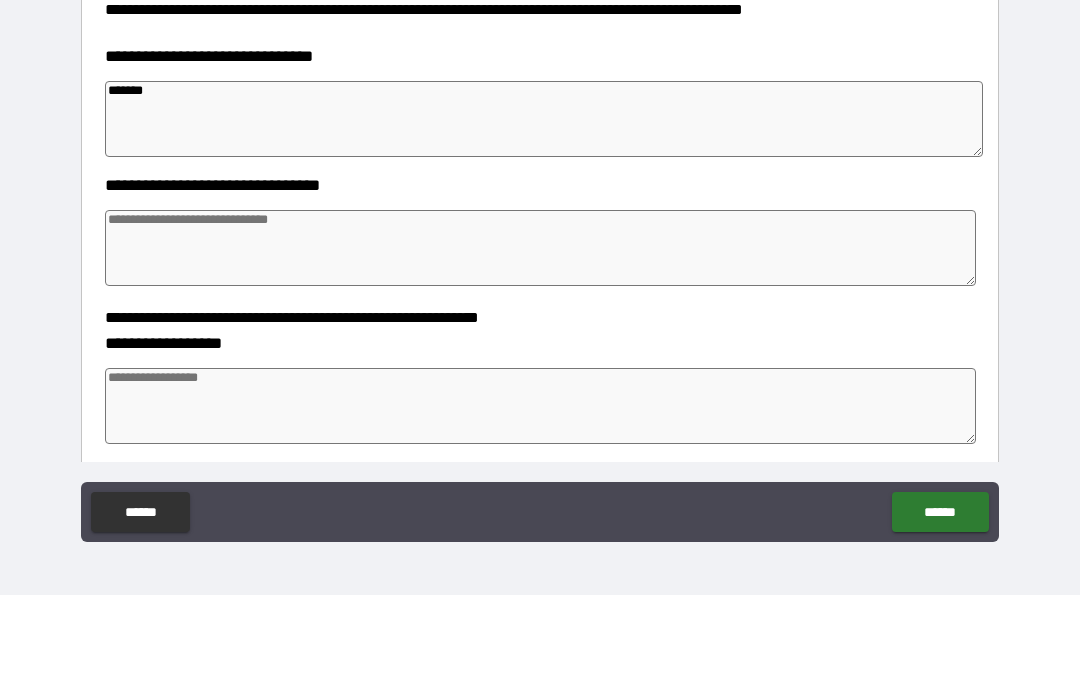 type on "*" 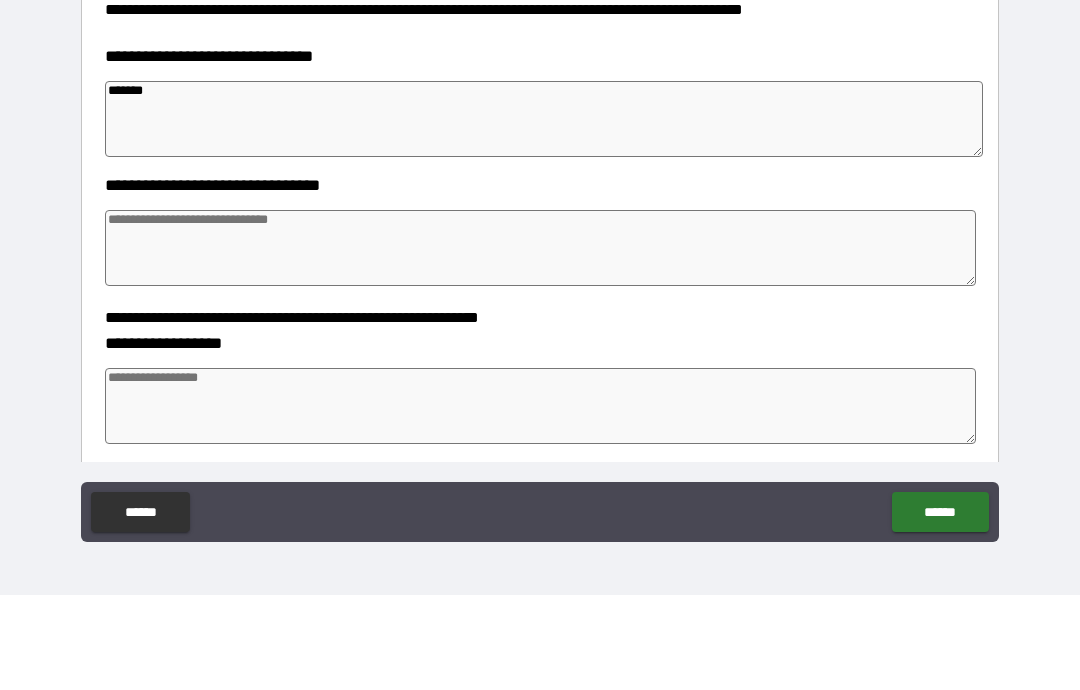 type on "*" 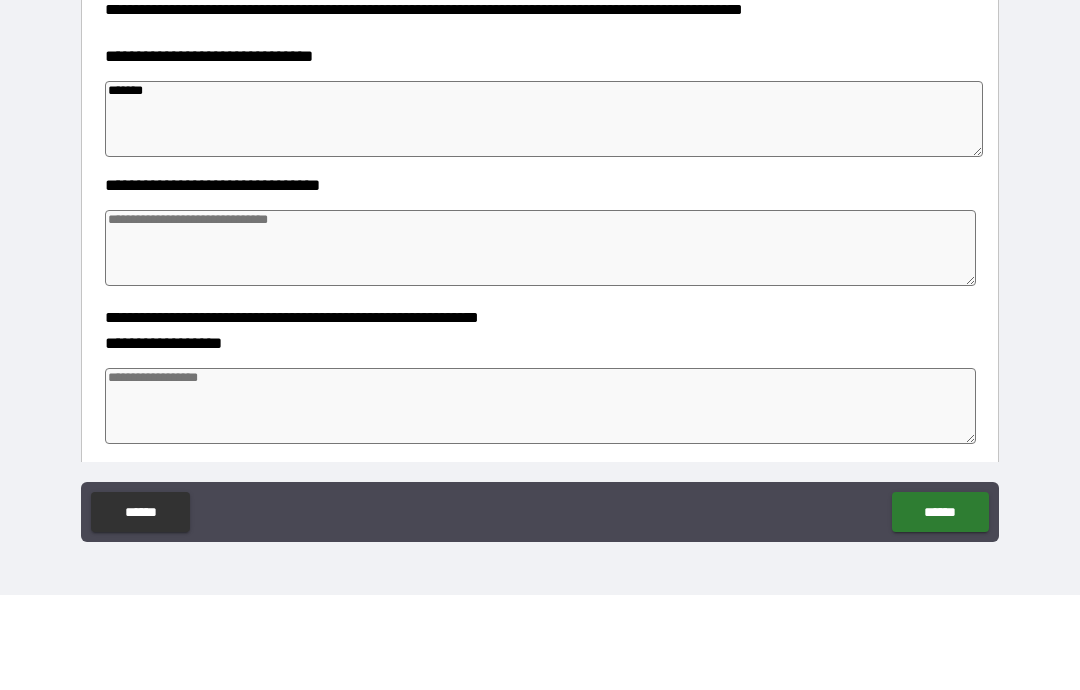 type on "*" 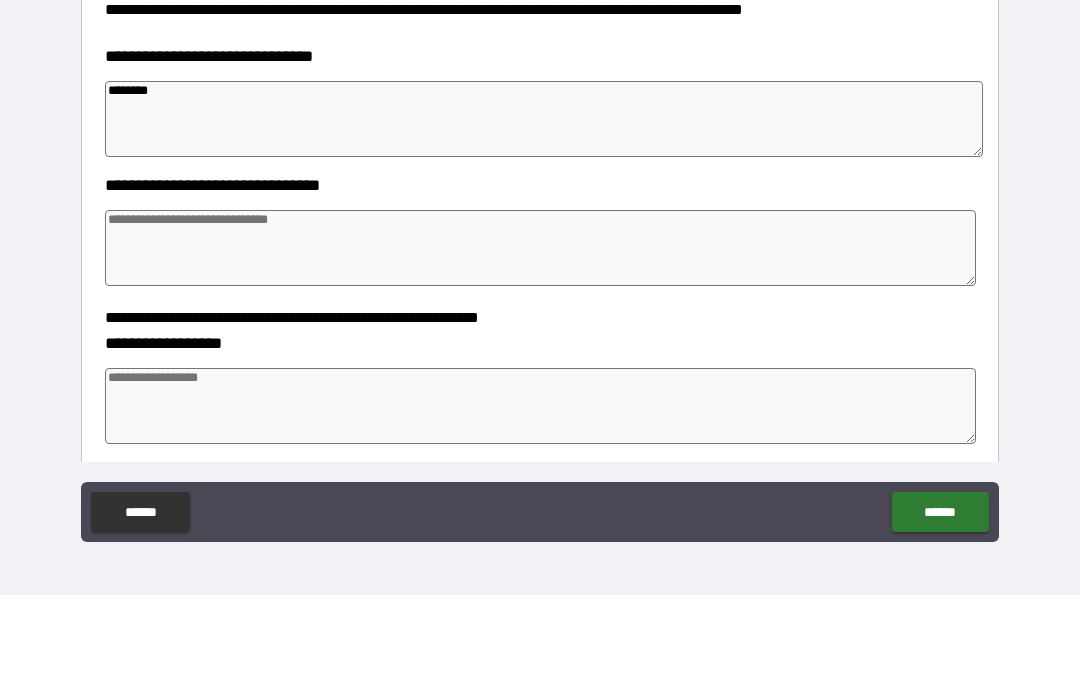 type on "*" 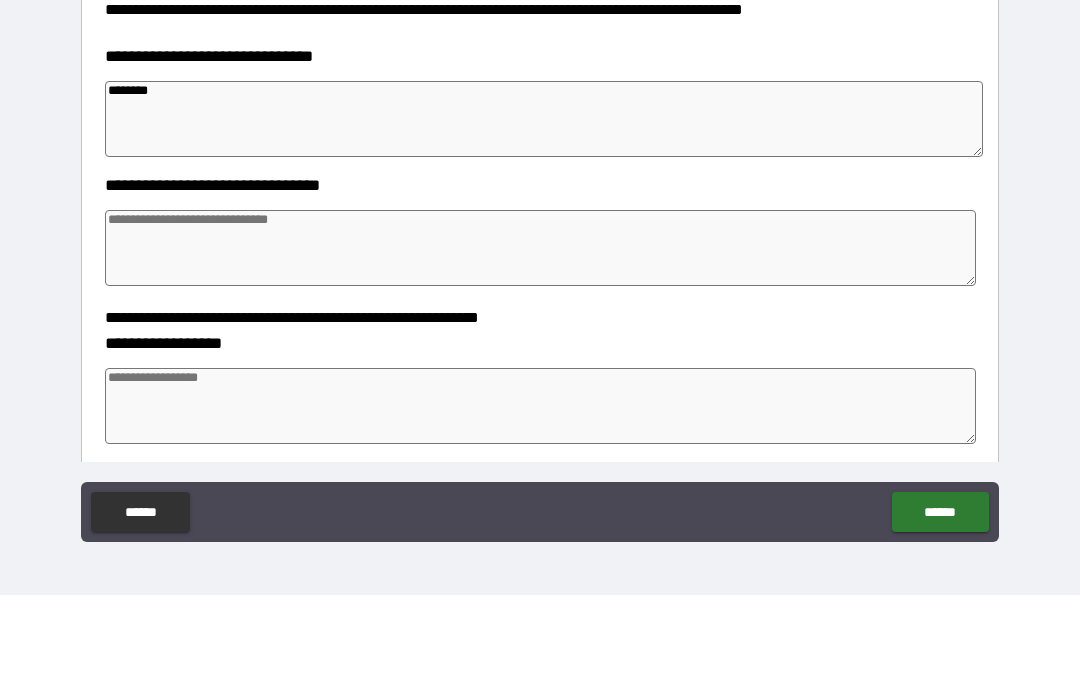 type on "*" 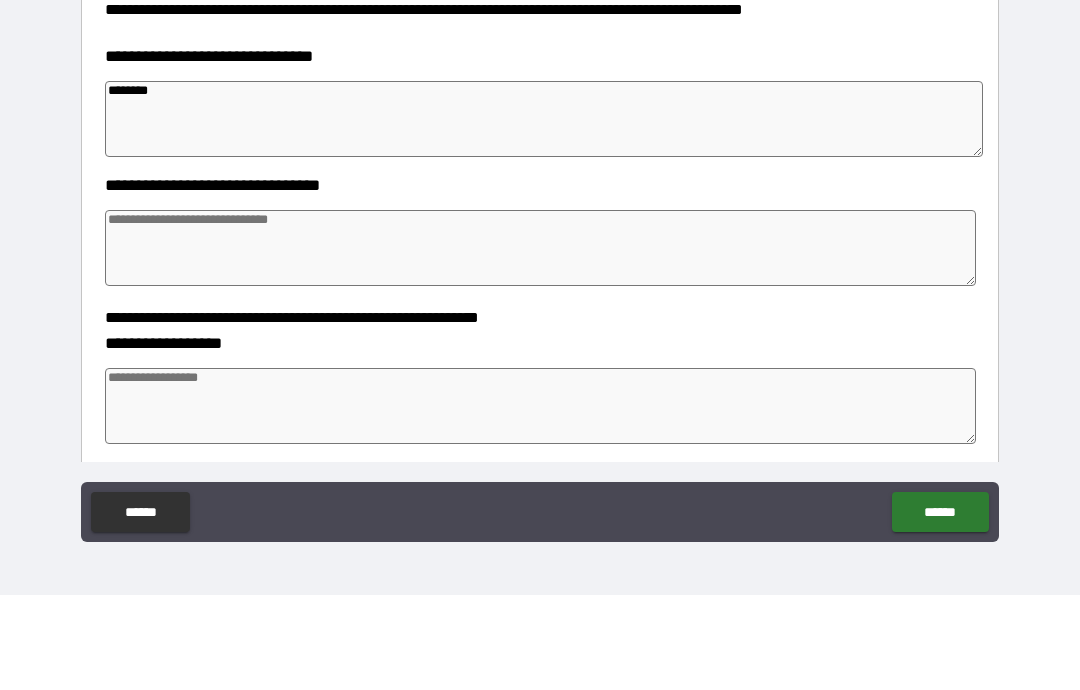 type on "*" 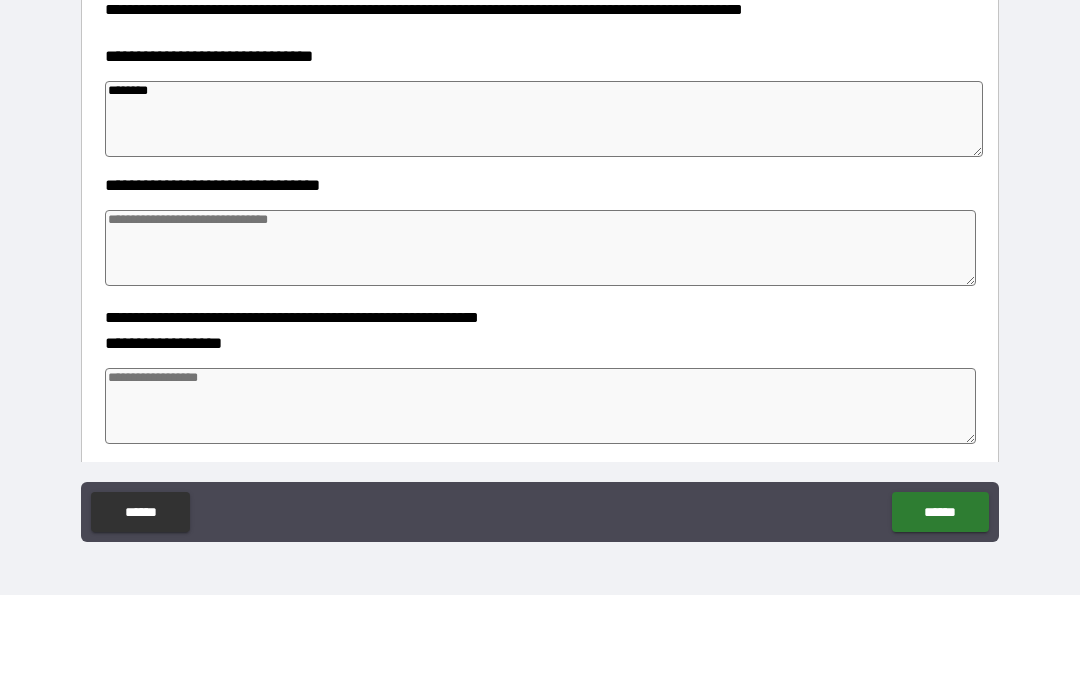 type on "*********" 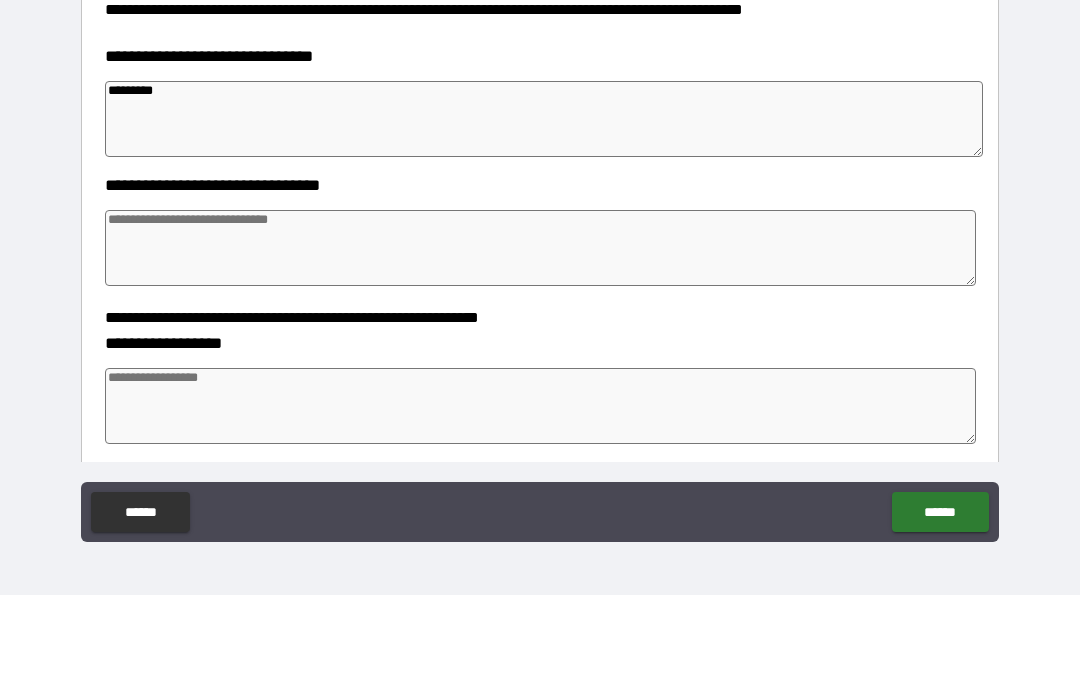 type on "*" 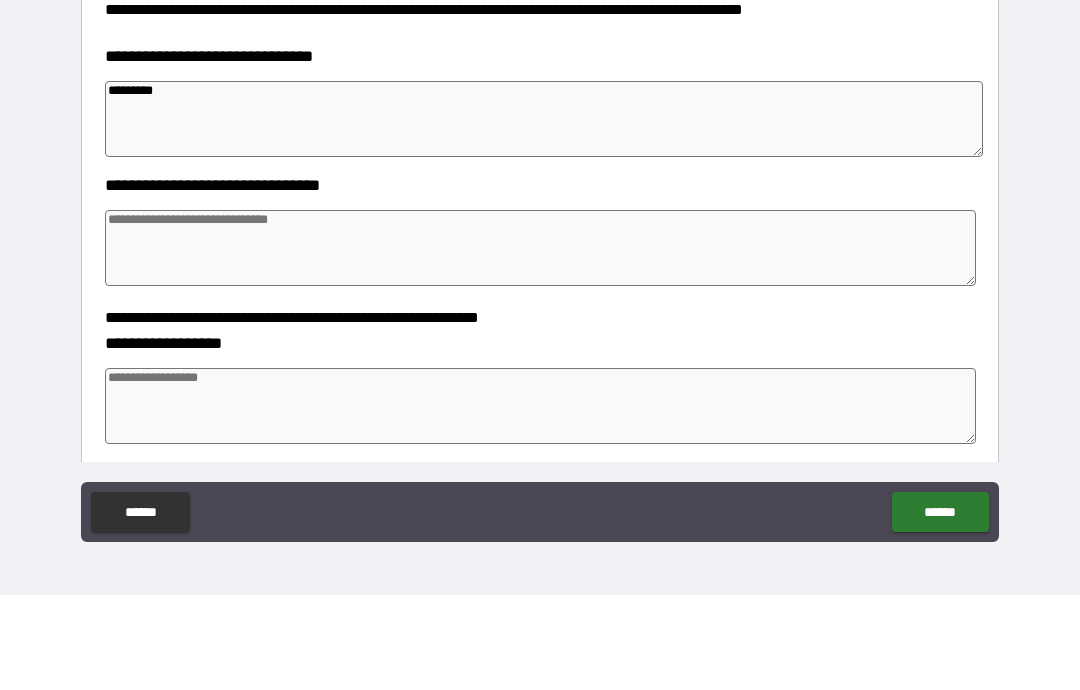type on "*" 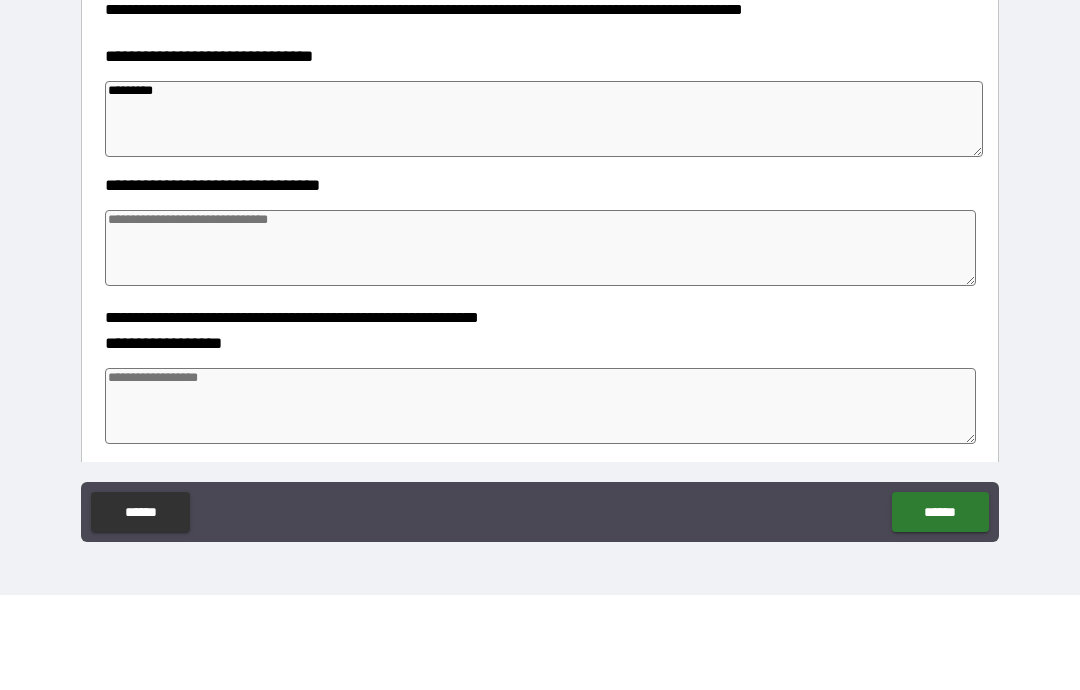 type on "*" 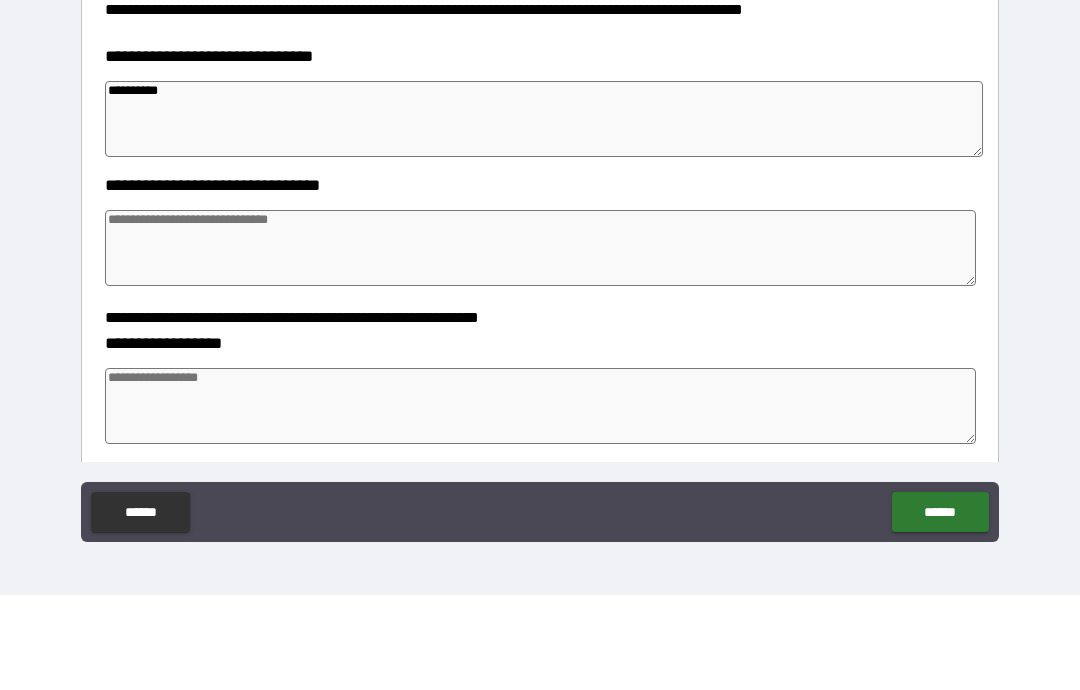 type on "*" 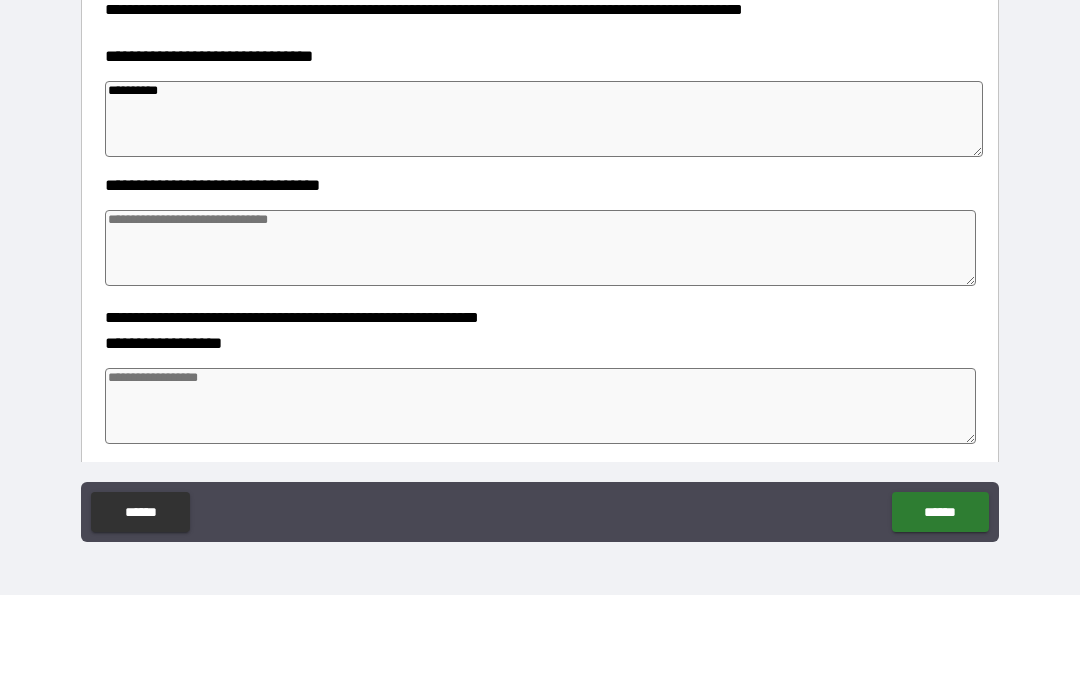 type on "*" 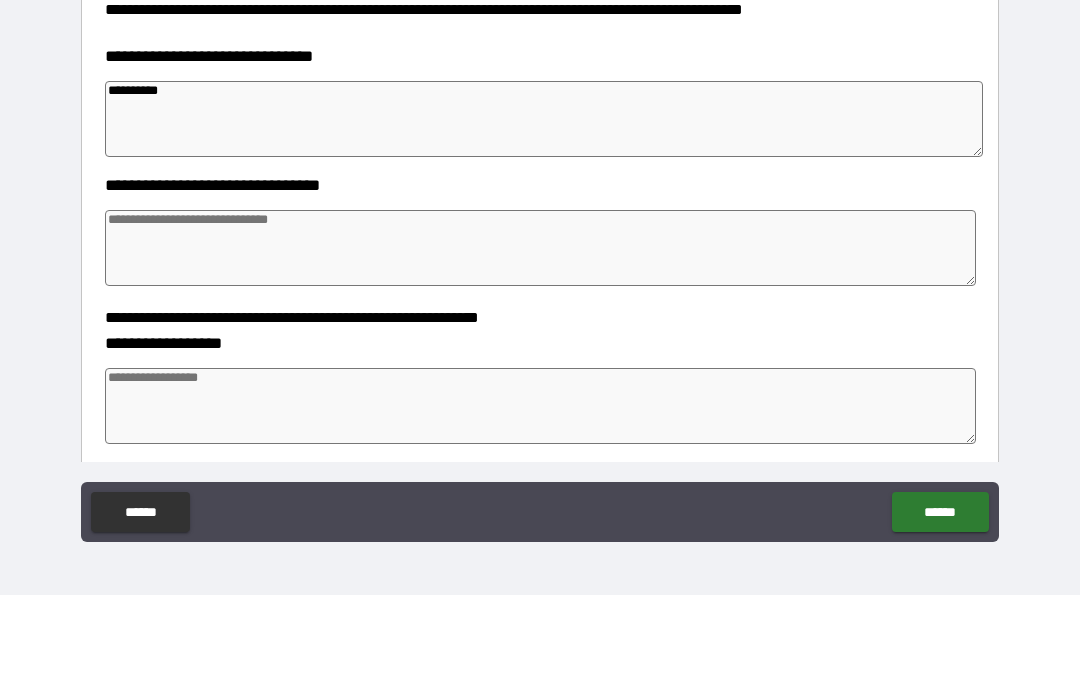 type on "*" 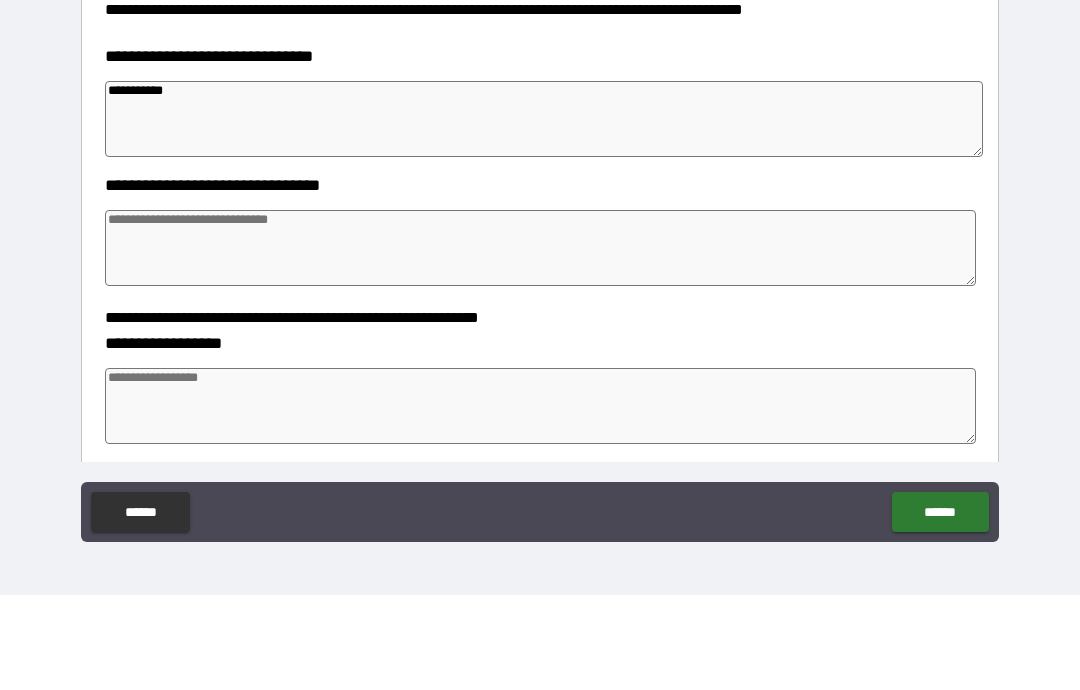 type on "*" 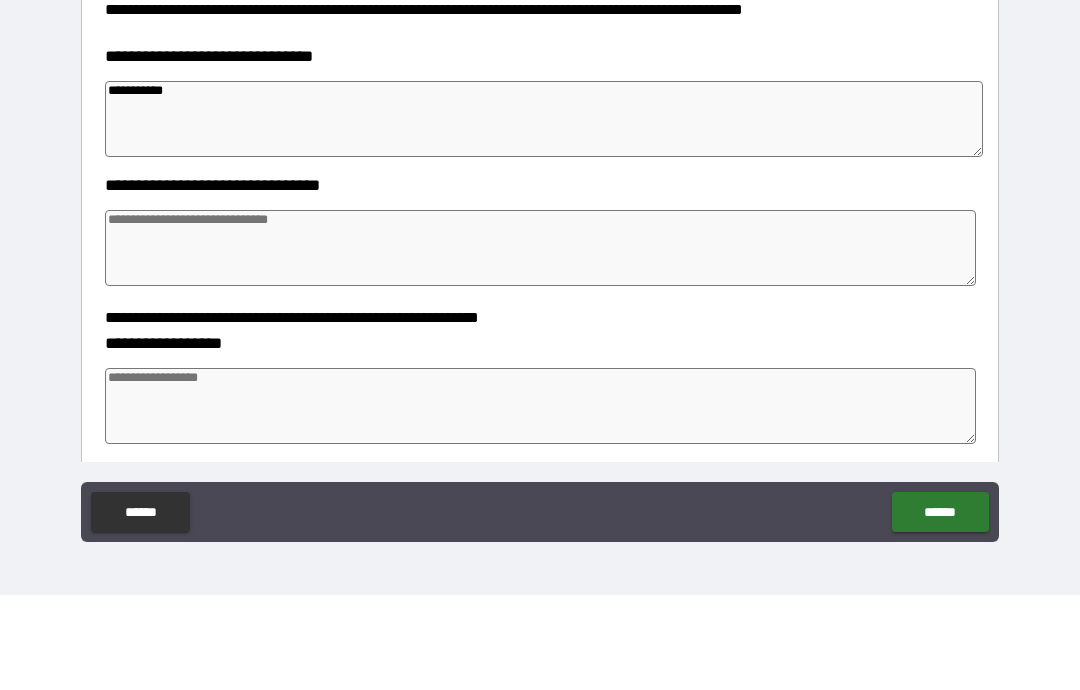 type on "*" 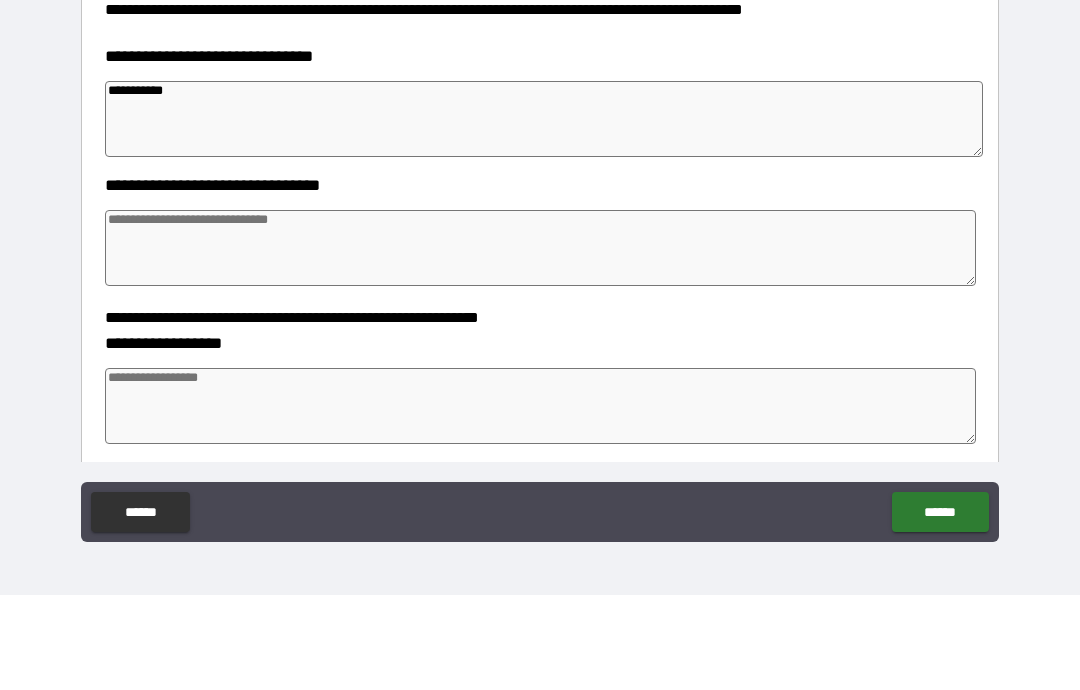 type on "**********" 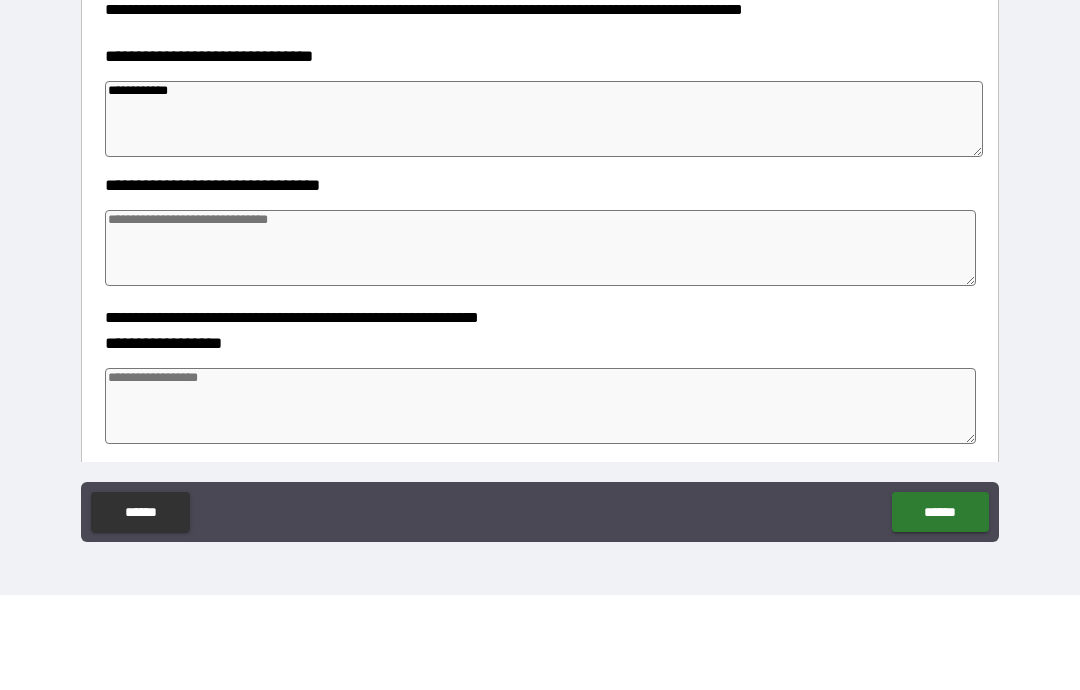 type on "*" 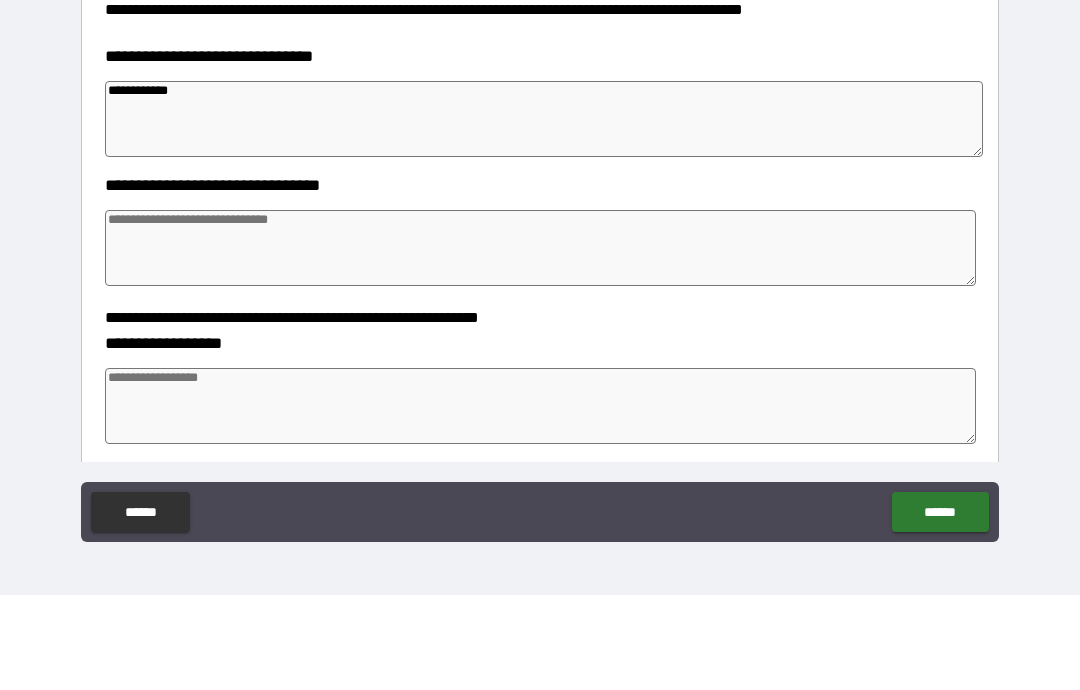 type on "*" 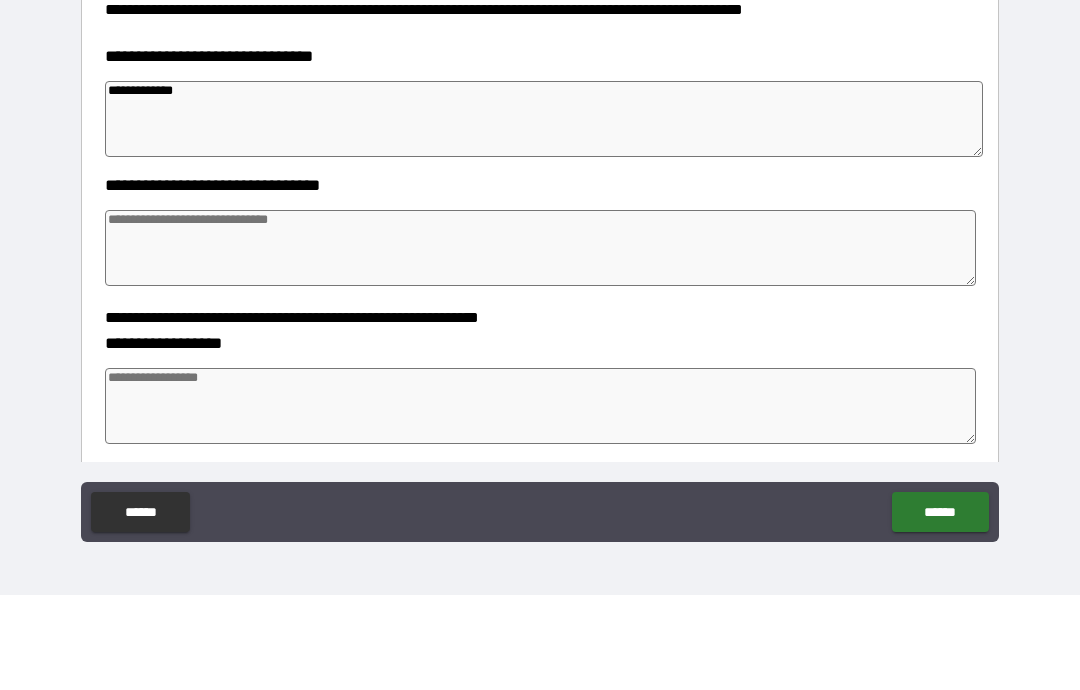type on "*" 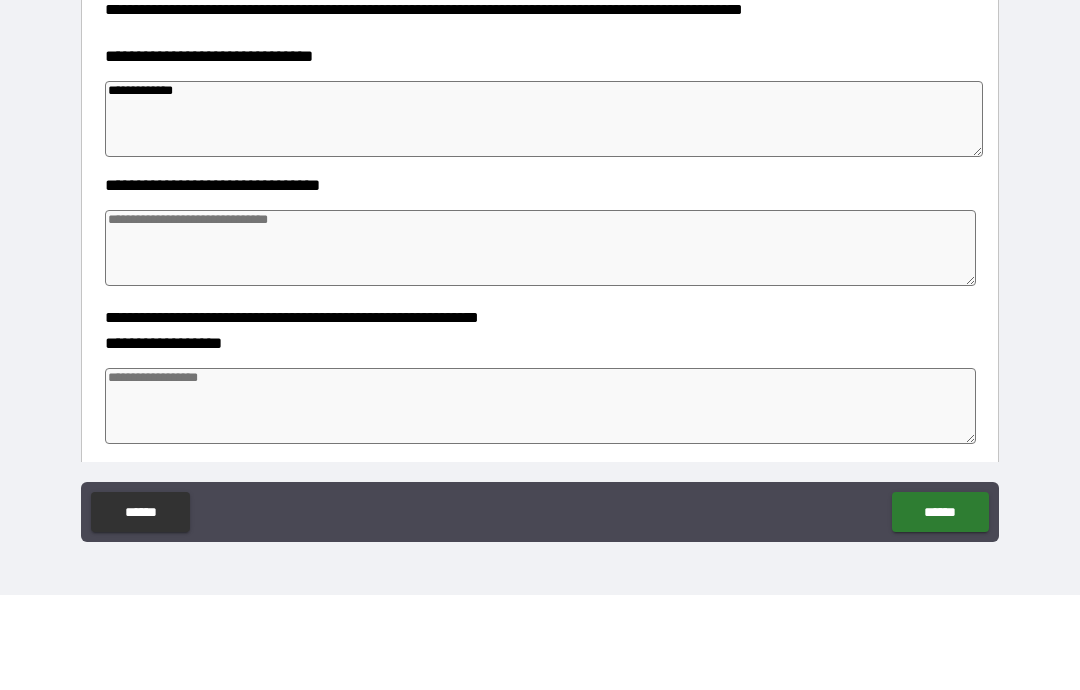 type on "*" 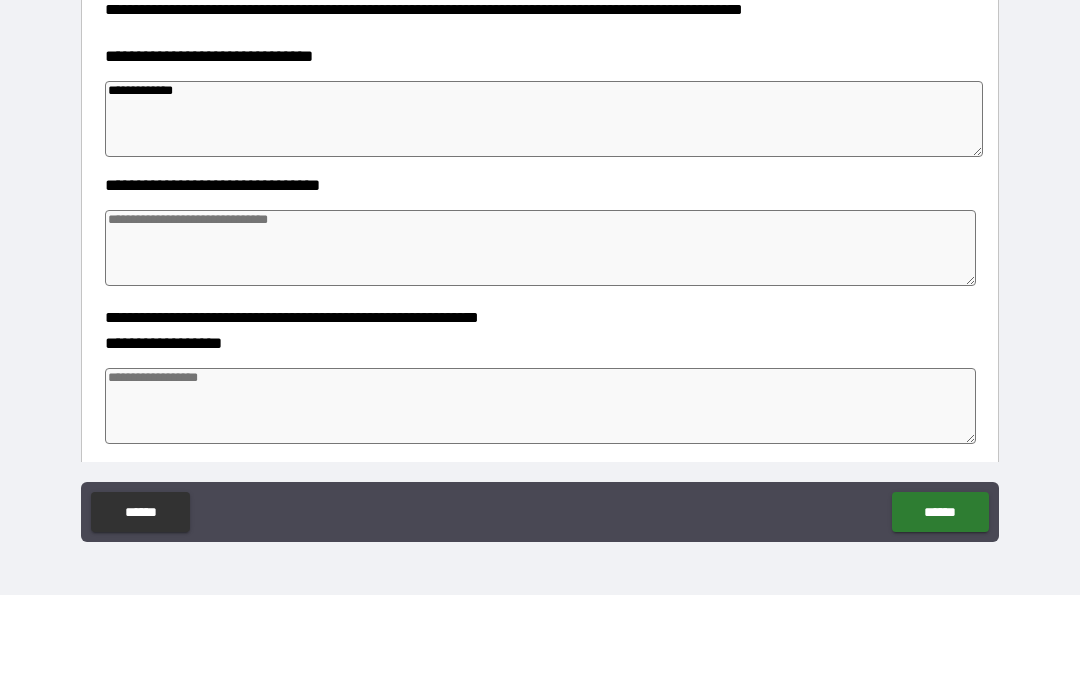 type on "*" 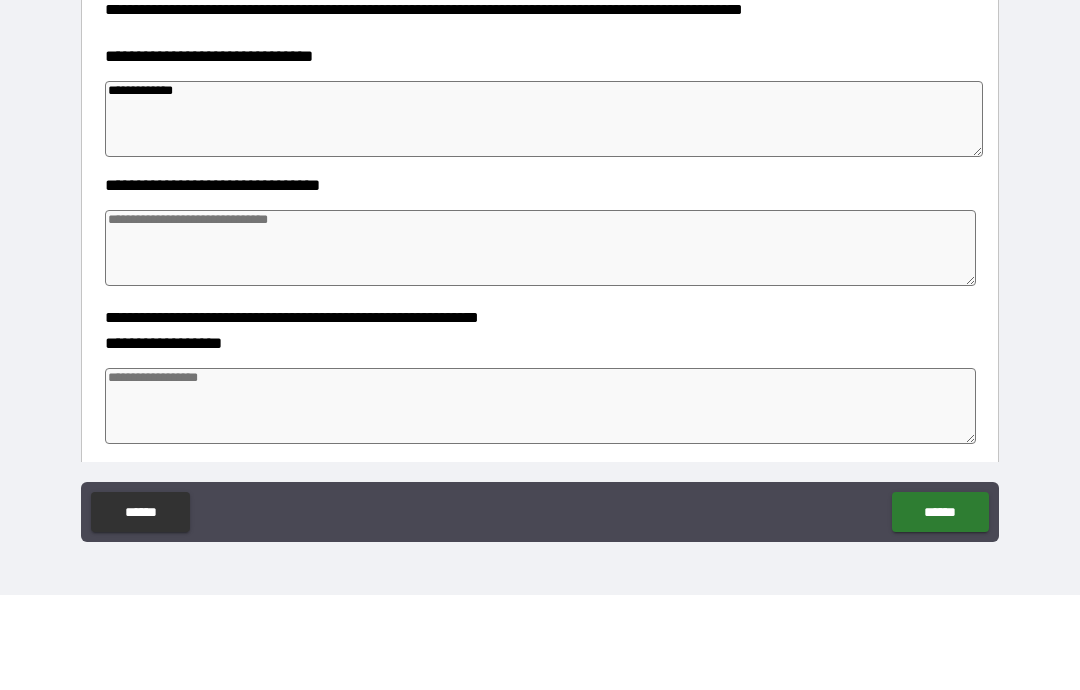 type on "**********" 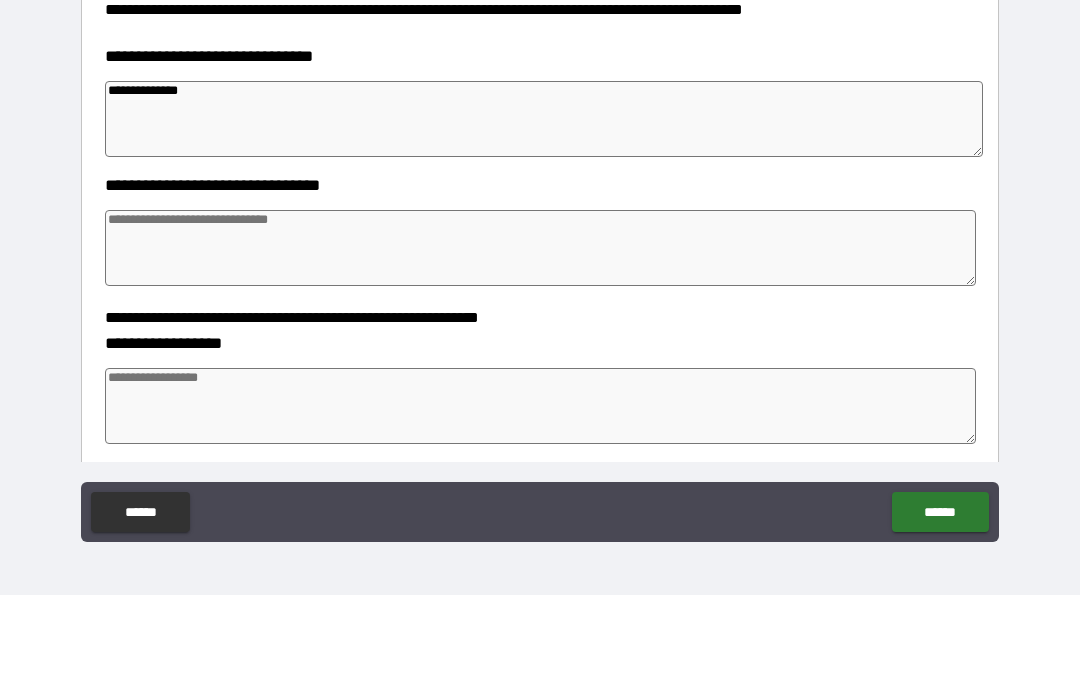 type on "*" 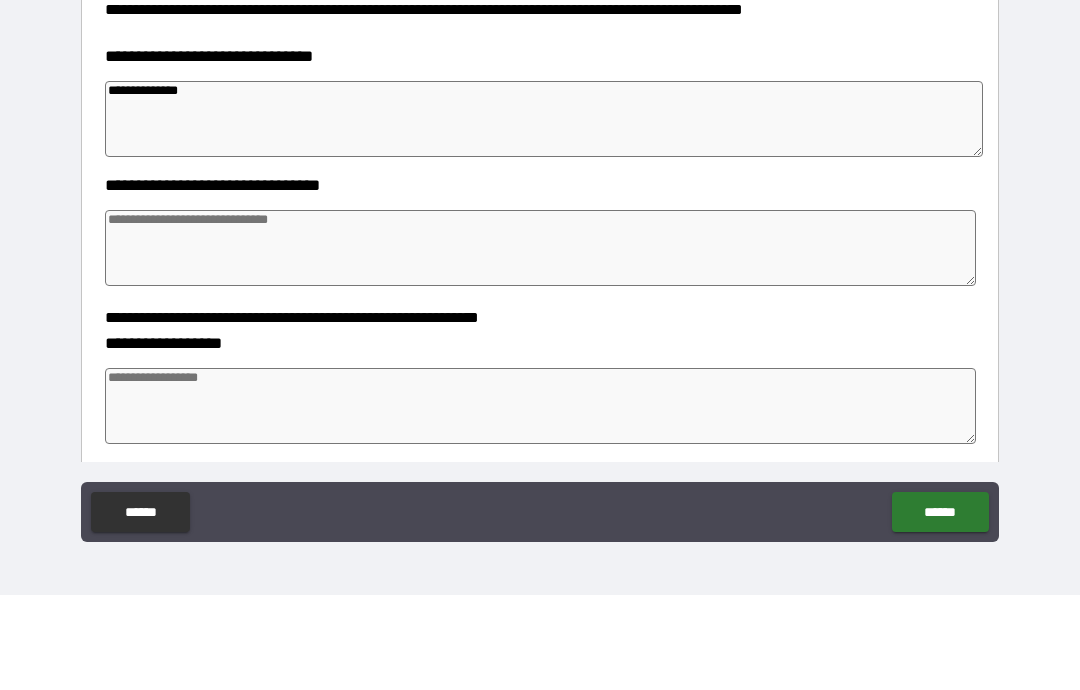 type on "*" 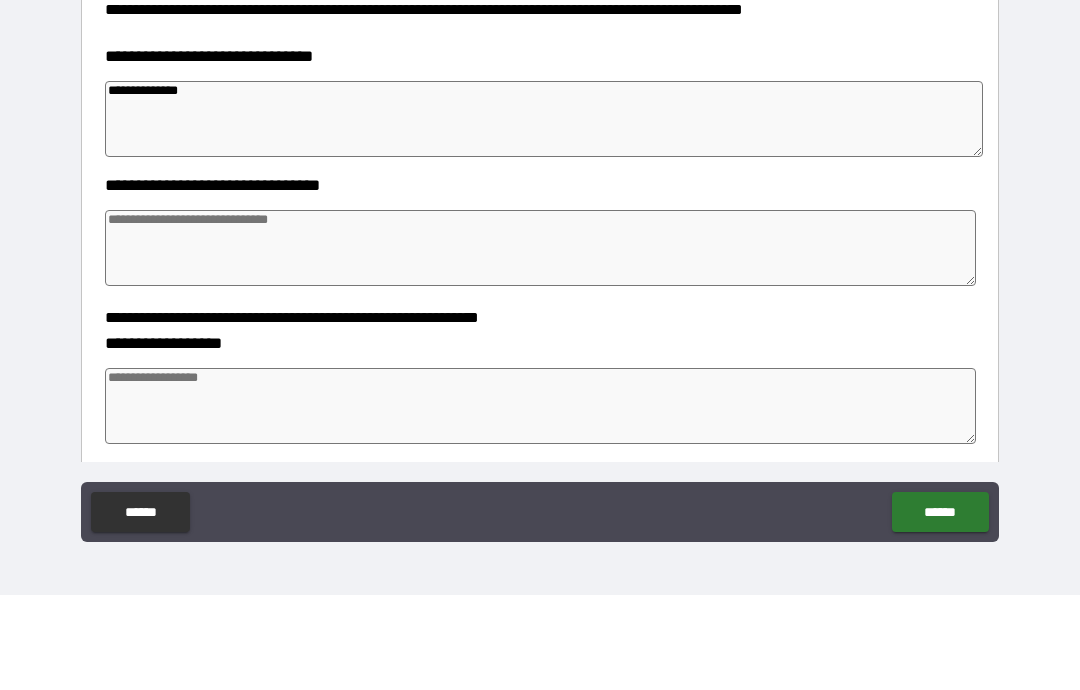 type on "*" 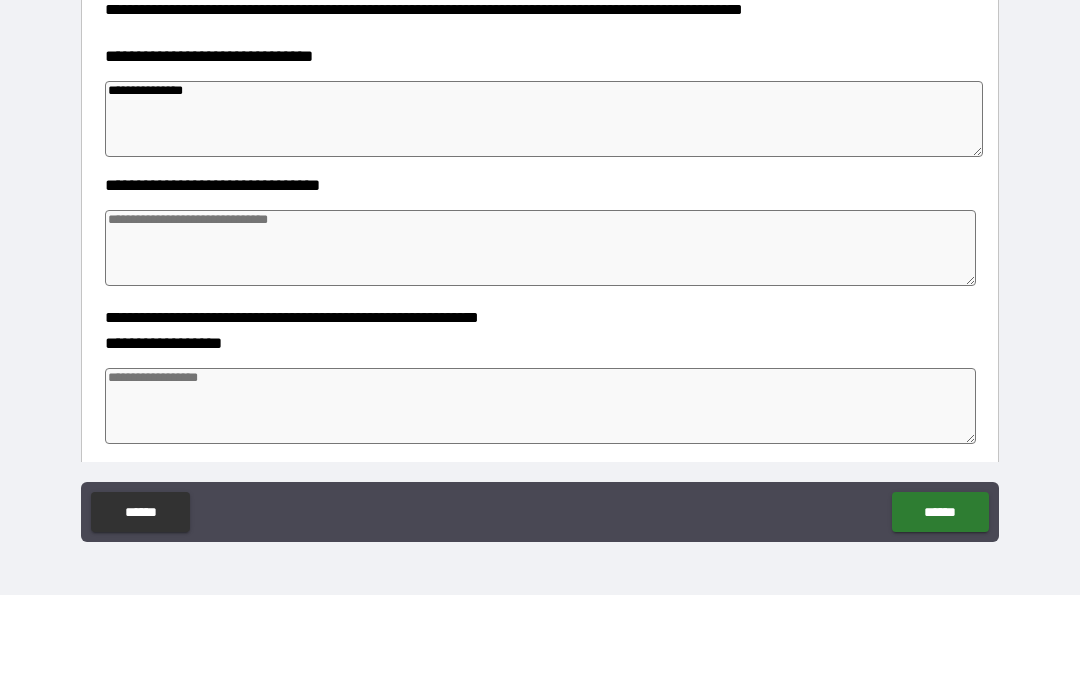 type on "*" 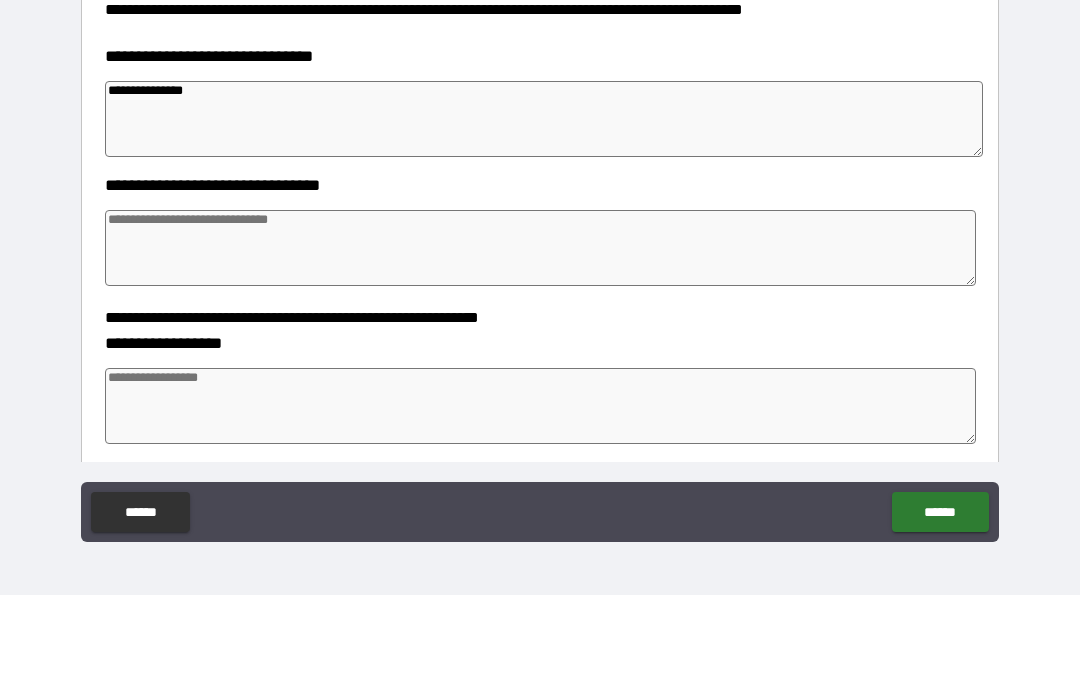 type on "*" 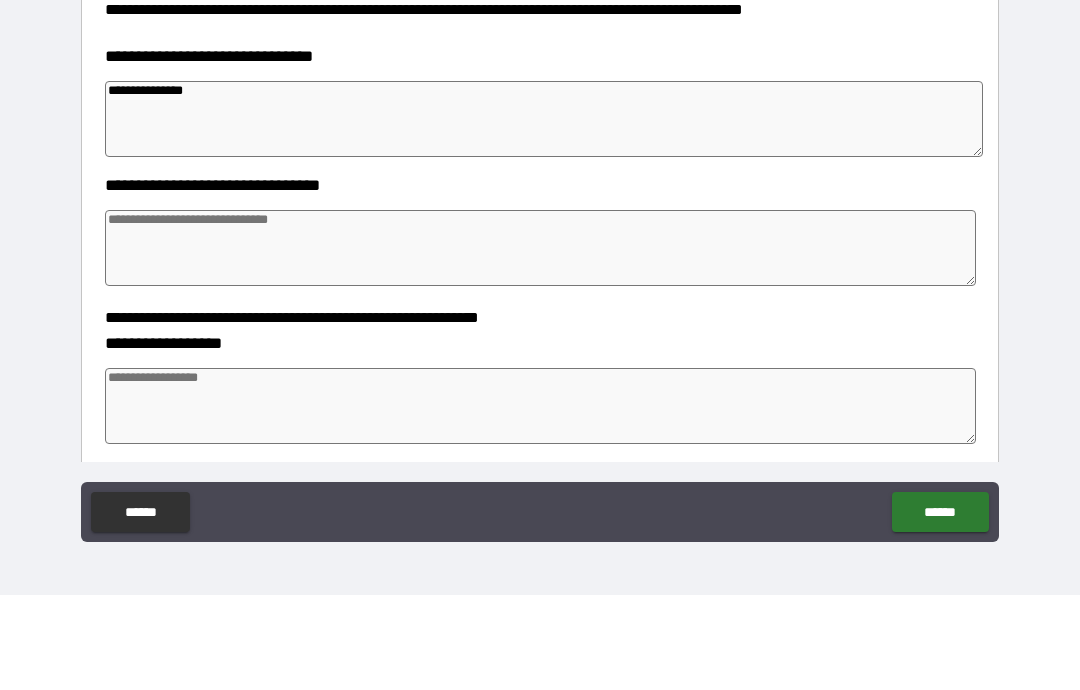 type on "*" 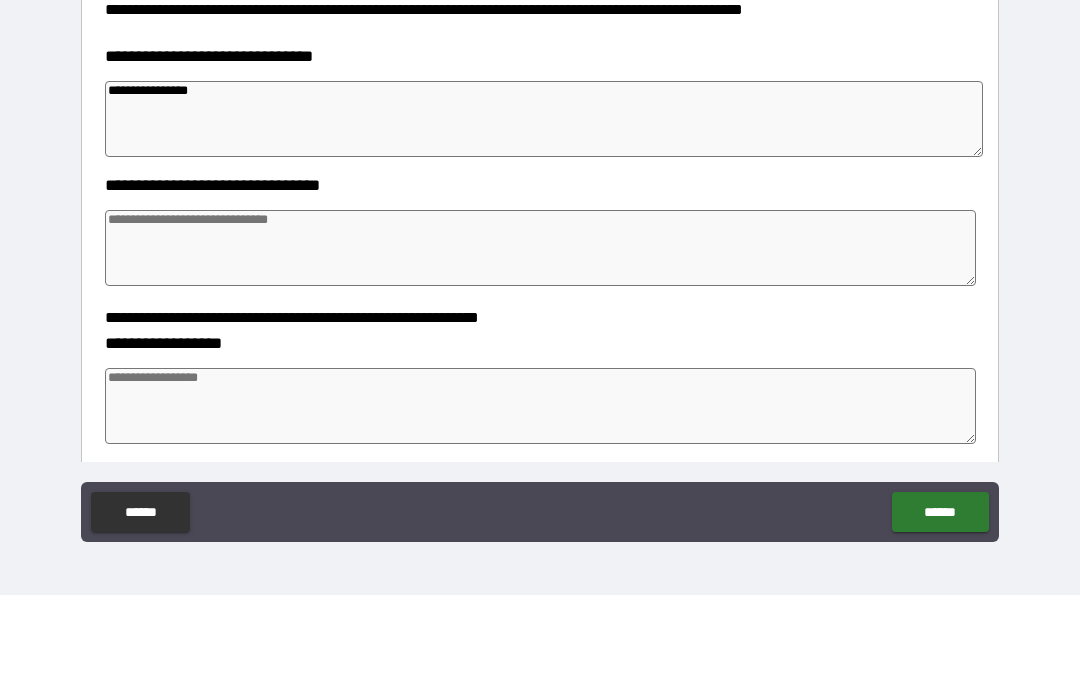type on "*" 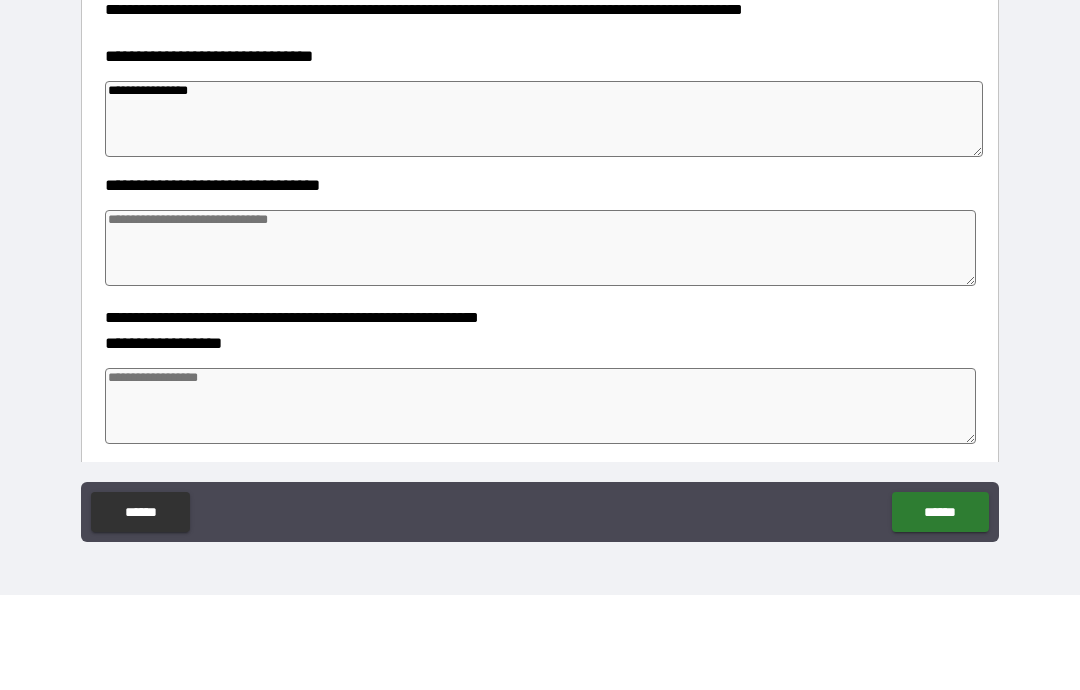 type on "*" 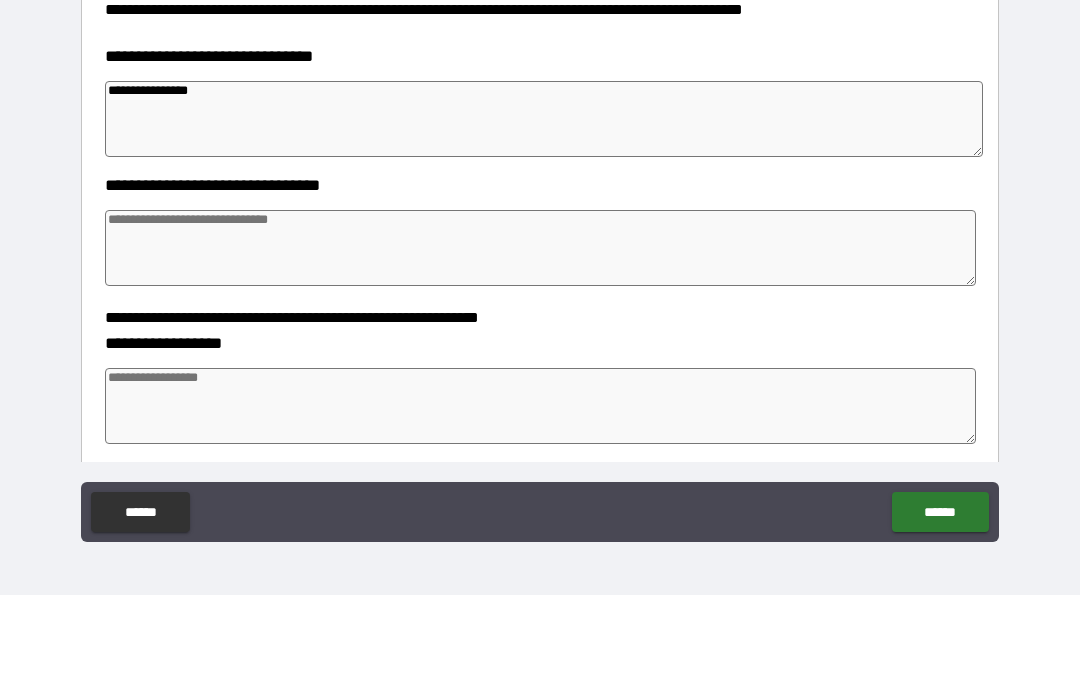 type on "*" 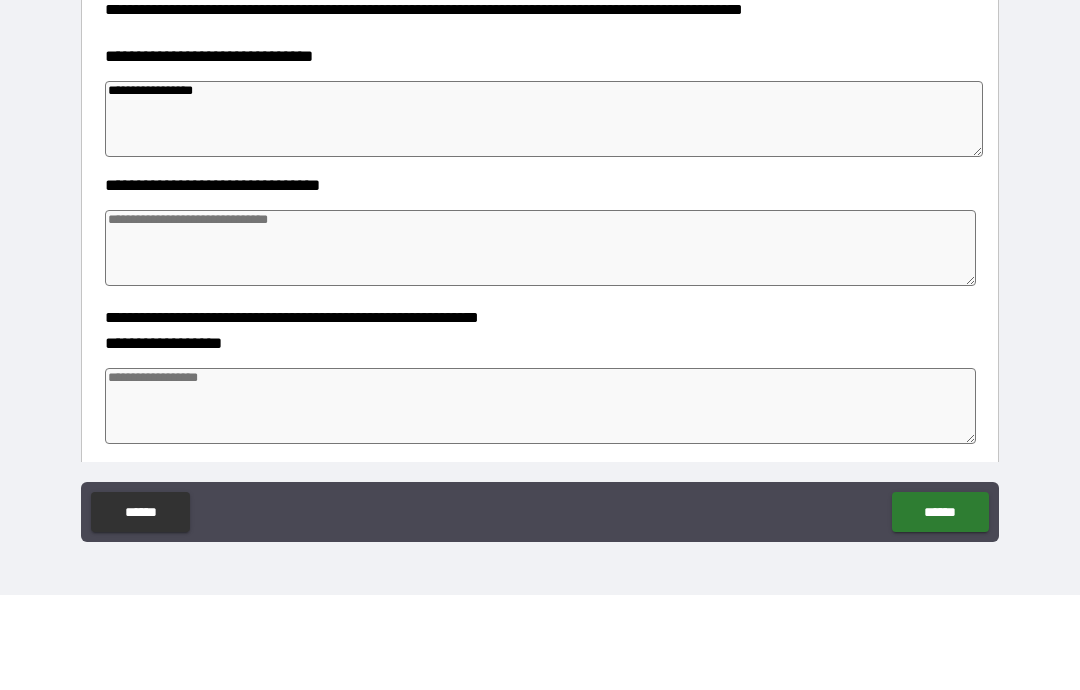 type on "*" 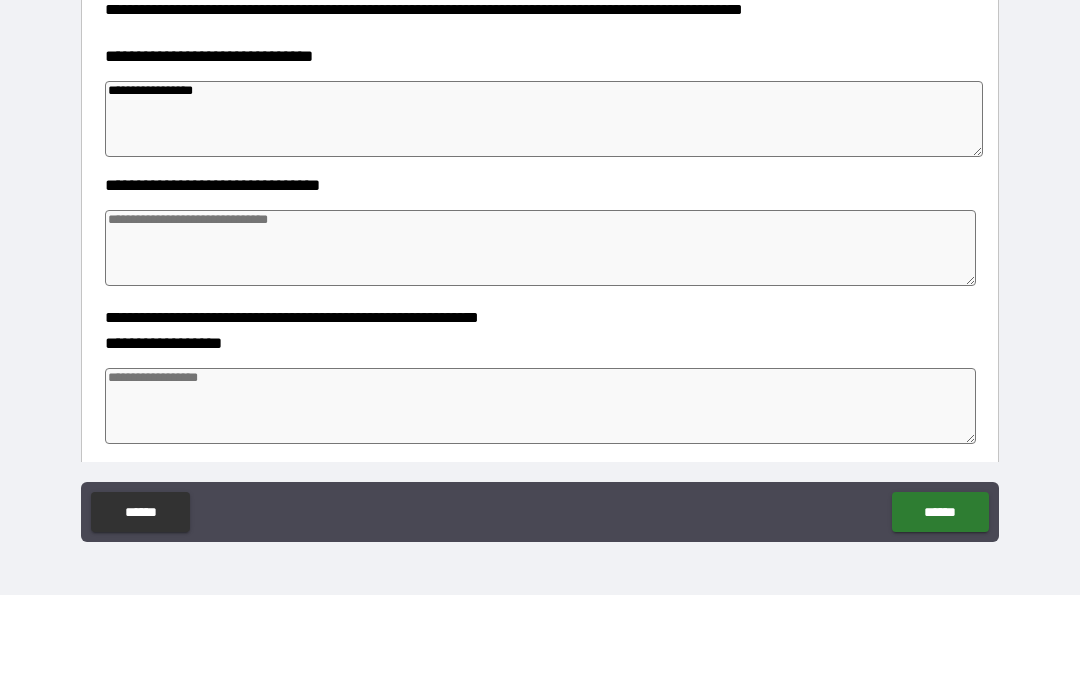 type on "*" 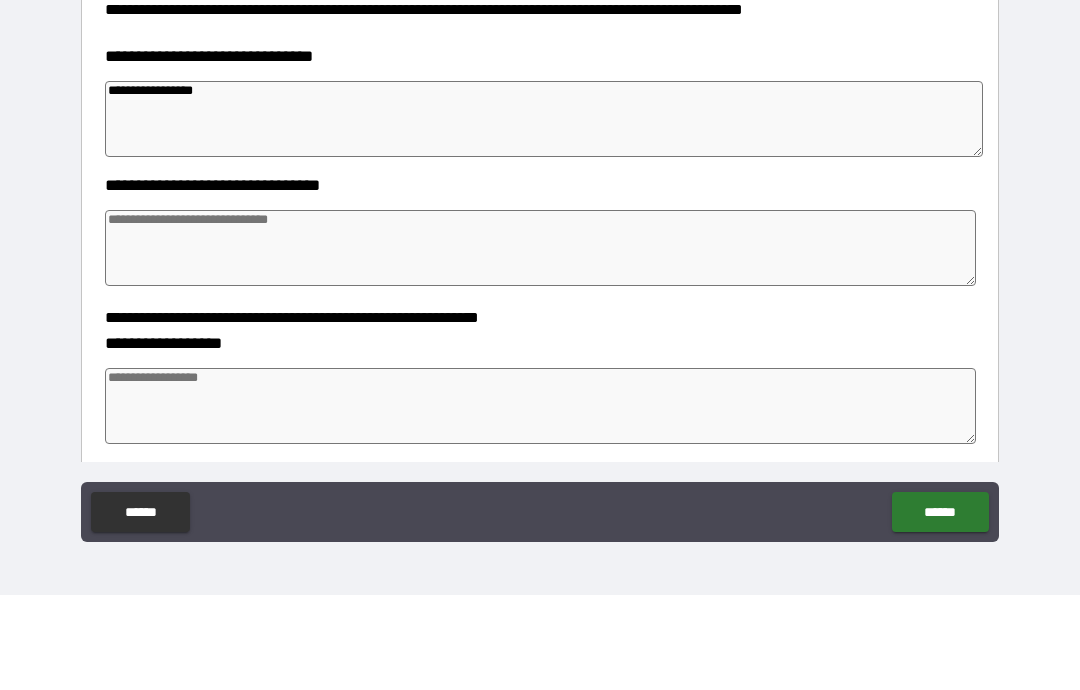 type on "*" 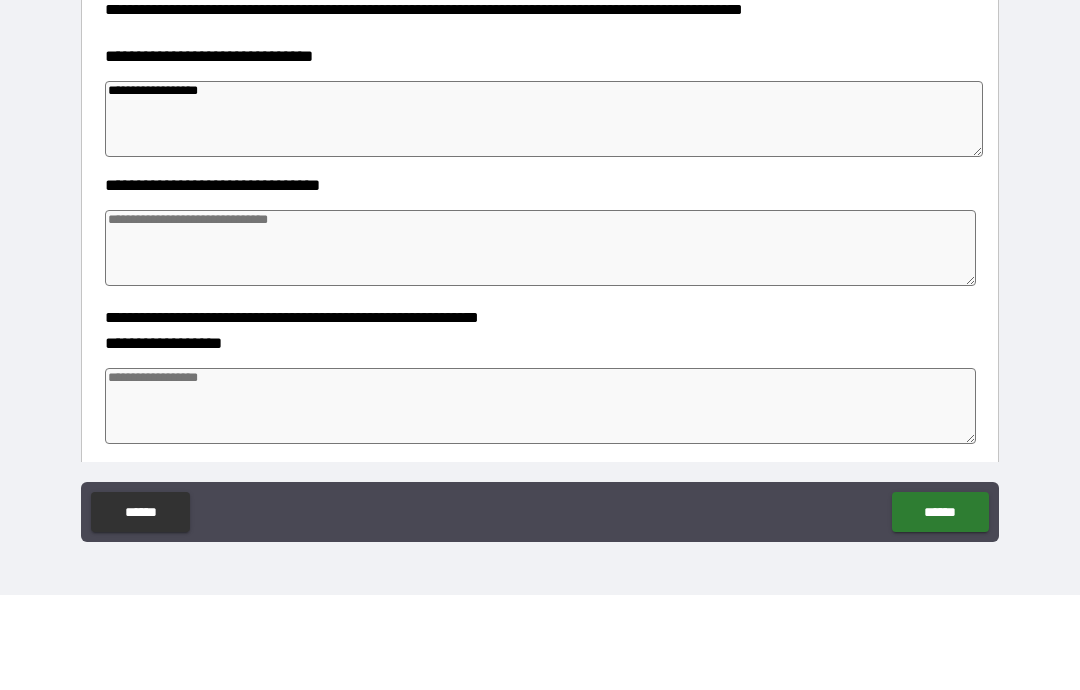 type 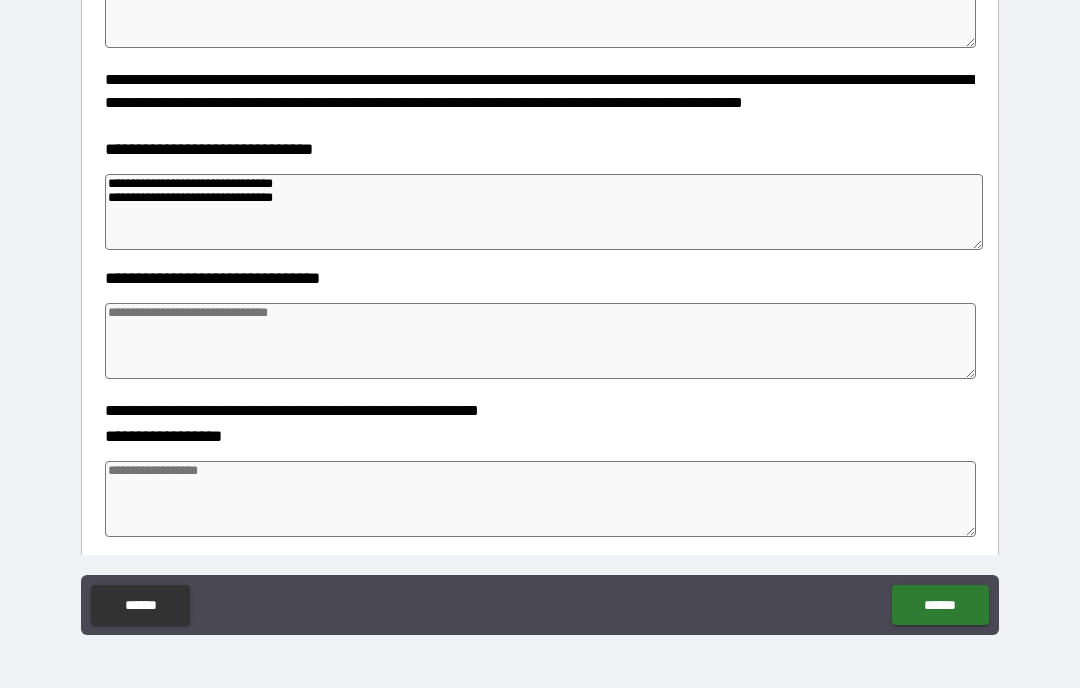 scroll, scrollTop: 77, scrollLeft: 0, axis: vertical 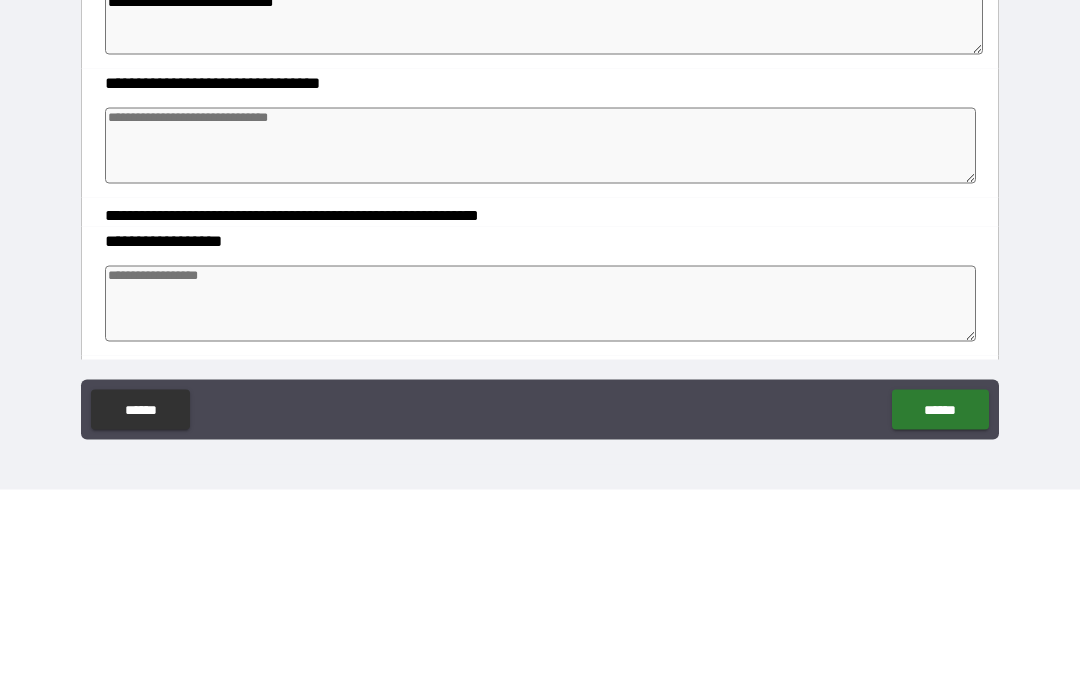 click at bounding box center (540, 346) 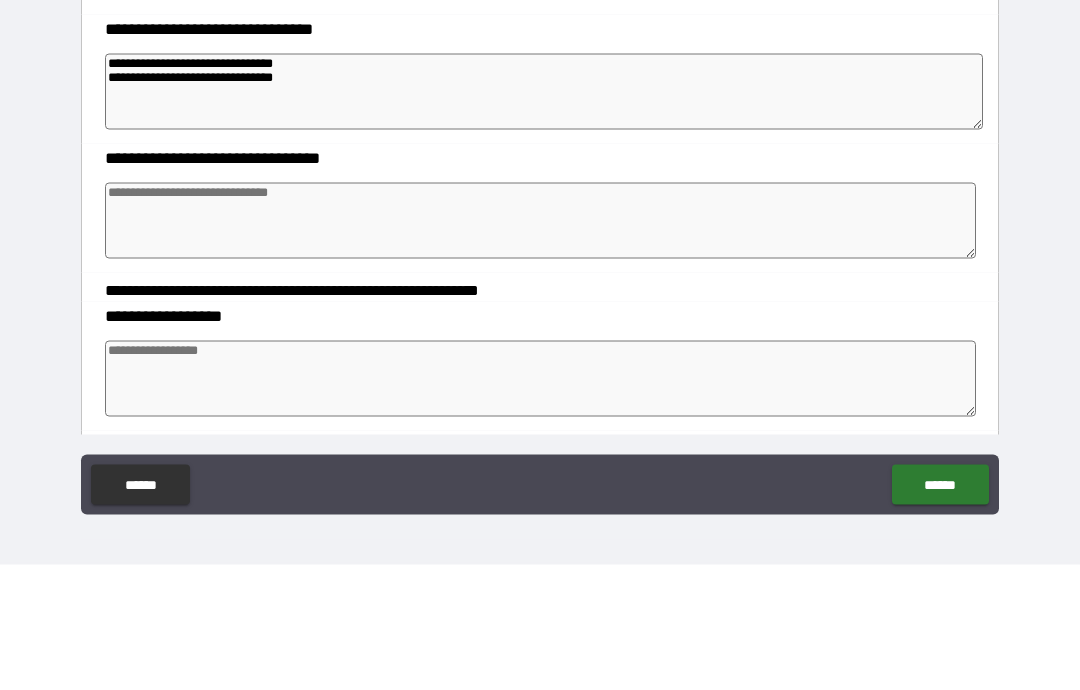 click on "**********" at bounding box center [544, 217] 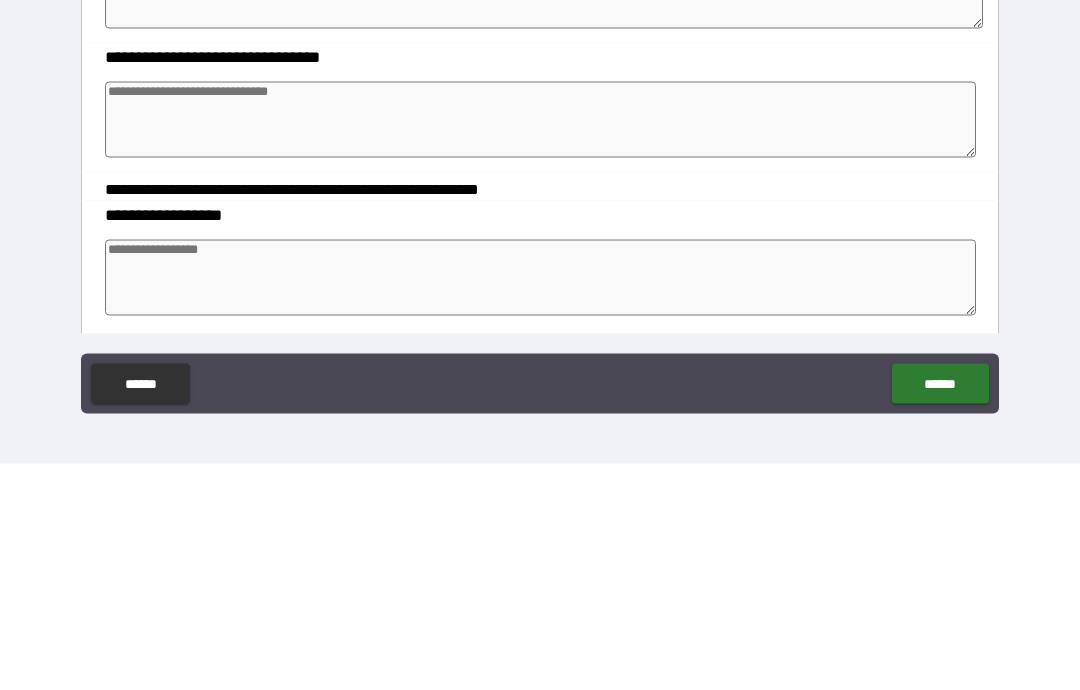 click at bounding box center (540, 346) 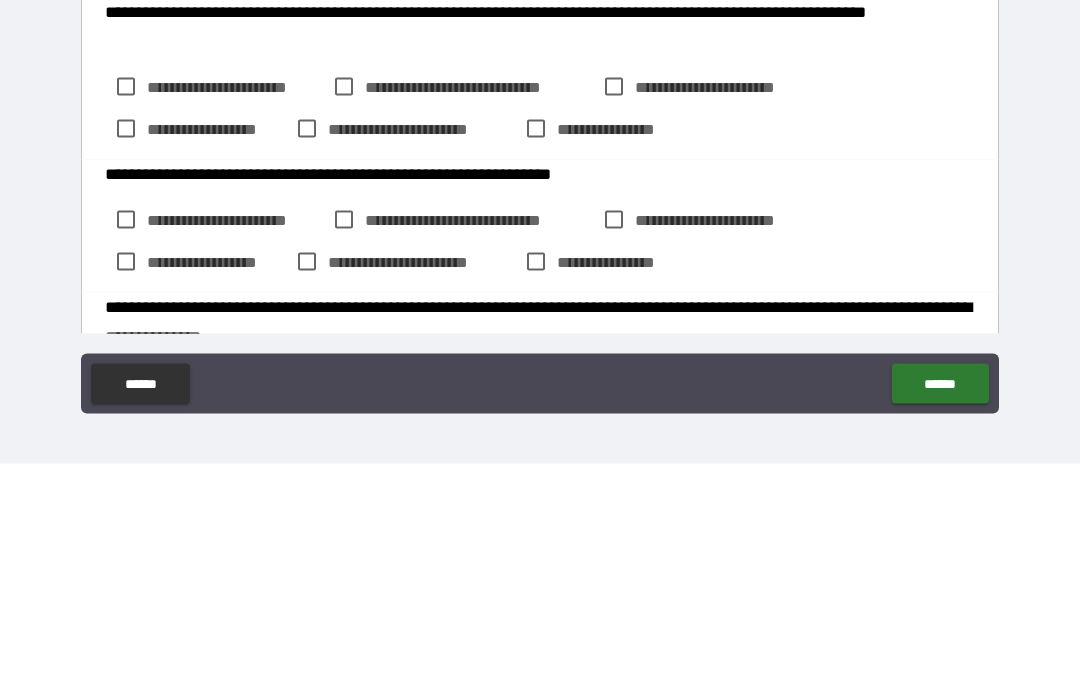 scroll, scrollTop: 734, scrollLeft: 0, axis: vertical 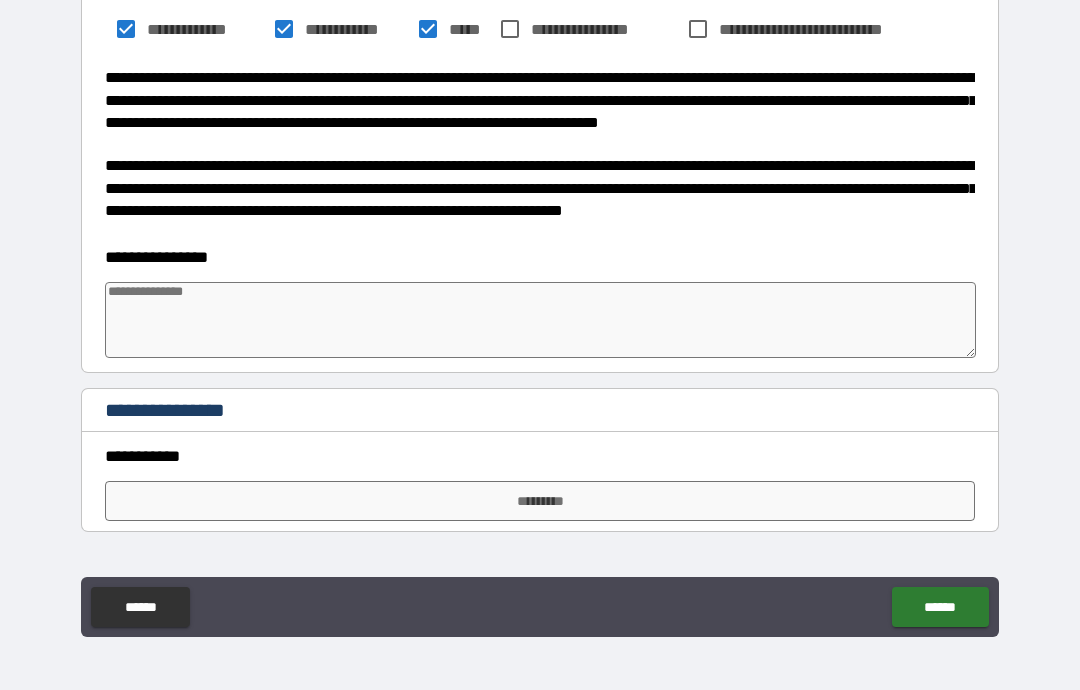 click at bounding box center [540, 320] 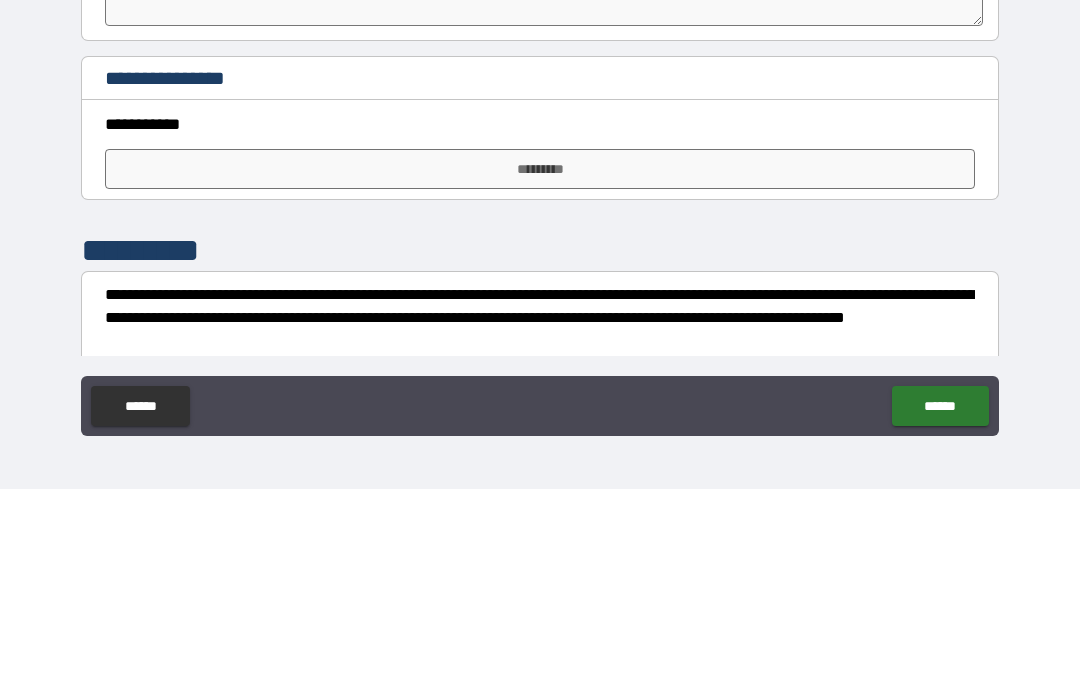 scroll, scrollTop: 1446, scrollLeft: 0, axis: vertical 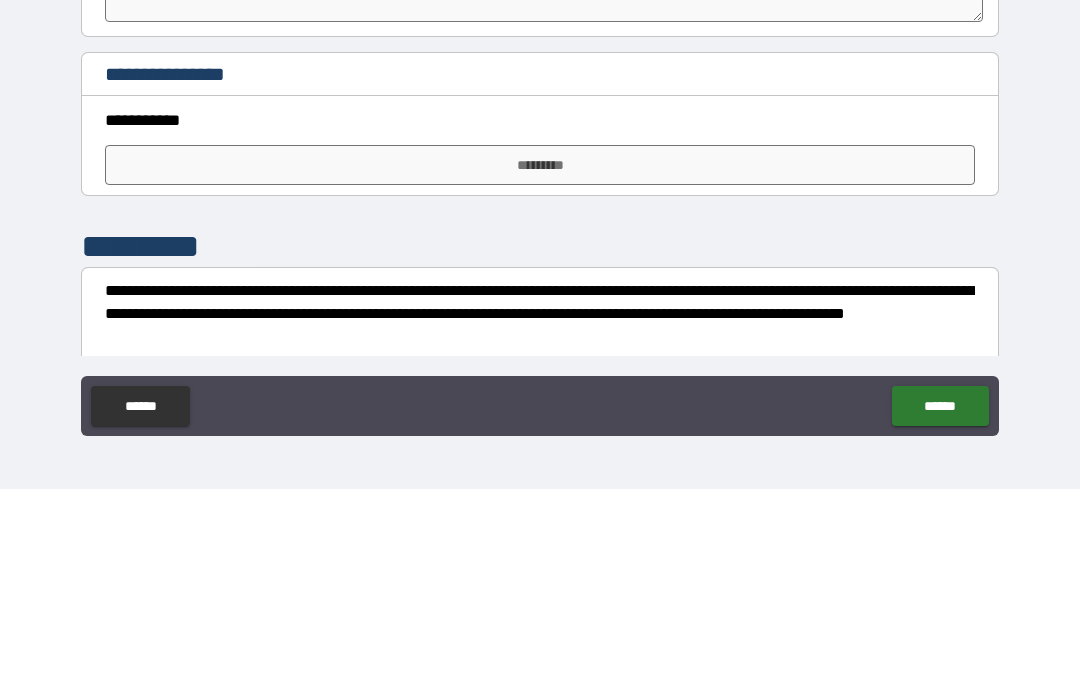 click on "*********" at bounding box center (540, 366) 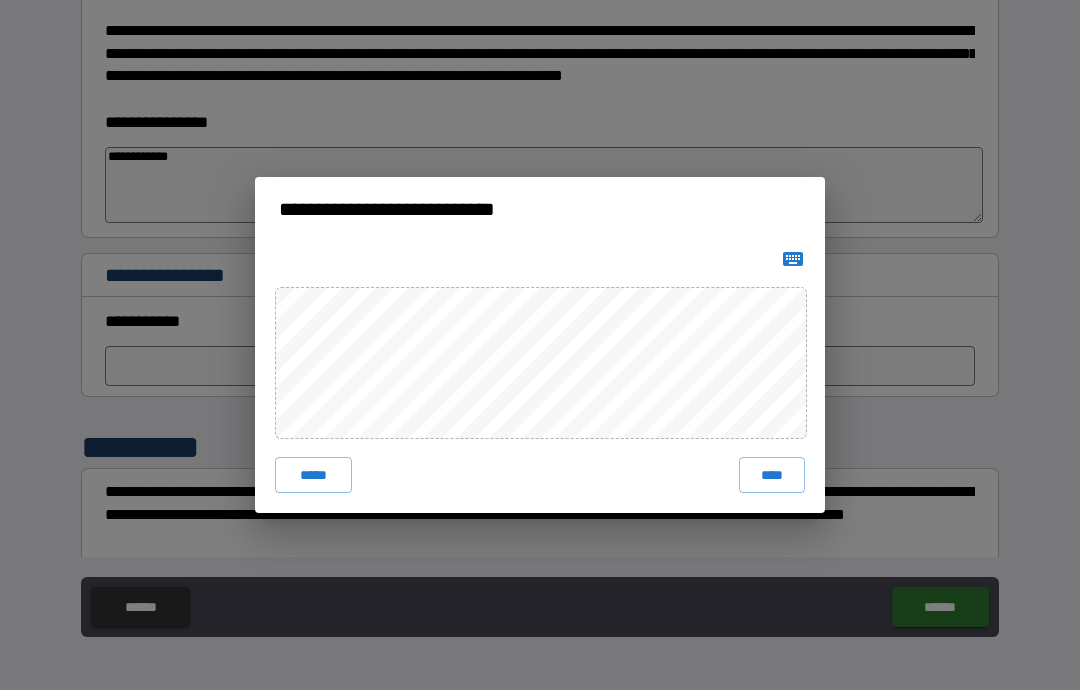 click on "****" at bounding box center (772, 475) 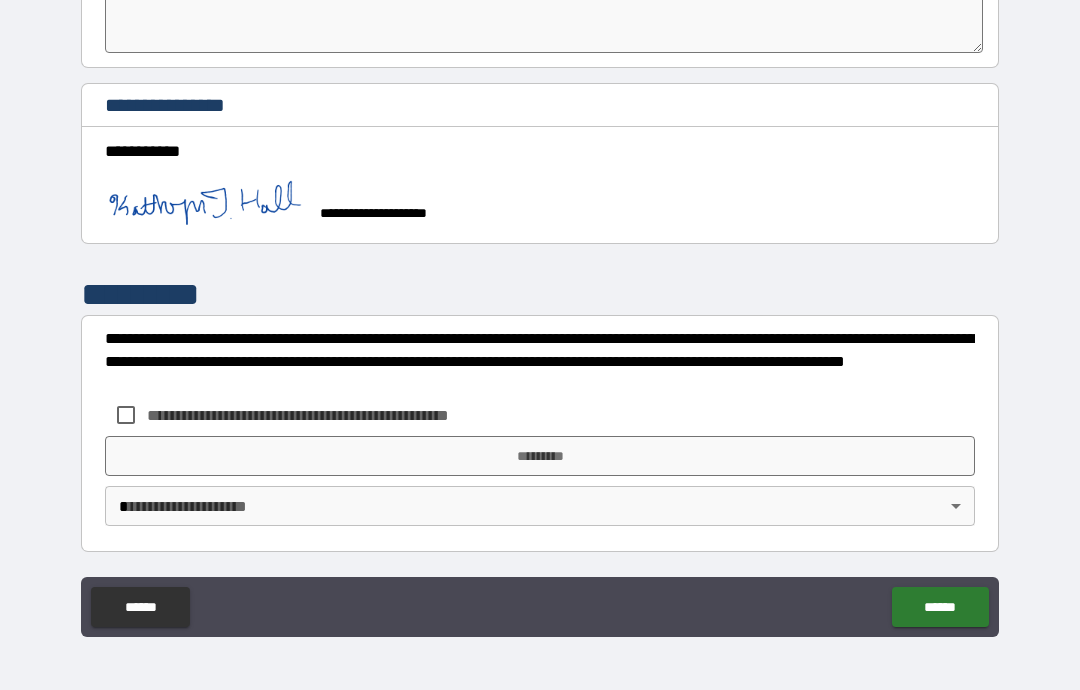 scroll, scrollTop: 1616, scrollLeft: 0, axis: vertical 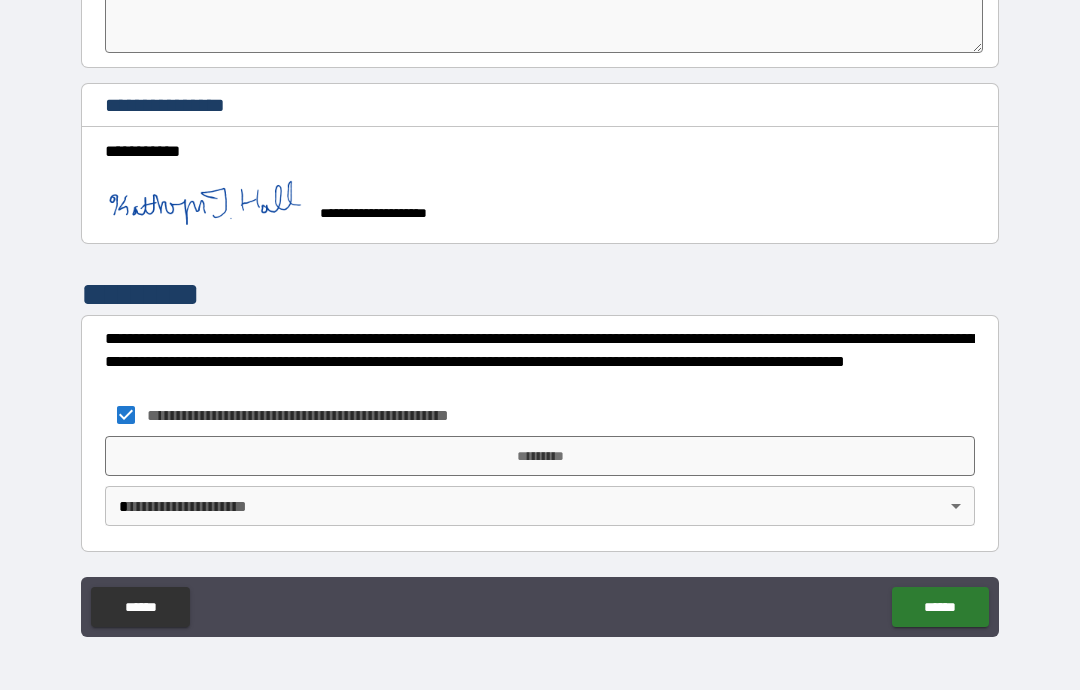 click on "******" at bounding box center (940, 607) 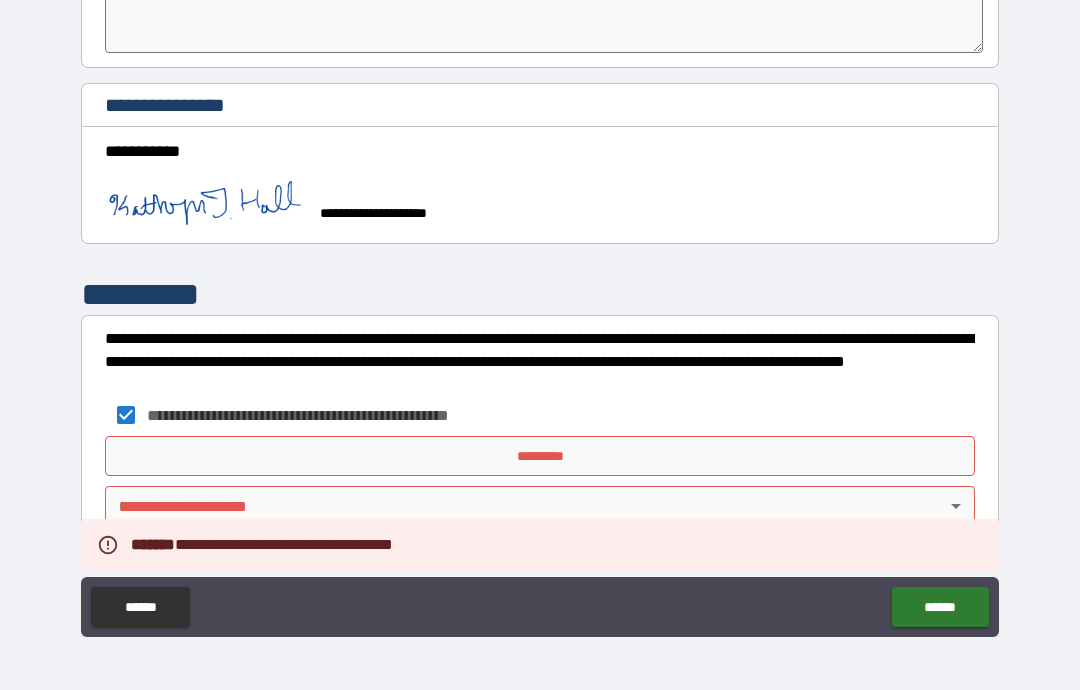 click on "*********" at bounding box center [540, 456] 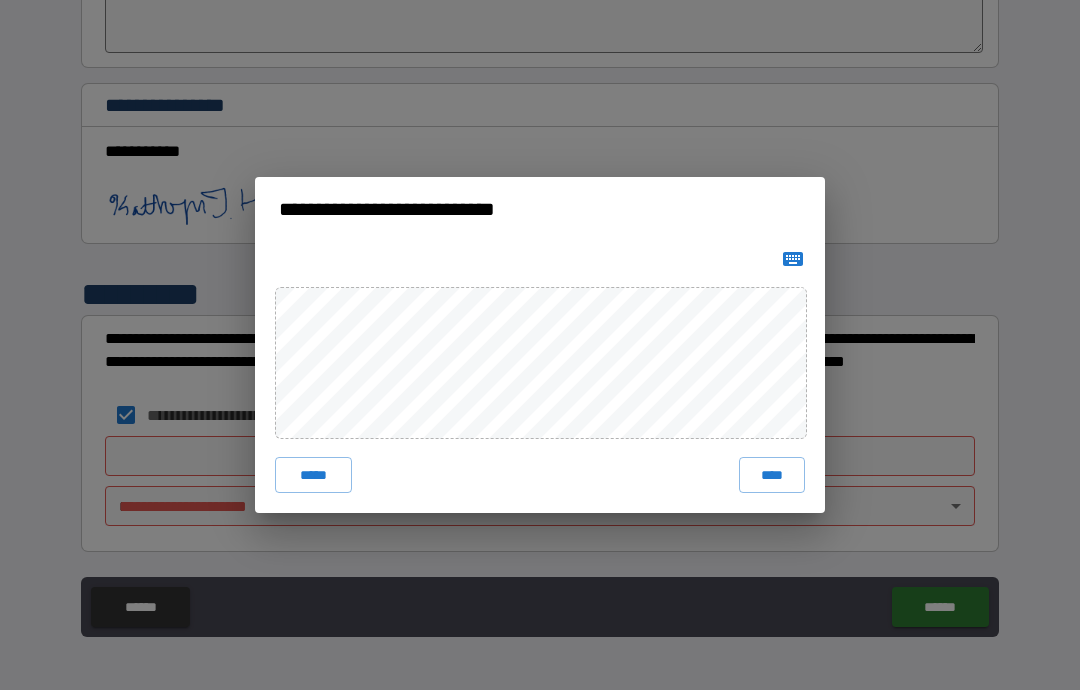 click on "****" at bounding box center [772, 475] 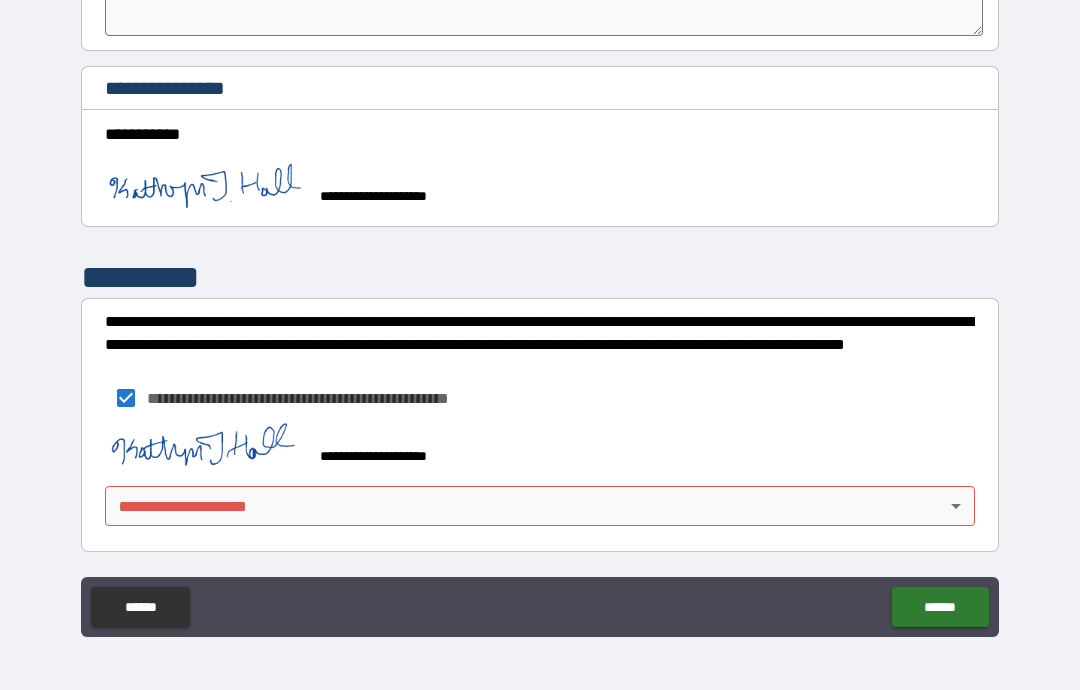 scroll, scrollTop: 1633, scrollLeft: 0, axis: vertical 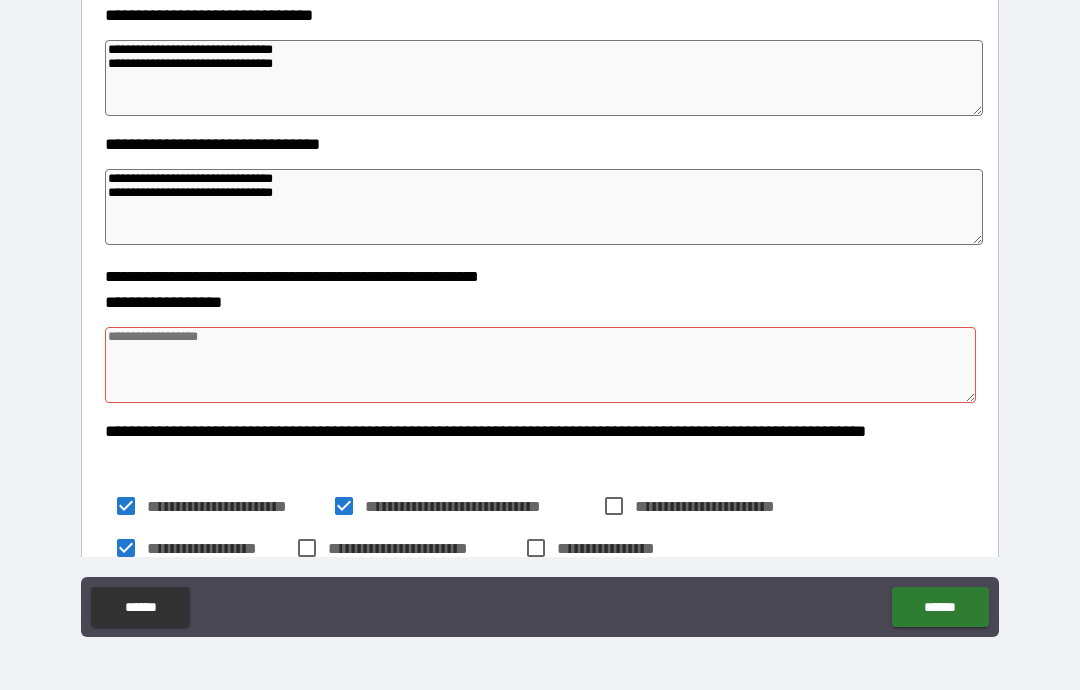 click at bounding box center (540, 365) 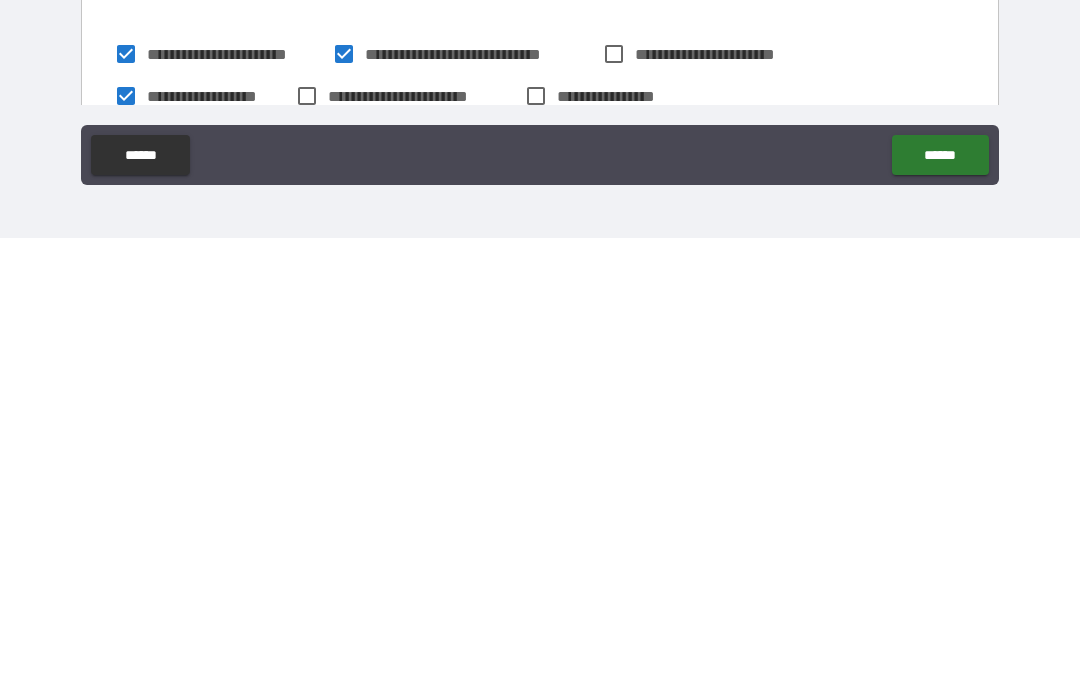 click on "******" at bounding box center (940, 607) 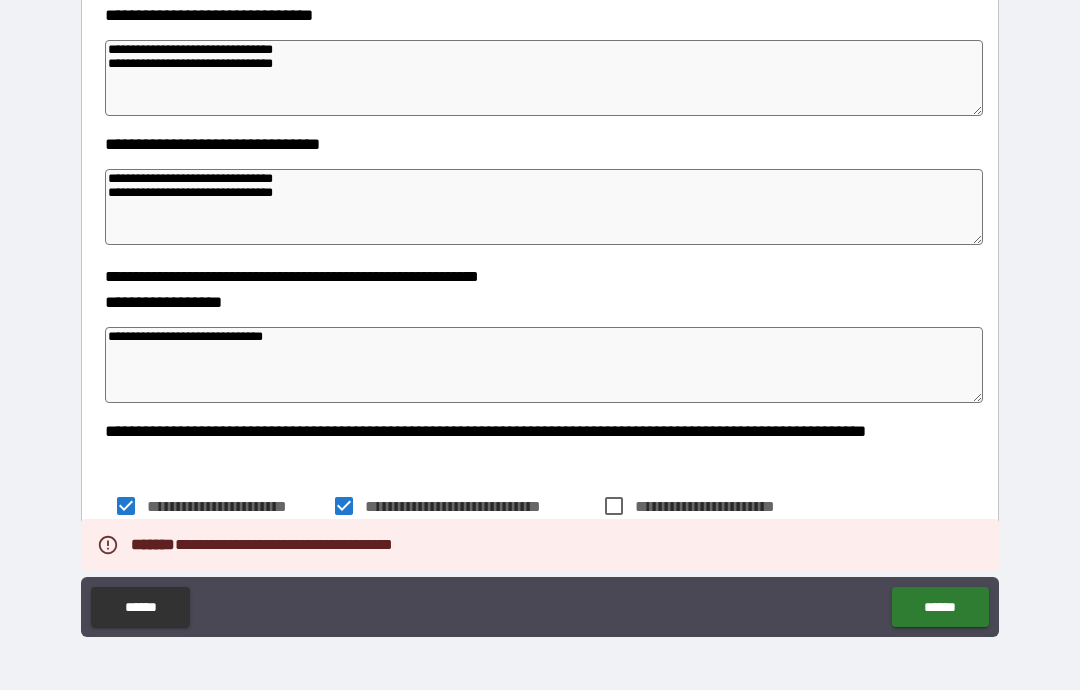 click on "******" at bounding box center (940, 607) 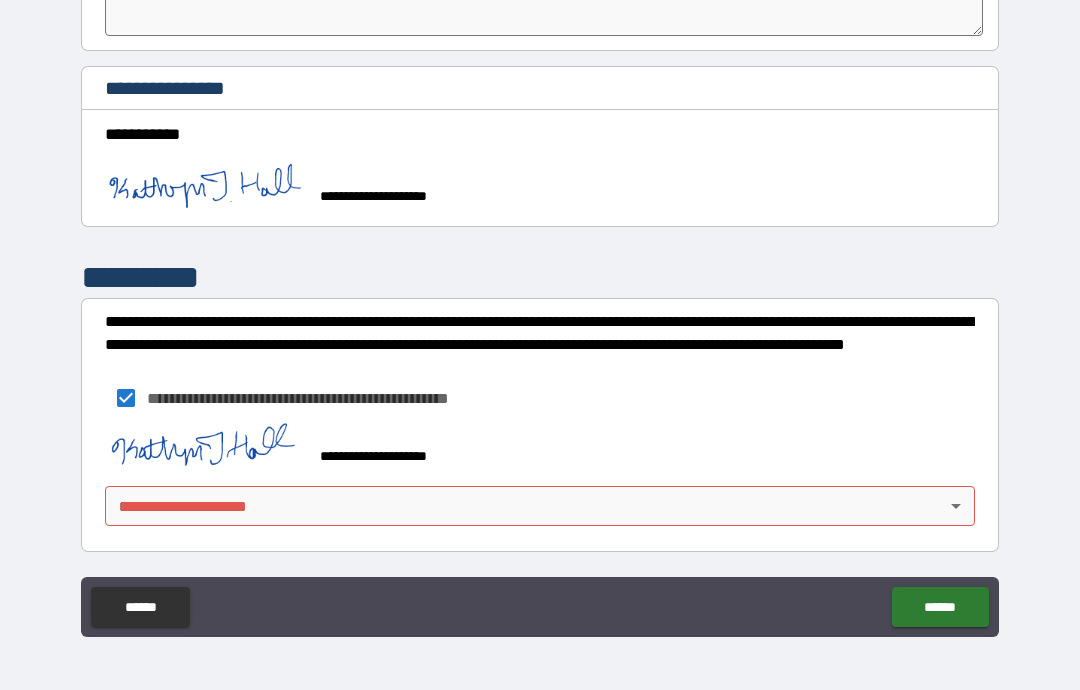 scroll, scrollTop: 1633, scrollLeft: 0, axis: vertical 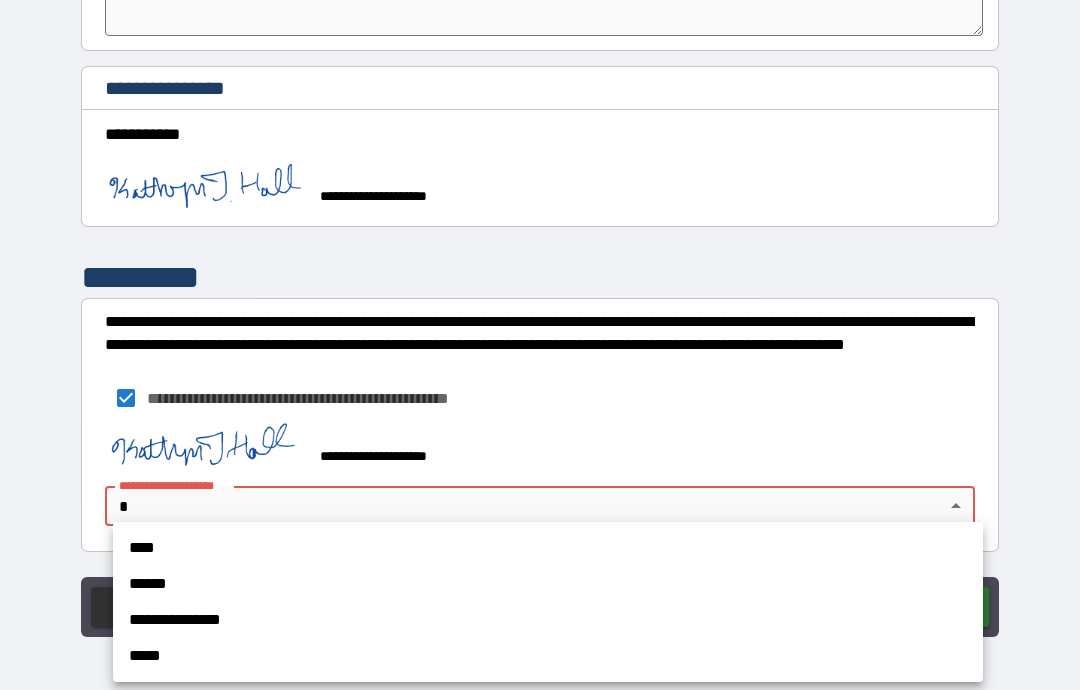click on "**********" at bounding box center [548, 620] 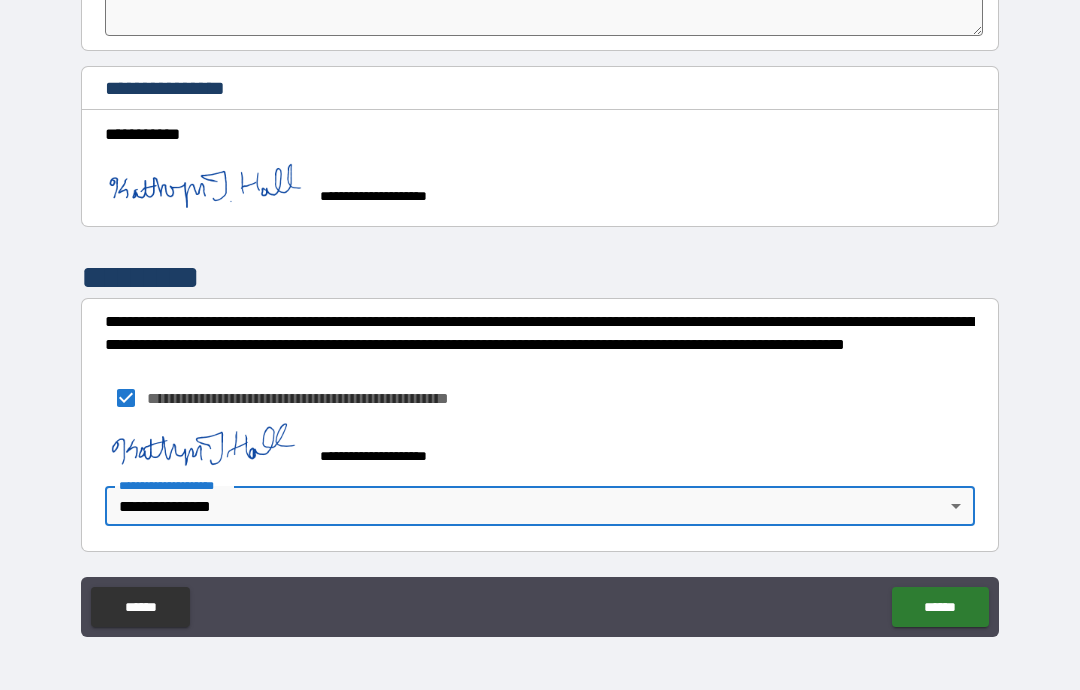 click on "******" at bounding box center [940, 607] 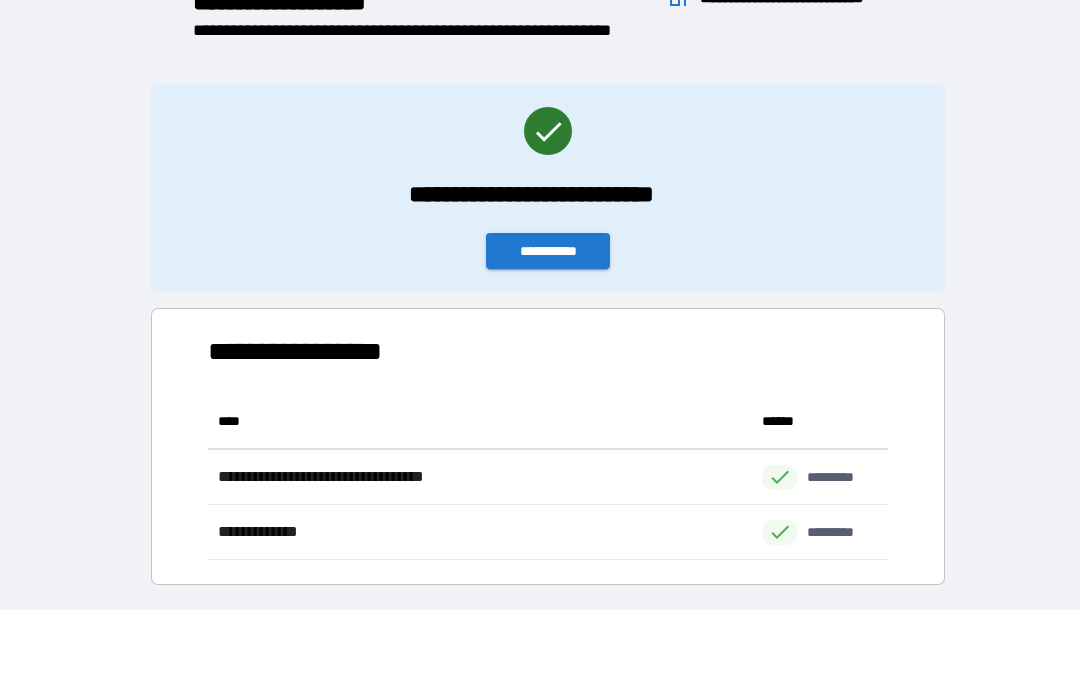 scroll, scrollTop: 1, scrollLeft: 1, axis: both 